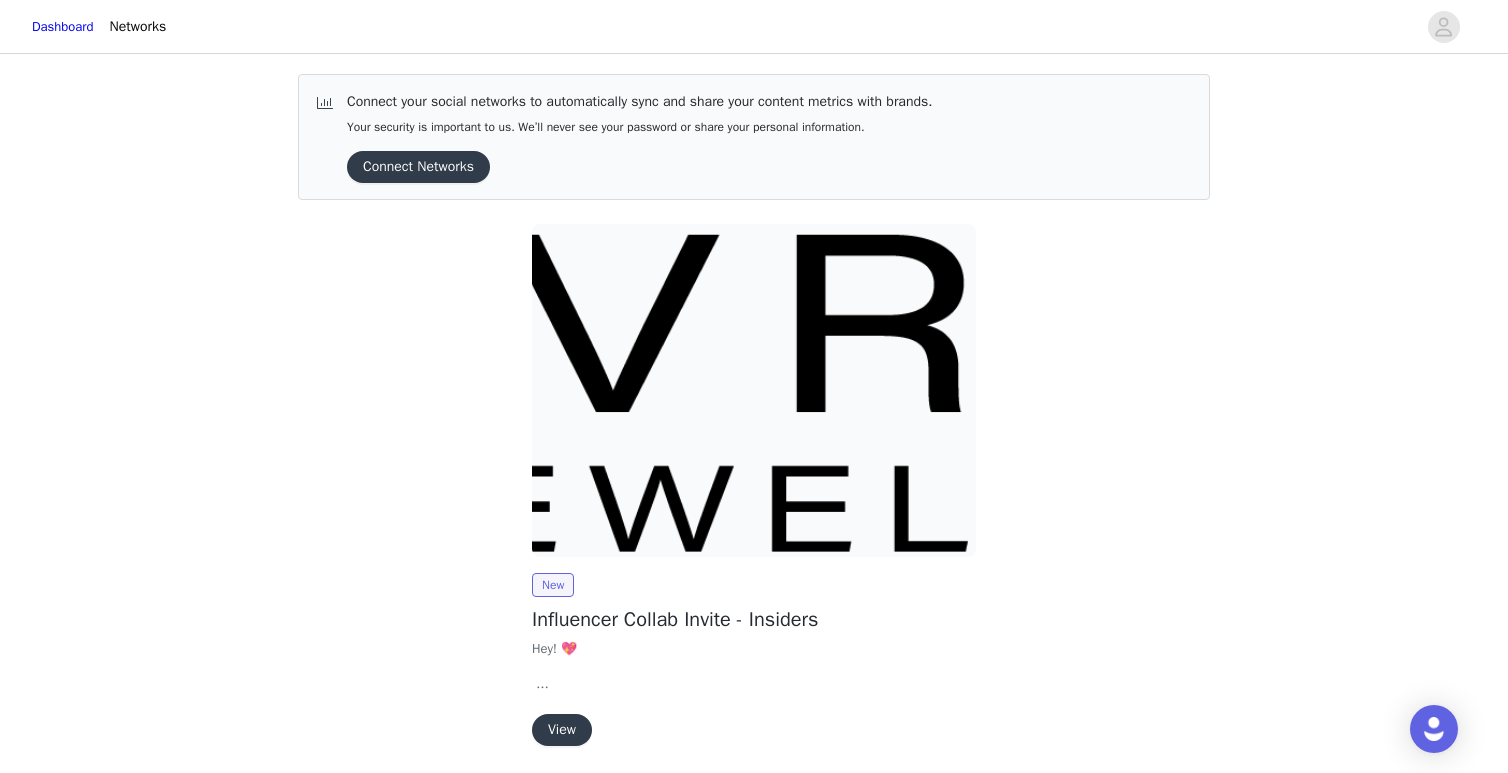scroll, scrollTop: 73, scrollLeft: 0, axis: vertical 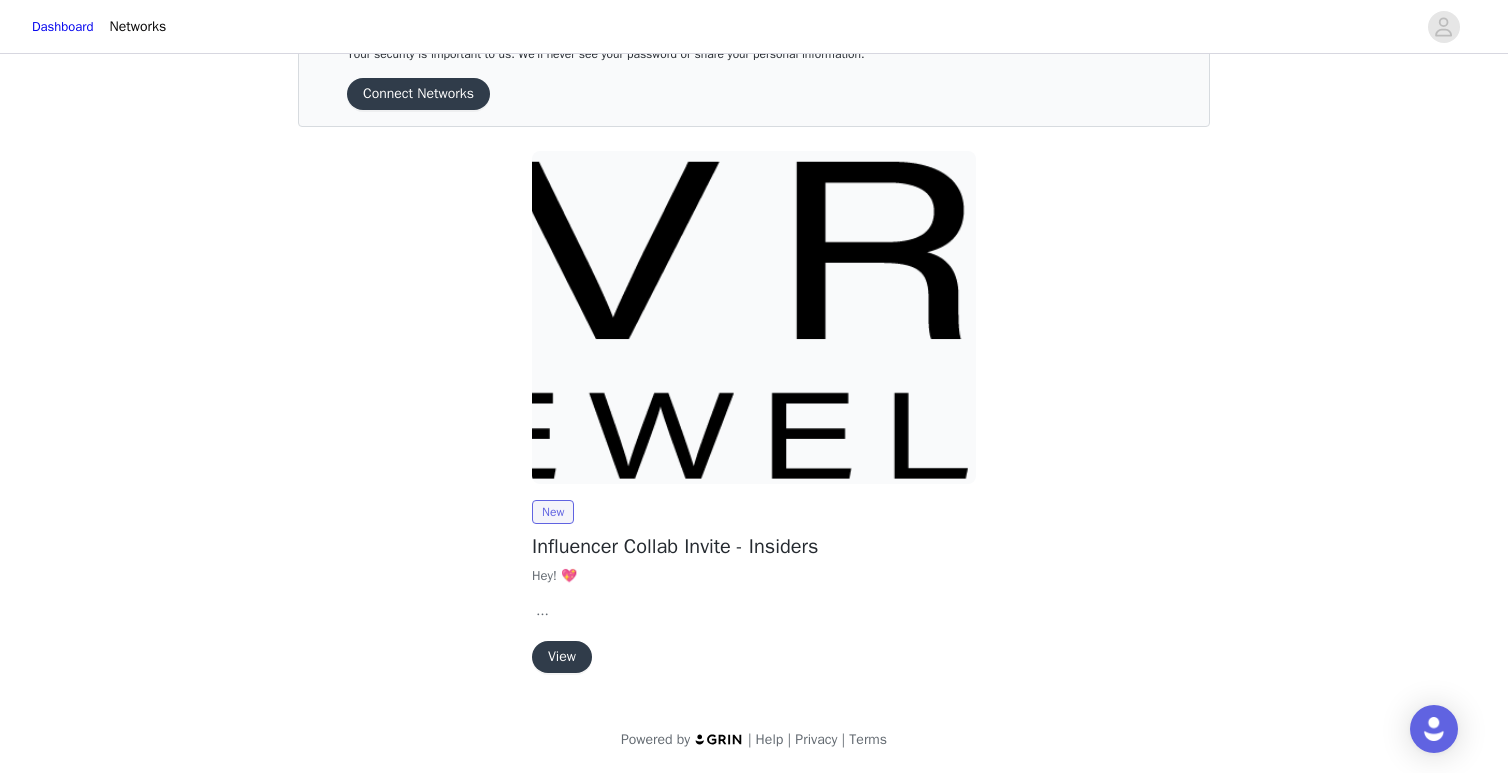 click on "View" at bounding box center [562, 657] 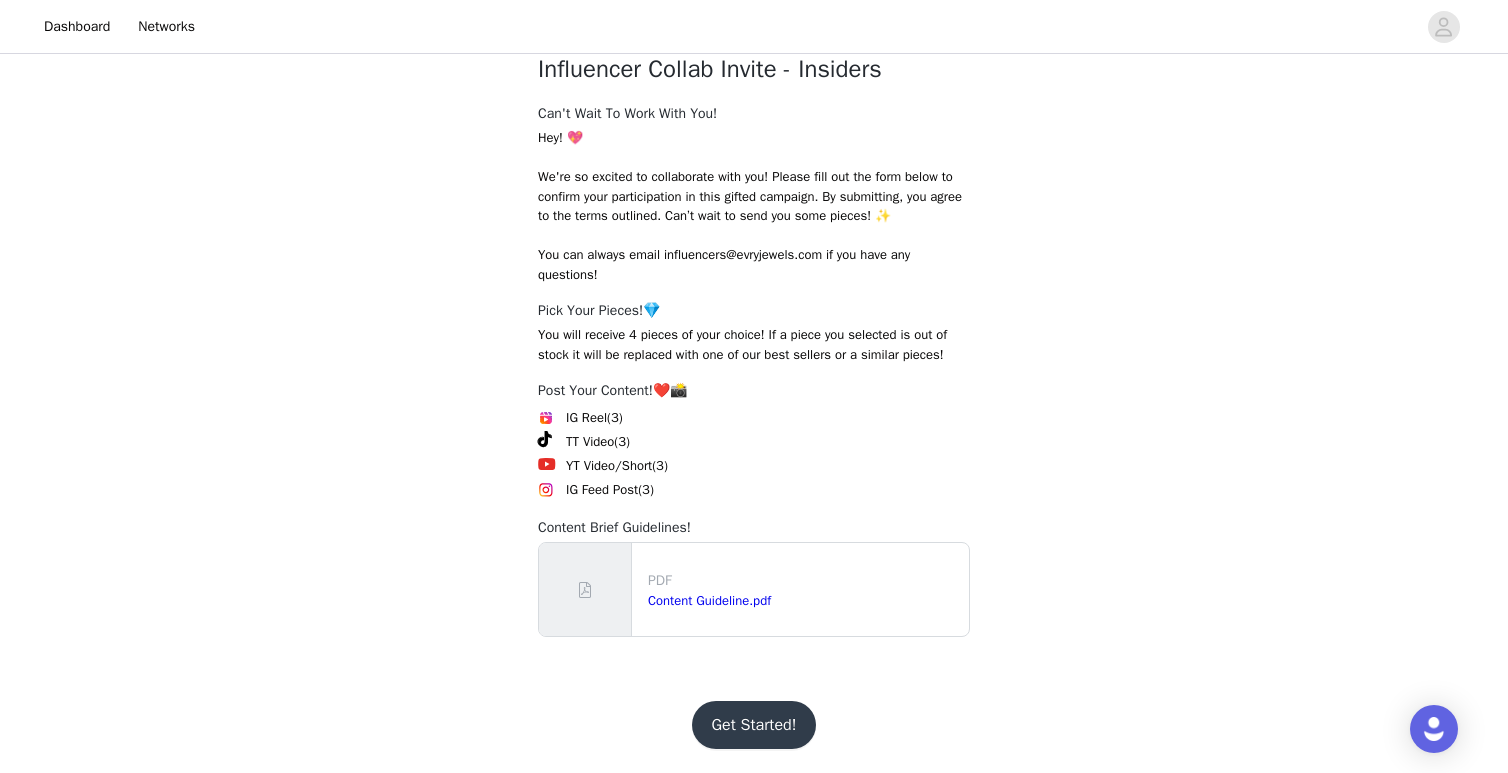 scroll, scrollTop: 290, scrollLeft: 0, axis: vertical 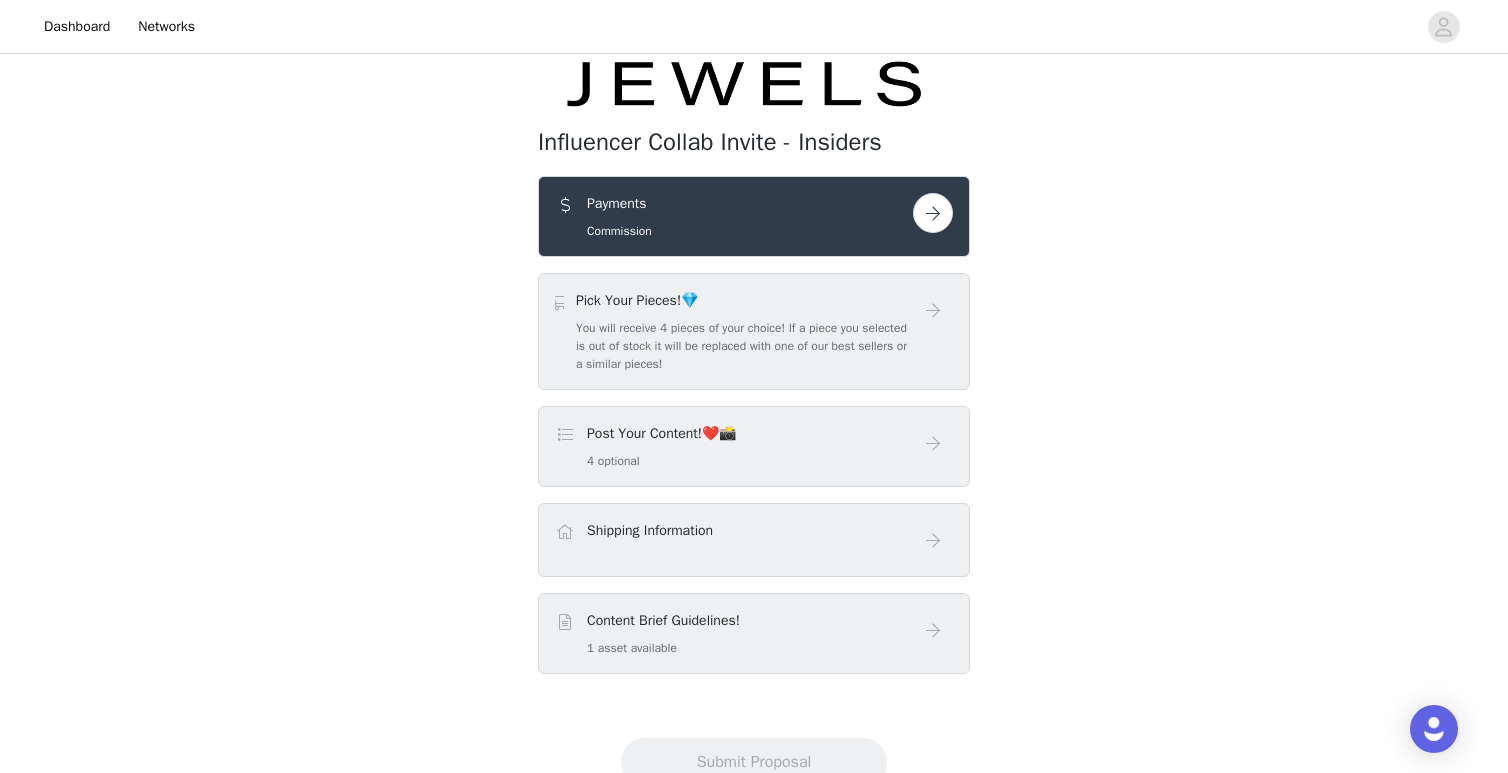 click on "You will receive 4 pieces of your choice! If a piece you selected is out of stock it will be replaced with one of our best sellers or a similar pieces!" at bounding box center [744, 346] 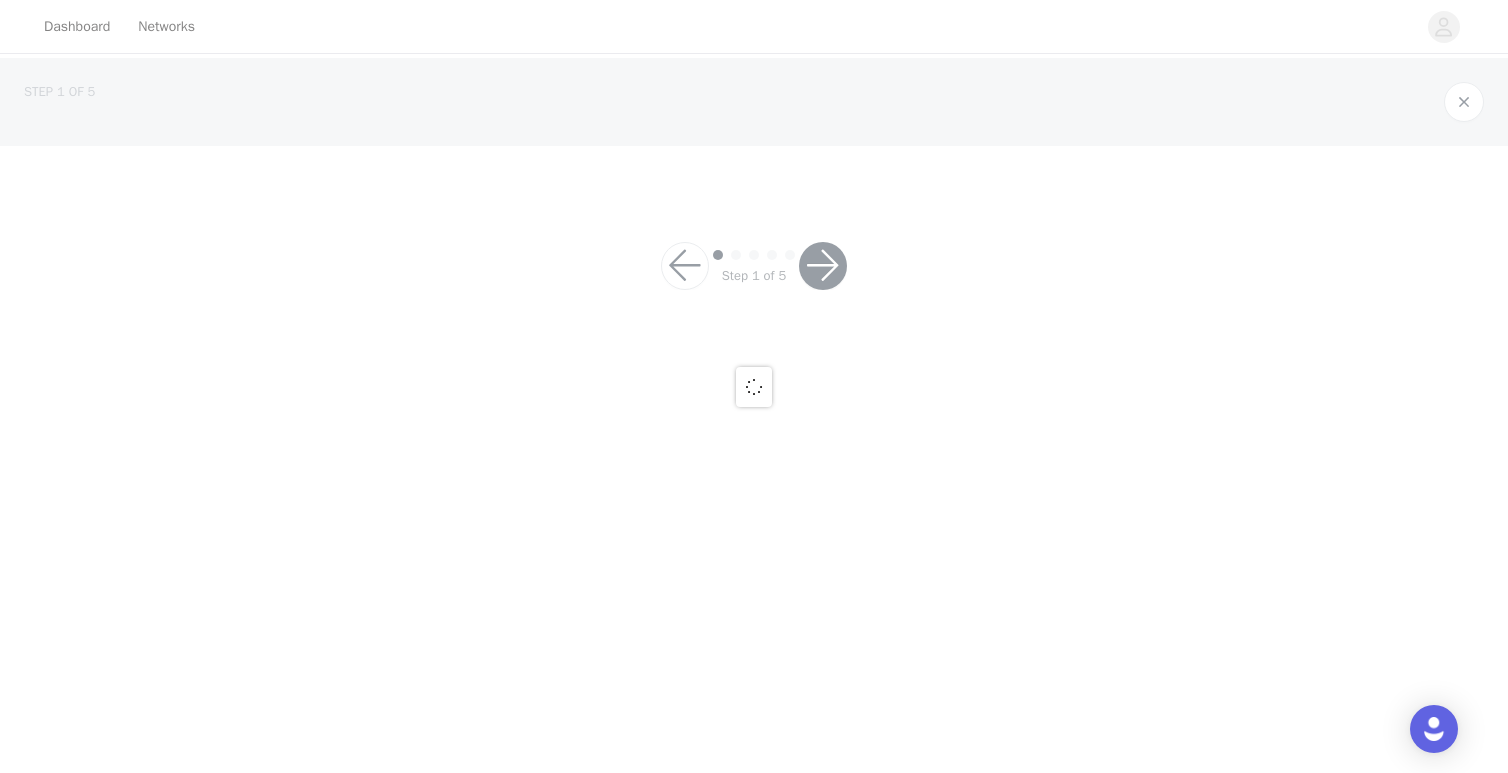 scroll, scrollTop: 0, scrollLeft: 0, axis: both 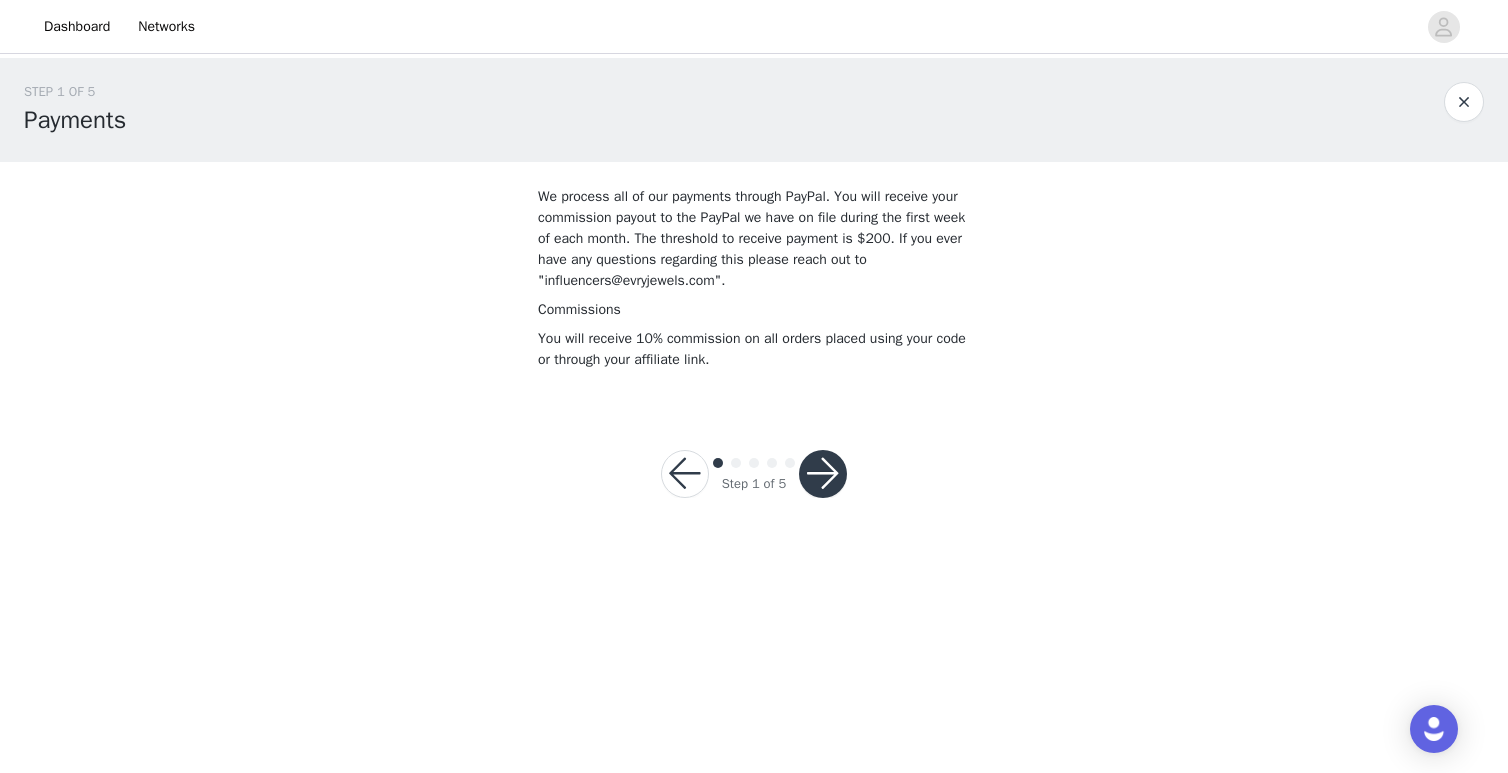 click at bounding box center [823, 474] 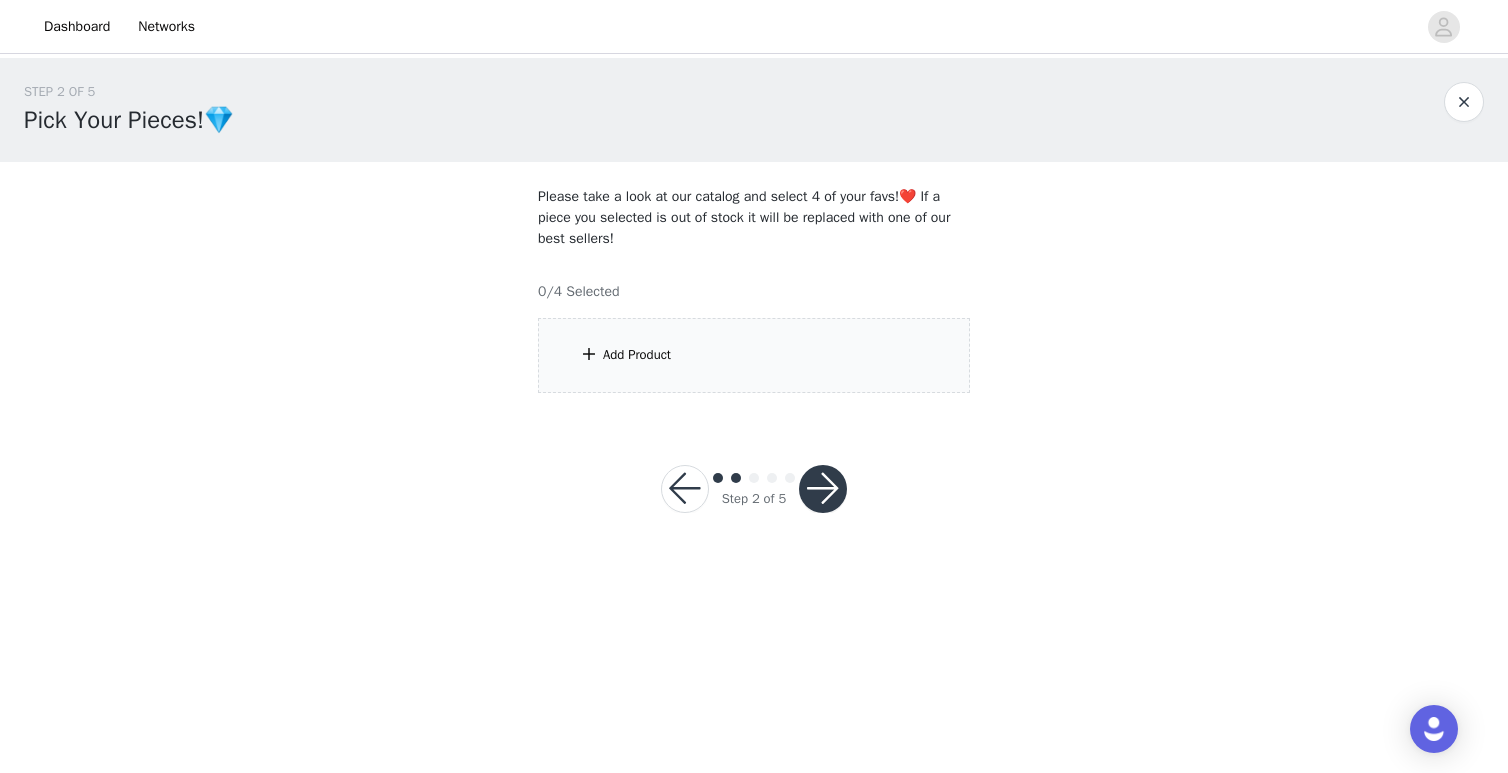 click on "Add Product" at bounding box center [637, 355] 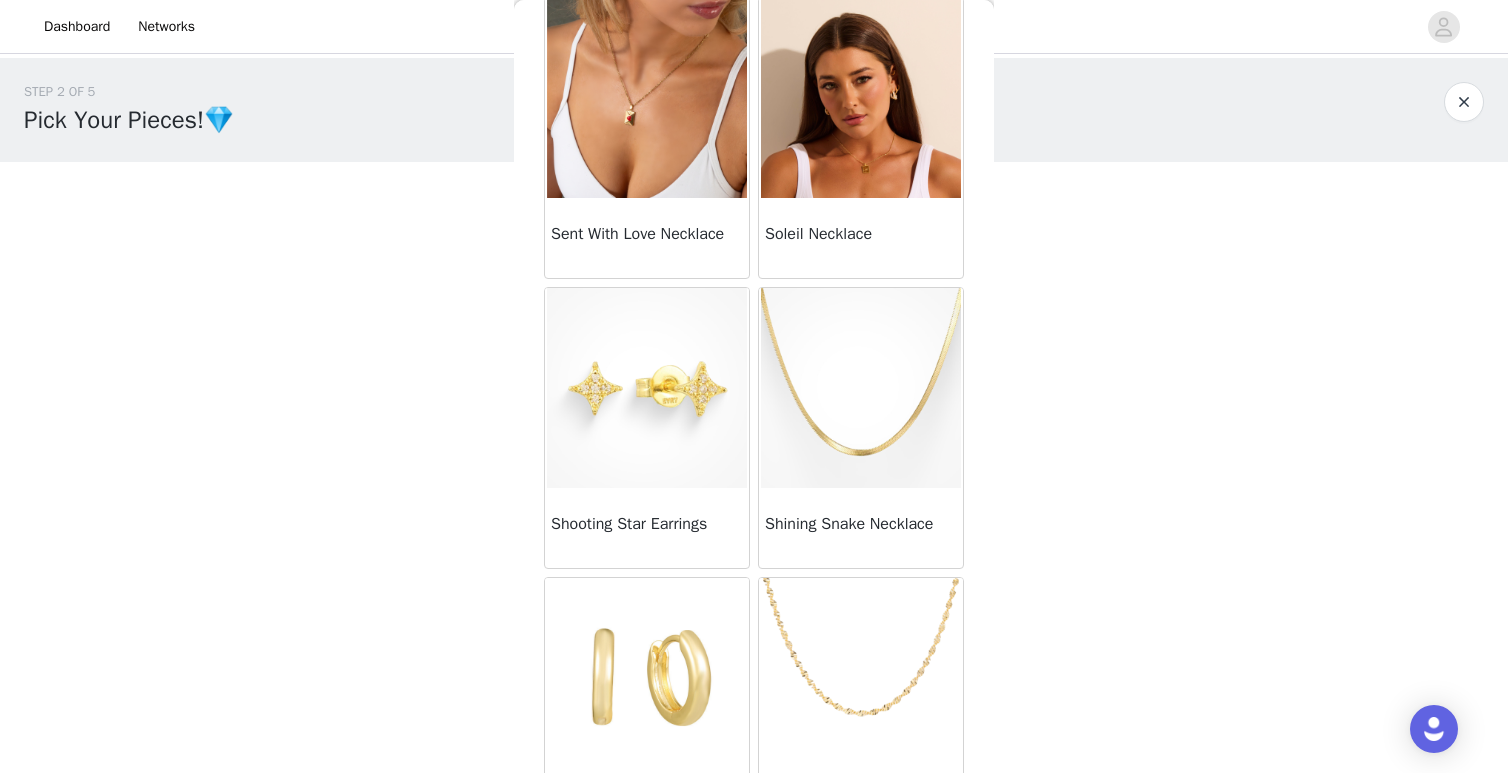 scroll, scrollTop: 0, scrollLeft: 0, axis: both 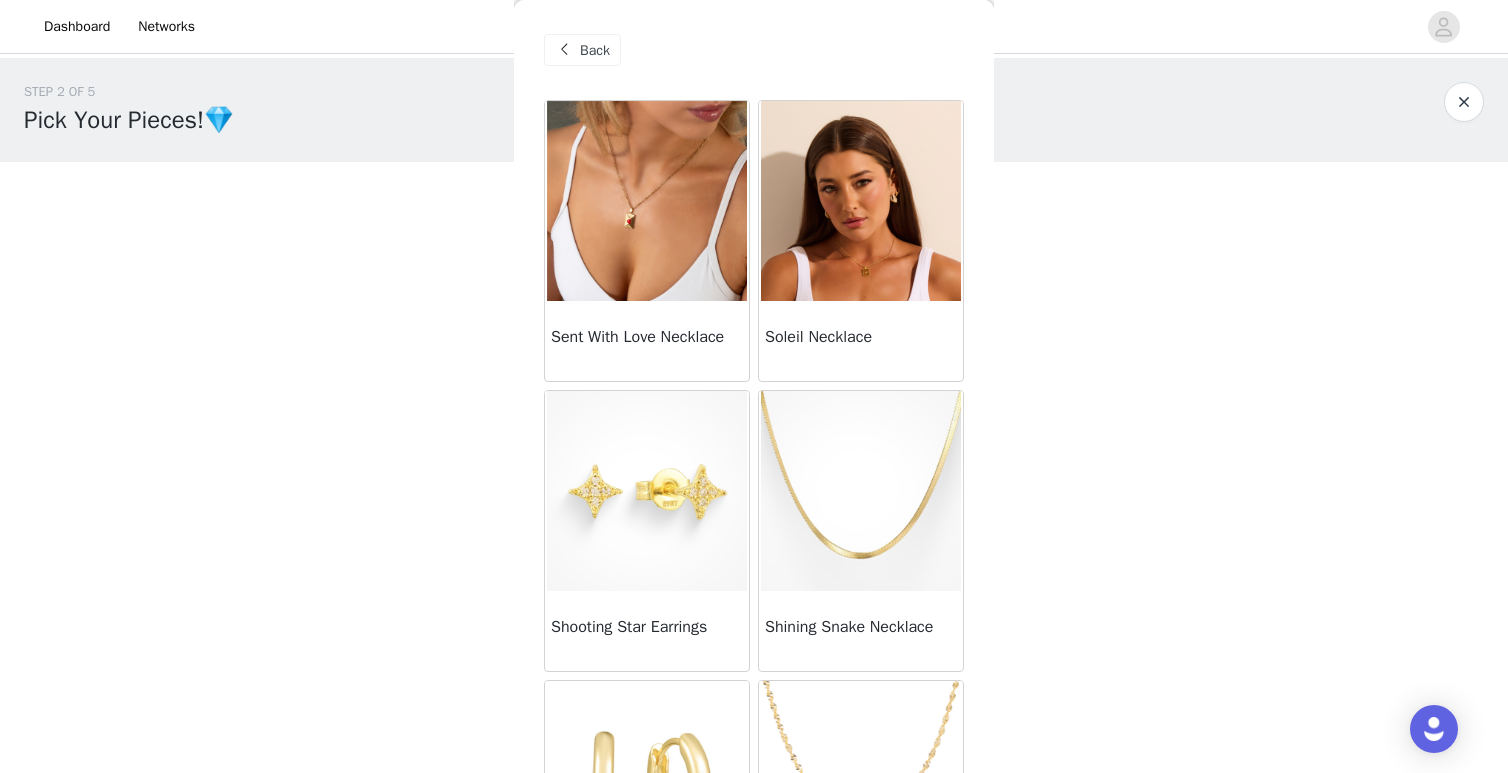 click on "STEP 2 OF 5
Pick Your Pieces!💎
Please take a look at our catalog and select 4 of your favs!❤️ If a piece you selected is out of stock it will be replaced with one of our best sellers!       0/4 Selected           Add Product       Back       Sent With Love Necklace       Soleil Necklace       Shooting Star Earrings       Shining Snake Necklace       Fairy Earrings       Don't Get It Twisted Necklace       Lover Girl Necklace       Hibiscus Necklace       Ice Ice Baby Earrings       Link Up Necklace       Eternity Earrings       Itty Bitty Hoops       Kendall Hoops       I Heart Me Necklace" at bounding box center (754, 237) 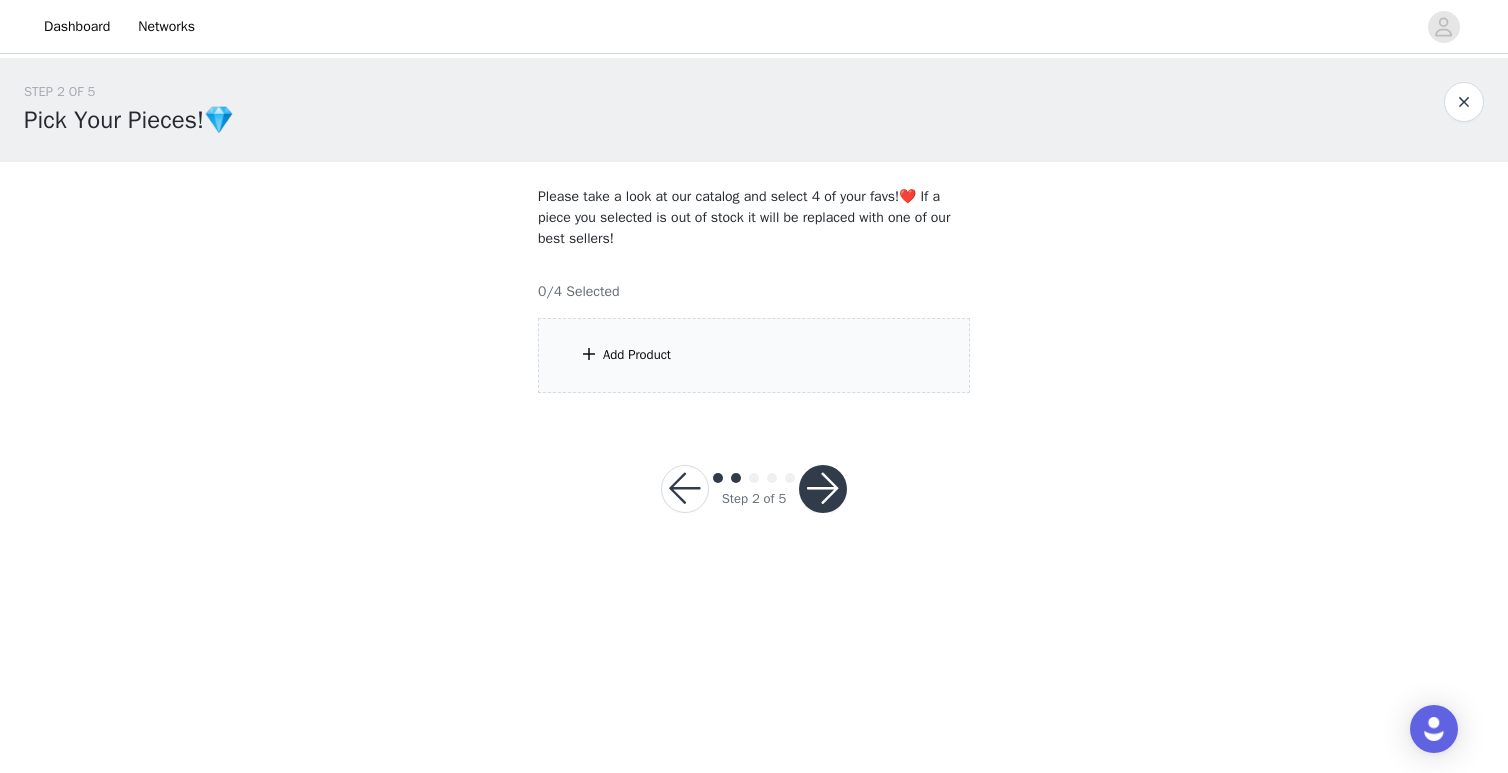 click on "Add Product" at bounding box center (637, 355) 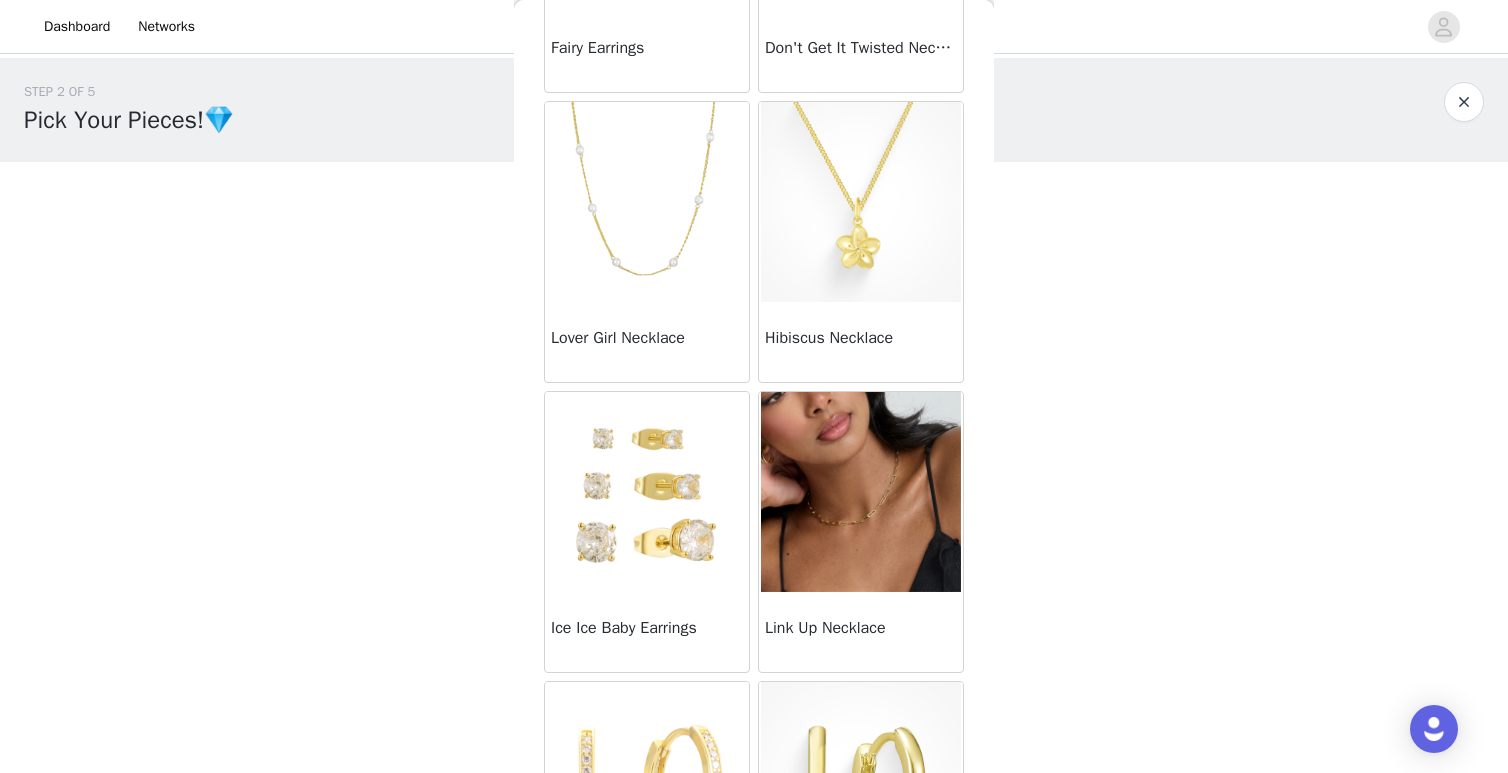 scroll, scrollTop: 1353, scrollLeft: 0, axis: vertical 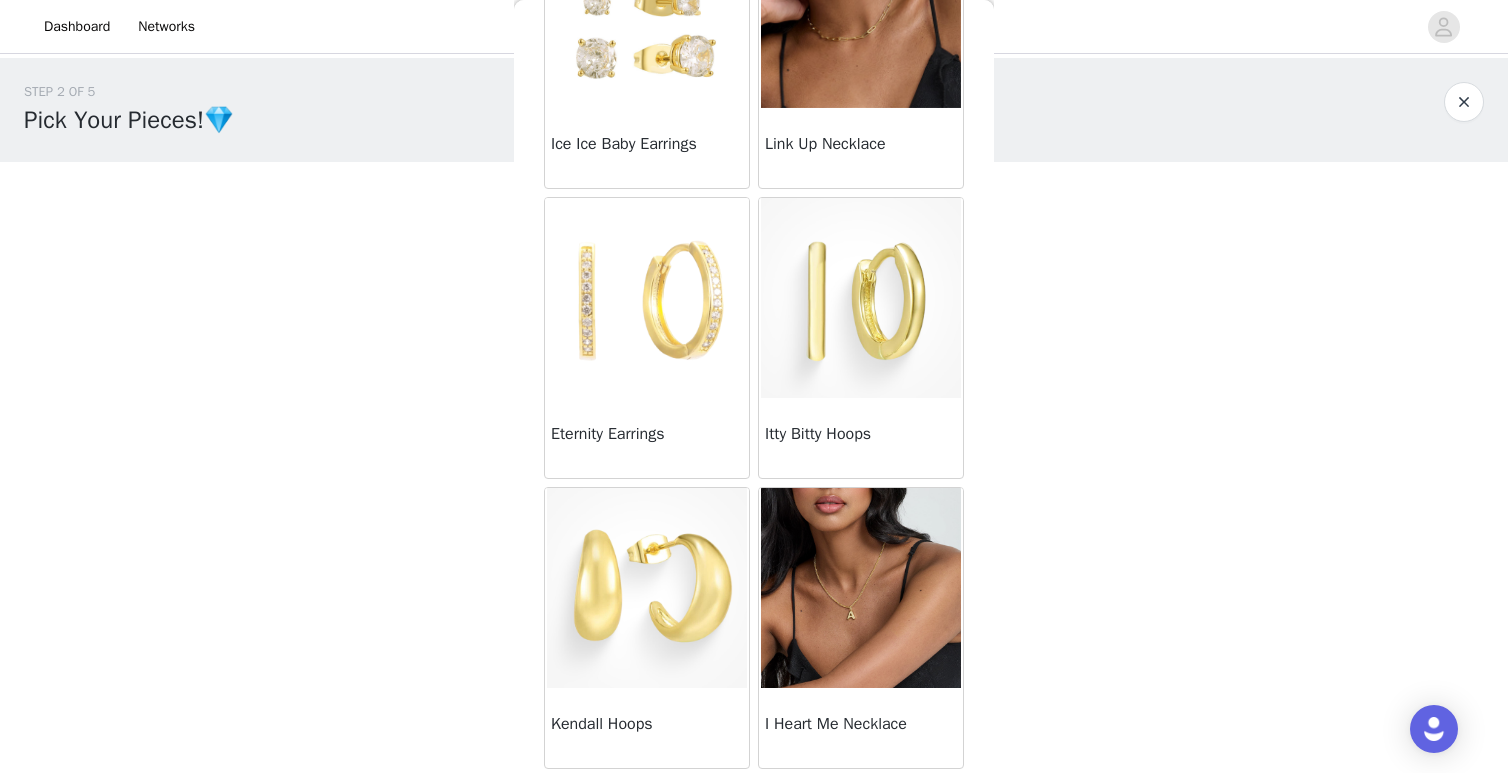 click on "I Heart Me Necklace" at bounding box center [861, 724] 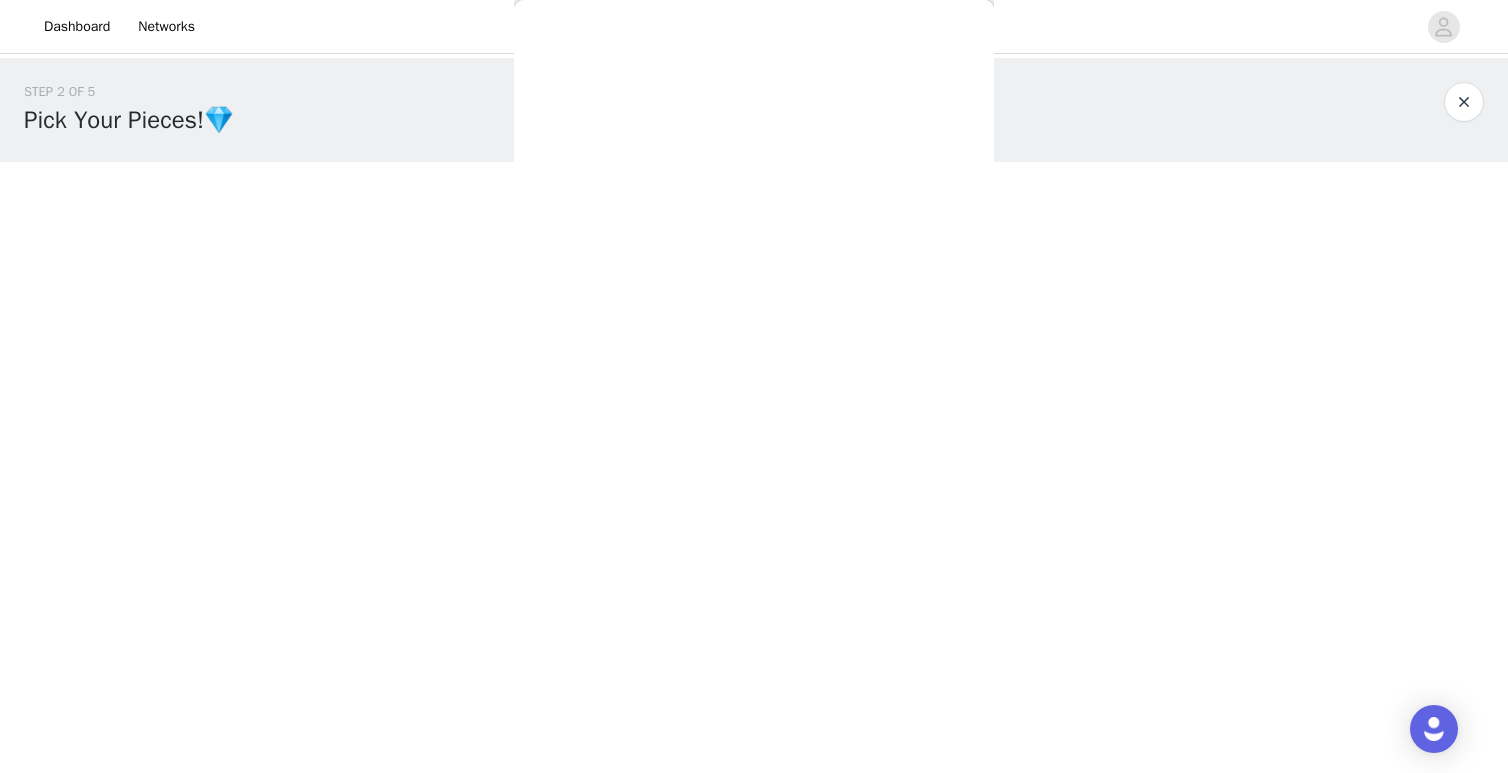 scroll, scrollTop: 239, scrollLeft: 0, axis: vertical 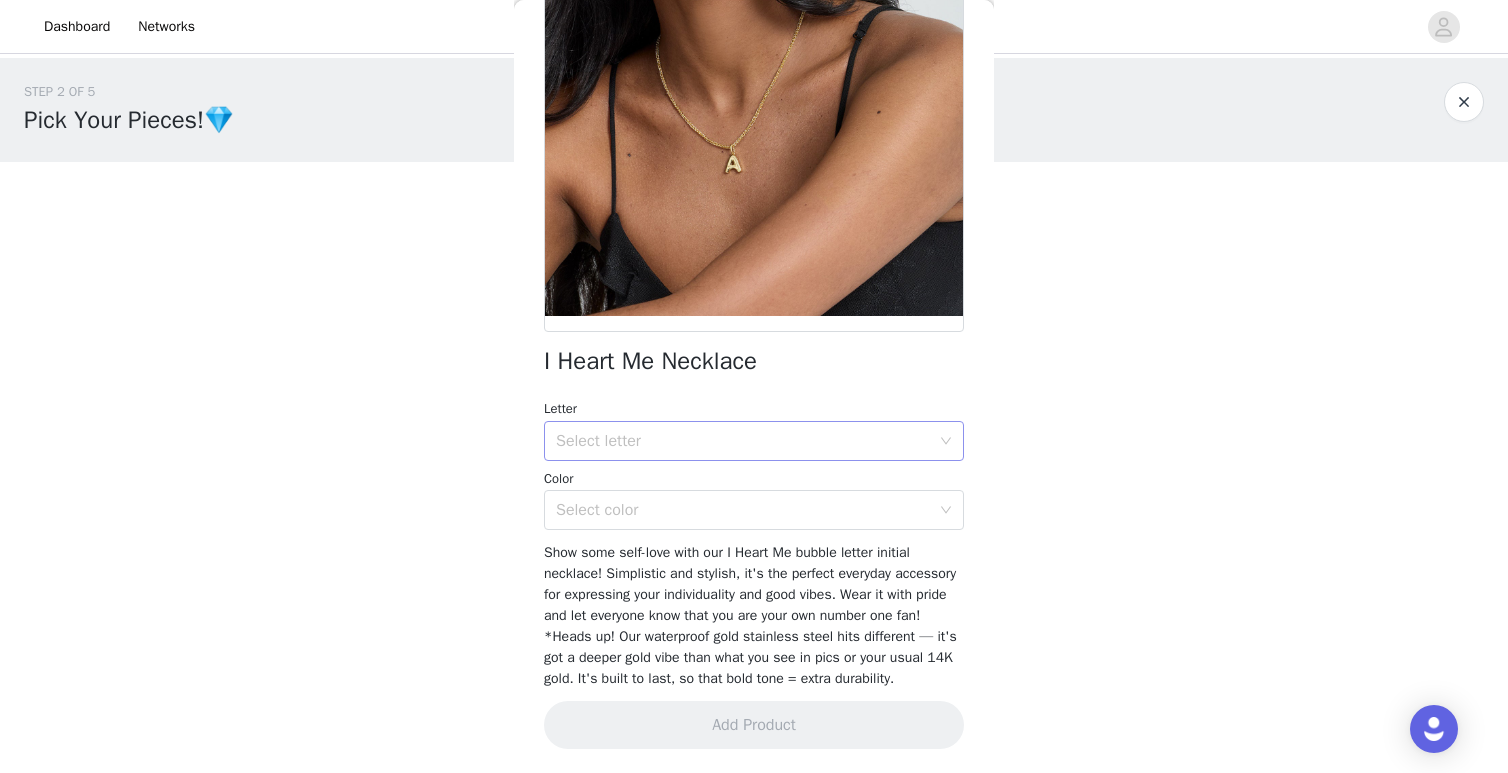 click on "Select letter" at bounding box center (743, 441) 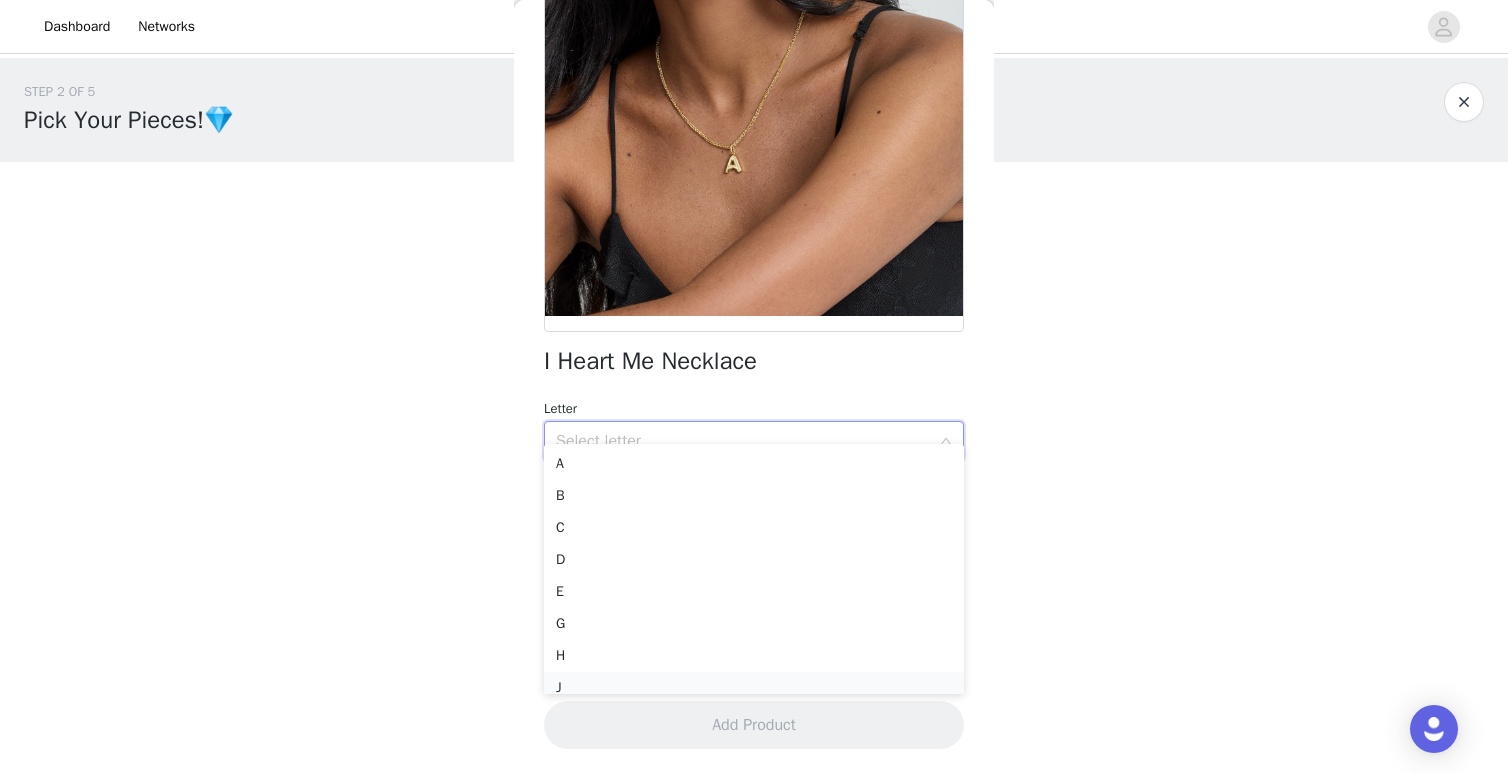 scroll, scrollTop: 10, scrollLeft: 0, axis: vertical 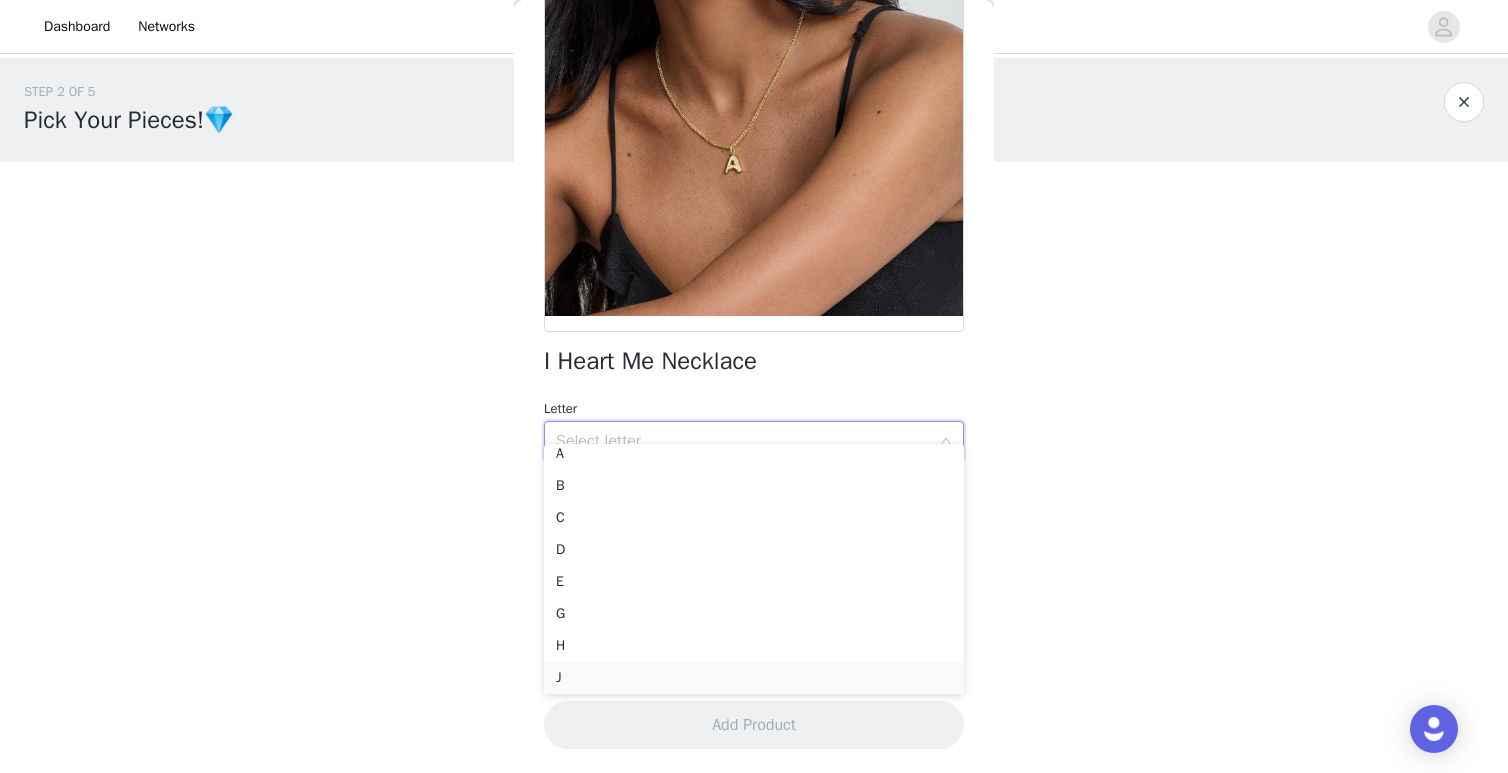 click on "J" at bounding box center [754, 678] 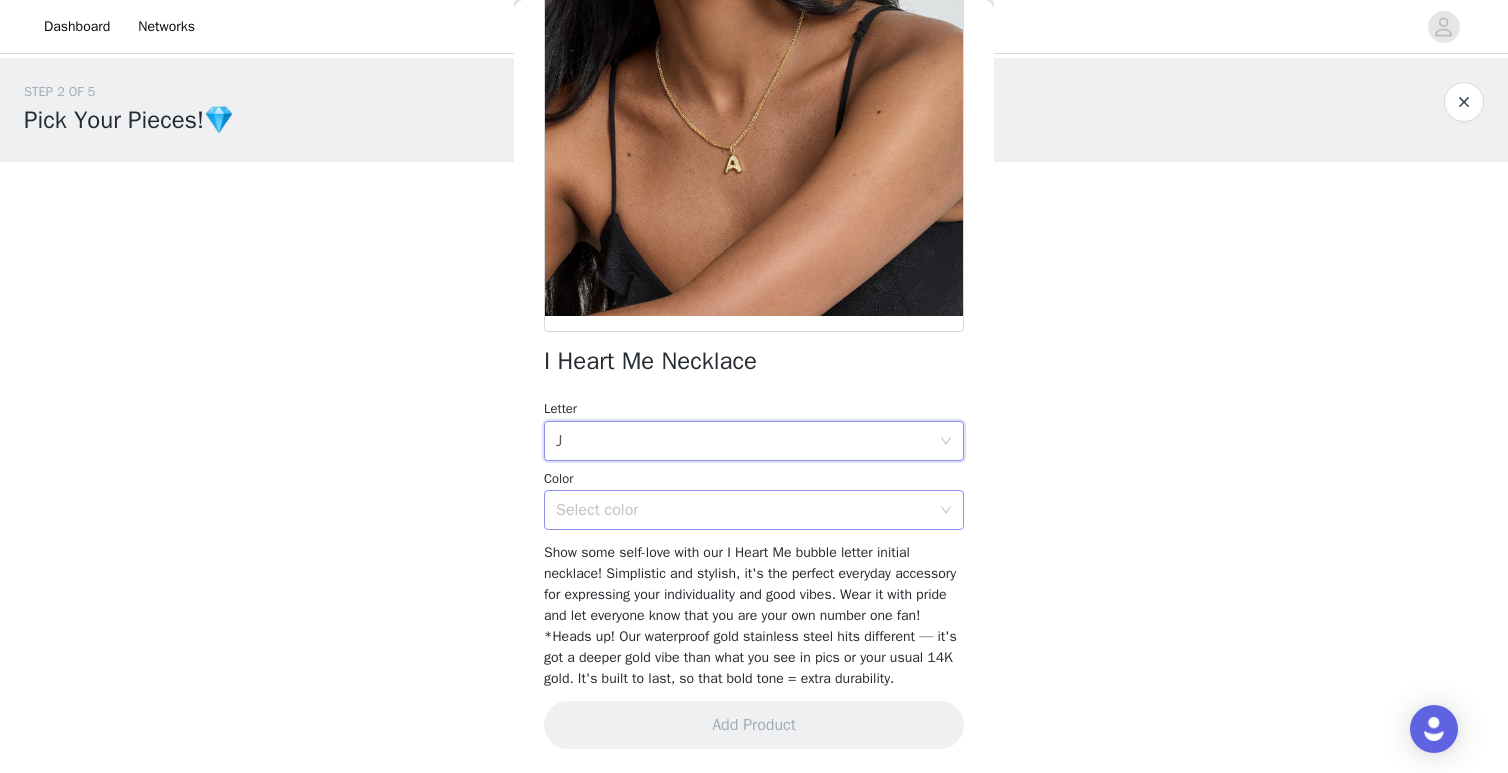 click on "Select color" at bounding box center (743, 510) 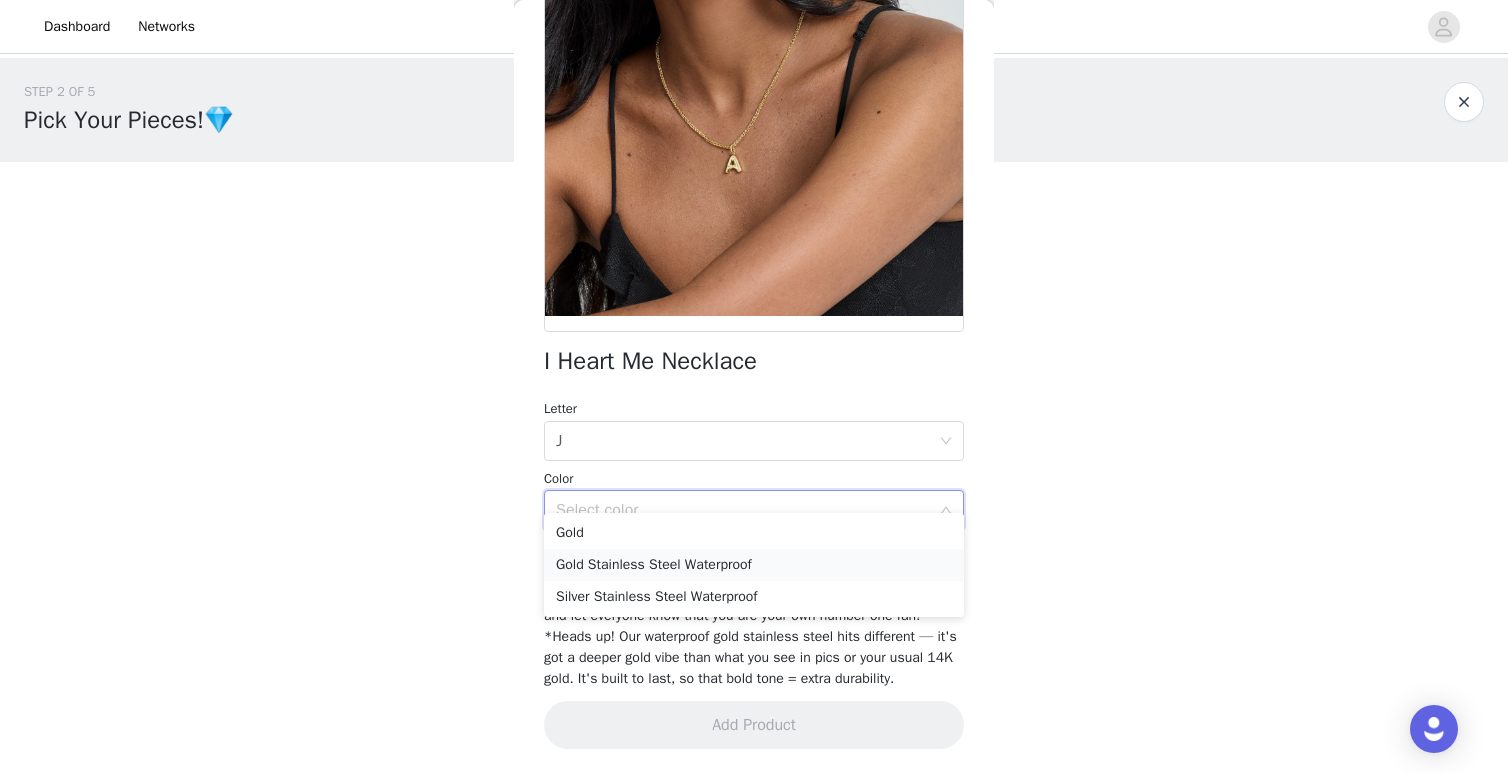 click on "Gold Stainless Steel Waterproof" at bounding box center (754, 565) 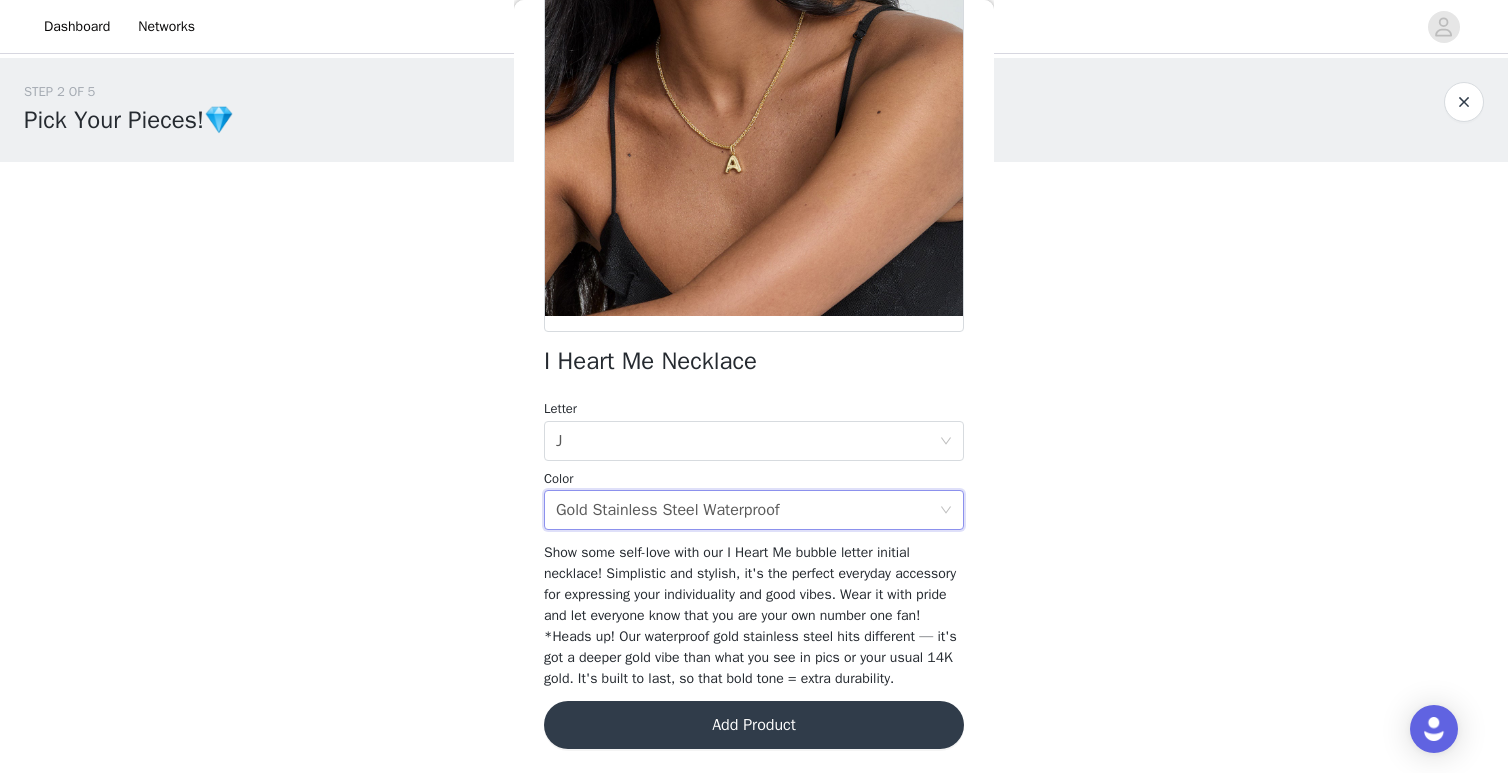 click on "J, Gold Stainless Steel Waterproof" at bounding box center (754, 386) 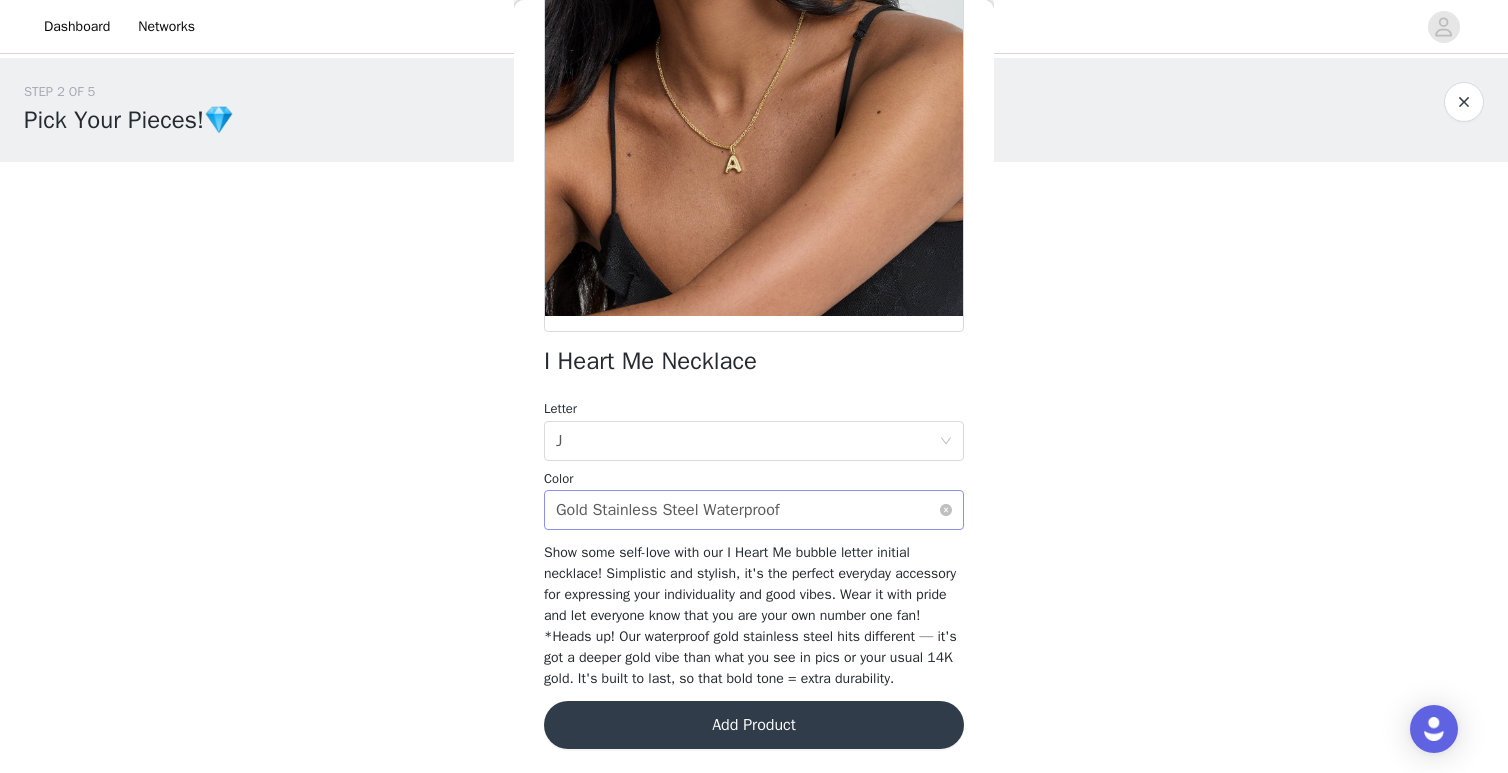 click on "Select color Gold Stainless Steel Waterproof" at bounding box center (747, 510) 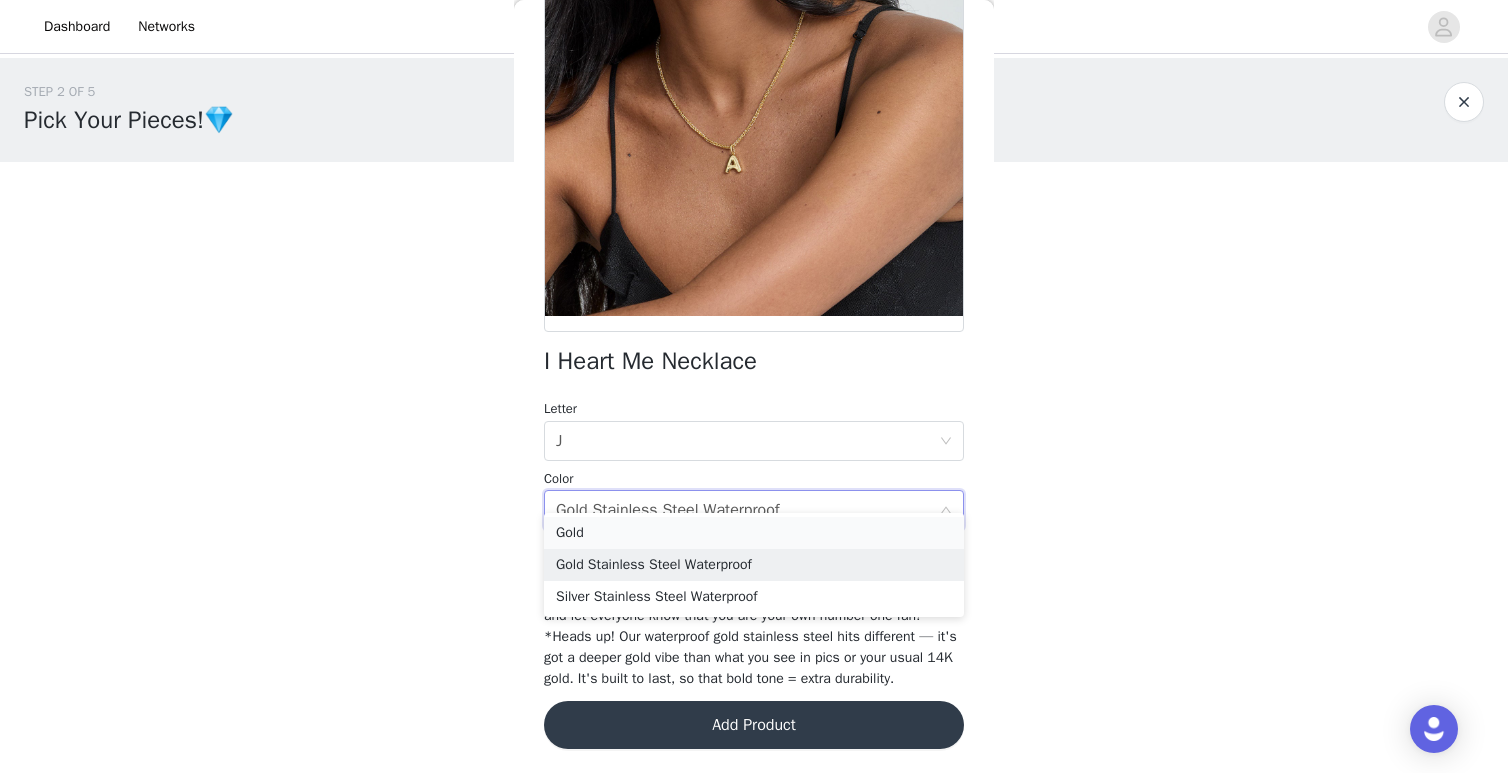 click on "Gold" at bounding box center (754, 533) 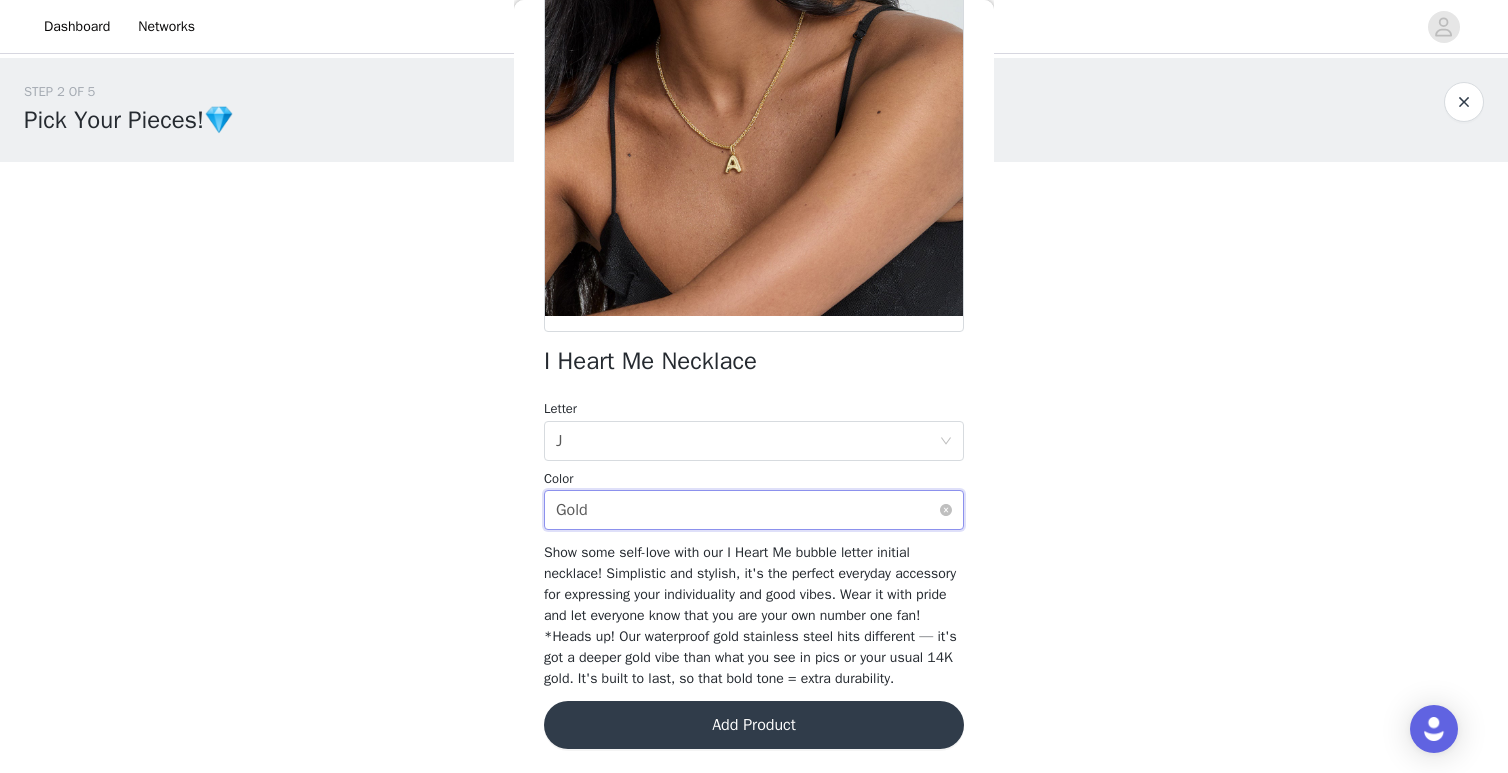 click on "Select color Gold" at bounding box center (747, 510) 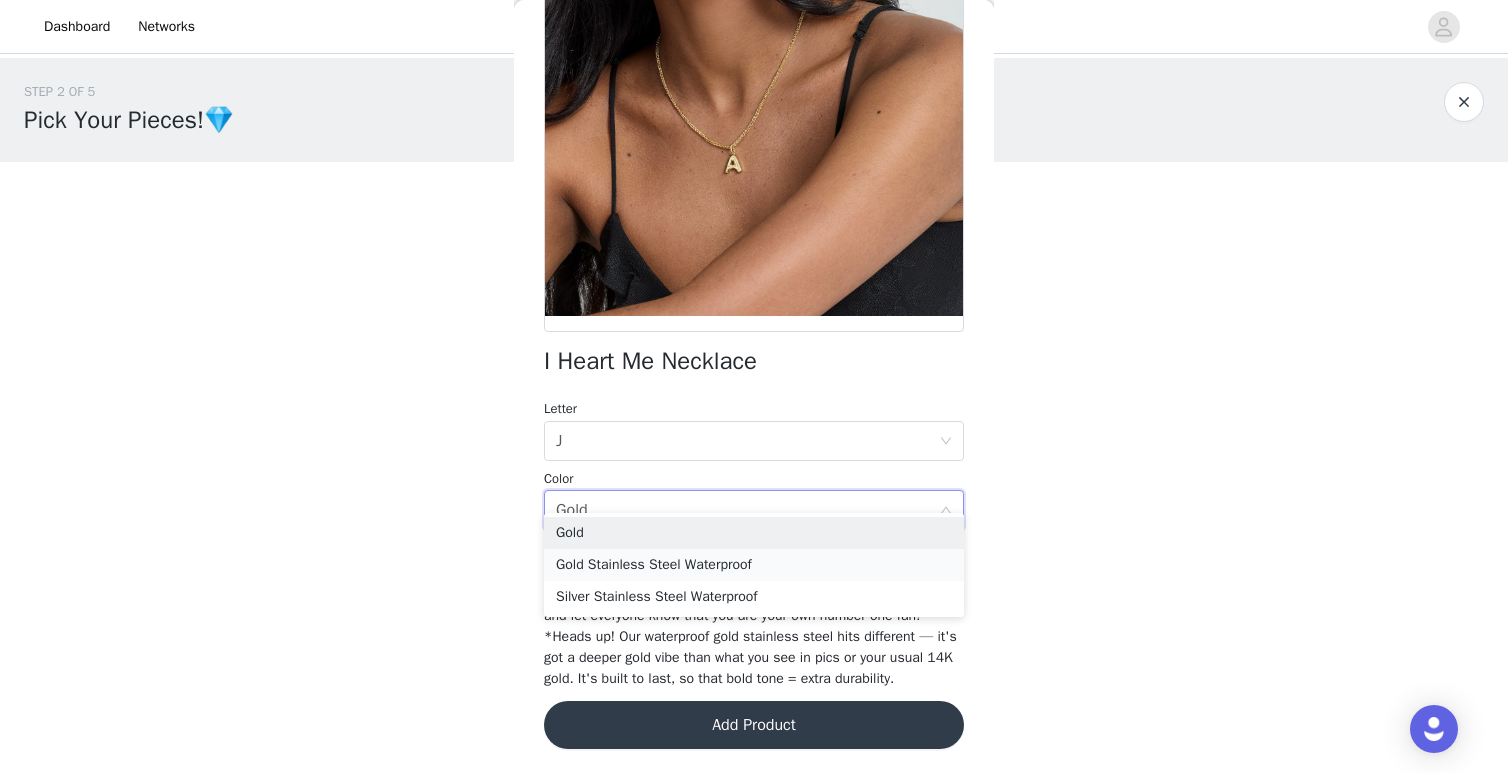 click on "Gold Stainless Steel Waterproof" at bounding box center [754, 565] 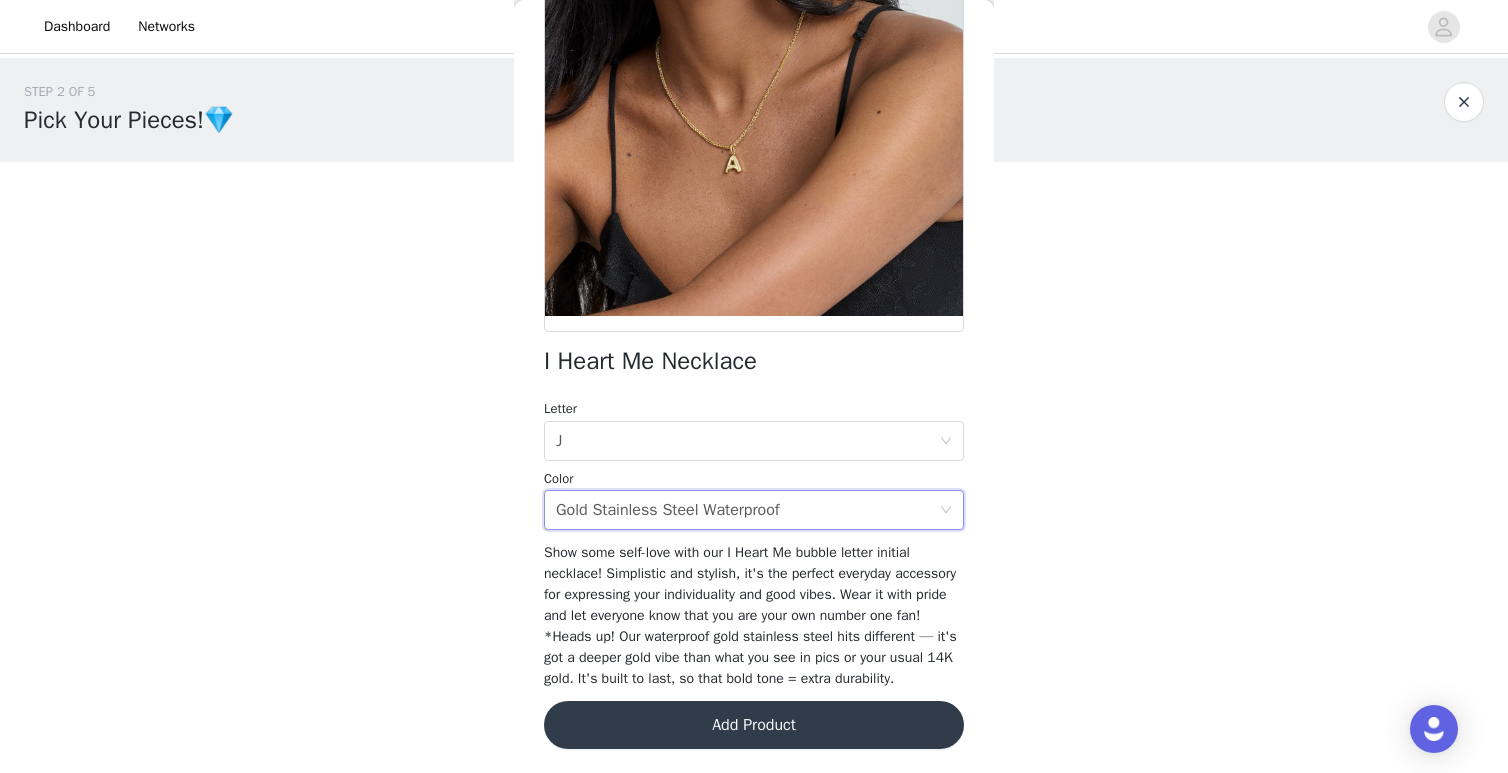 click on "STEP 2 OF 5
Pick Your Pieces!💎
Please take a look at our catalog and select 4 of your favs!❤️ If a piece you selected is out of stock it will be replaced with one of our best sellers!       0/4 Selected           Add Product       Back     I Heart Me Necklace               Letter   Select letter J Color   Select color Gold Stainless Steel Waterproof   Show some self-love with our I Heart Me bubble letter initial necklace! Simplistic and stylish, it's the perfect everyday accessory for expressing your individuality and good vibes. Wear it with pride and let everyone know that you are your own number one fan! *Heads up! Our waterproof gold stainless steel hits different — it's got a deeper gold vibe than what you see in pics or your usual 14K gold. It's built to last, so that bold tone = extra durability.   Add Product
Step 2 of 5" at bounding box center [754, 309] 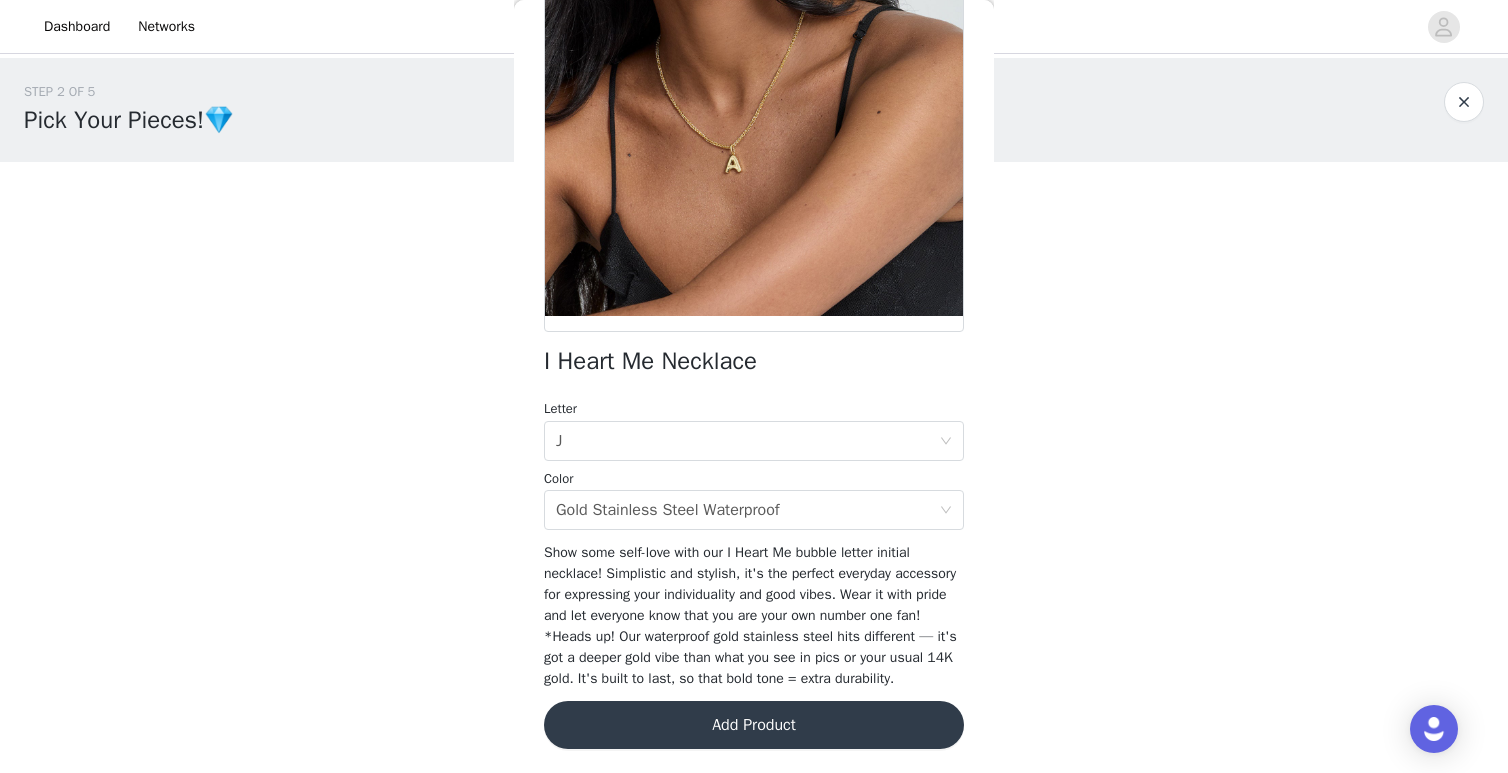 click on "Add Product" at bounding box center (754, 725) 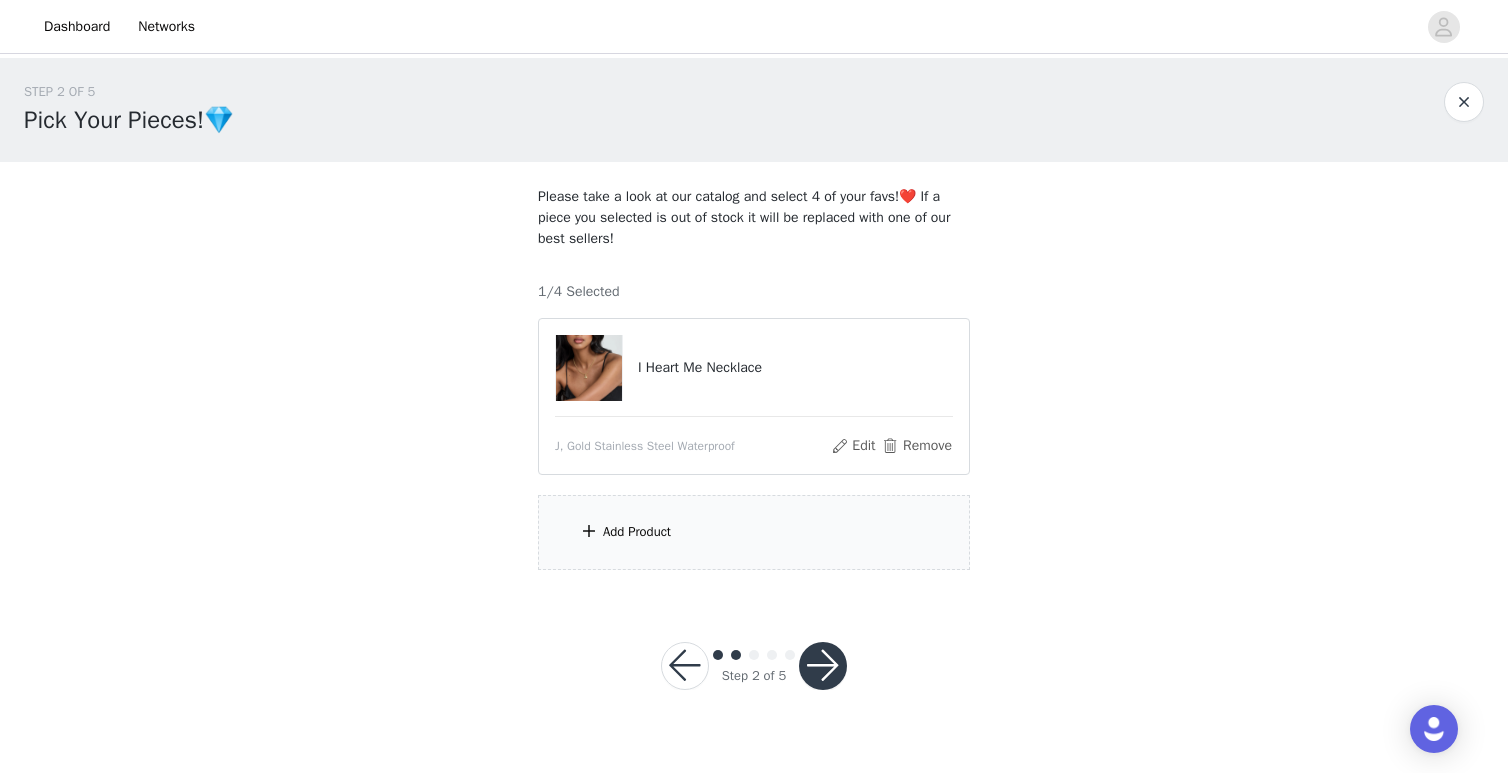 click on "Add Product" at bounding box center [637, 532] 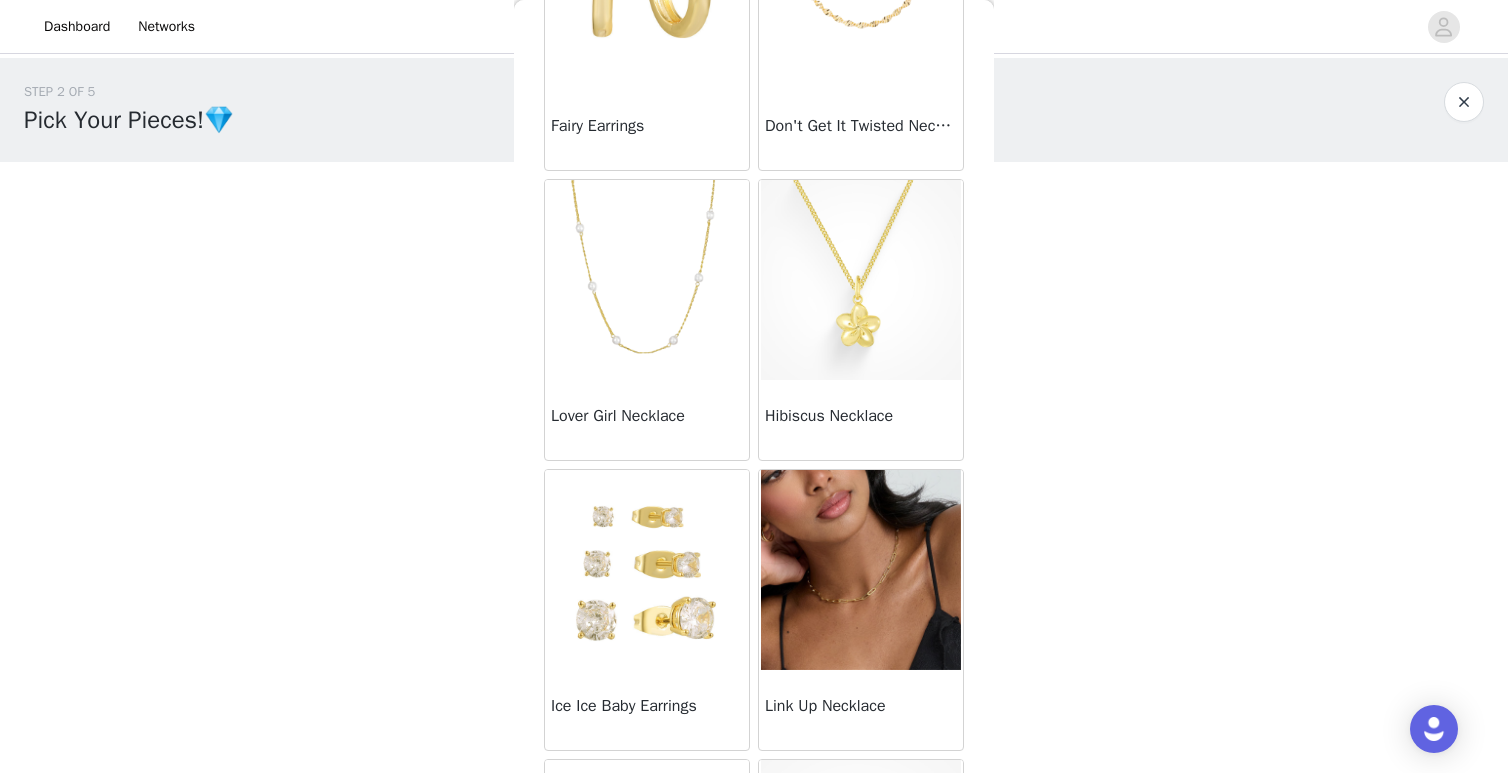 scroll, scrollTop: 778, scrollLeft: 0, axis: vertical 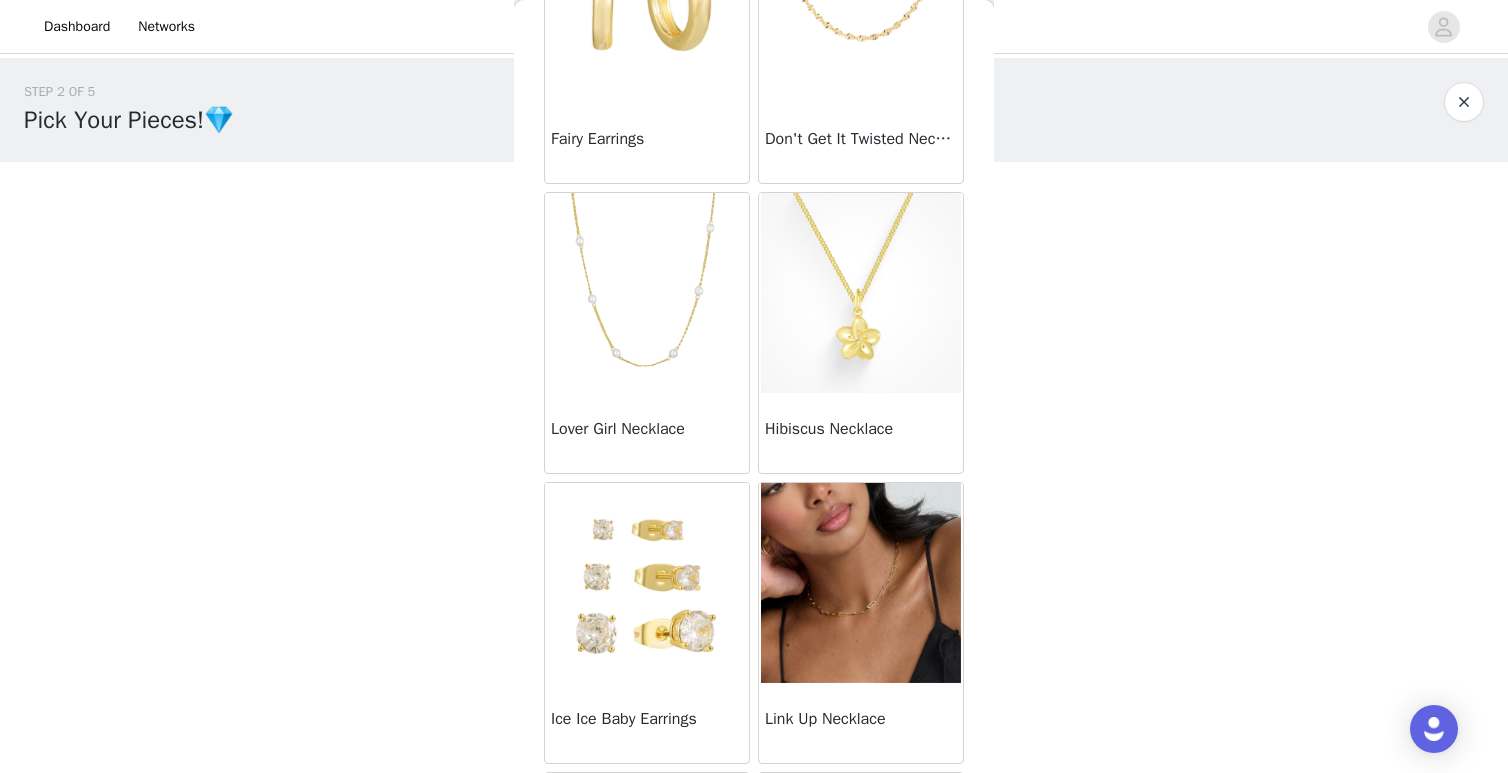 click at bounding box center [647, 293] 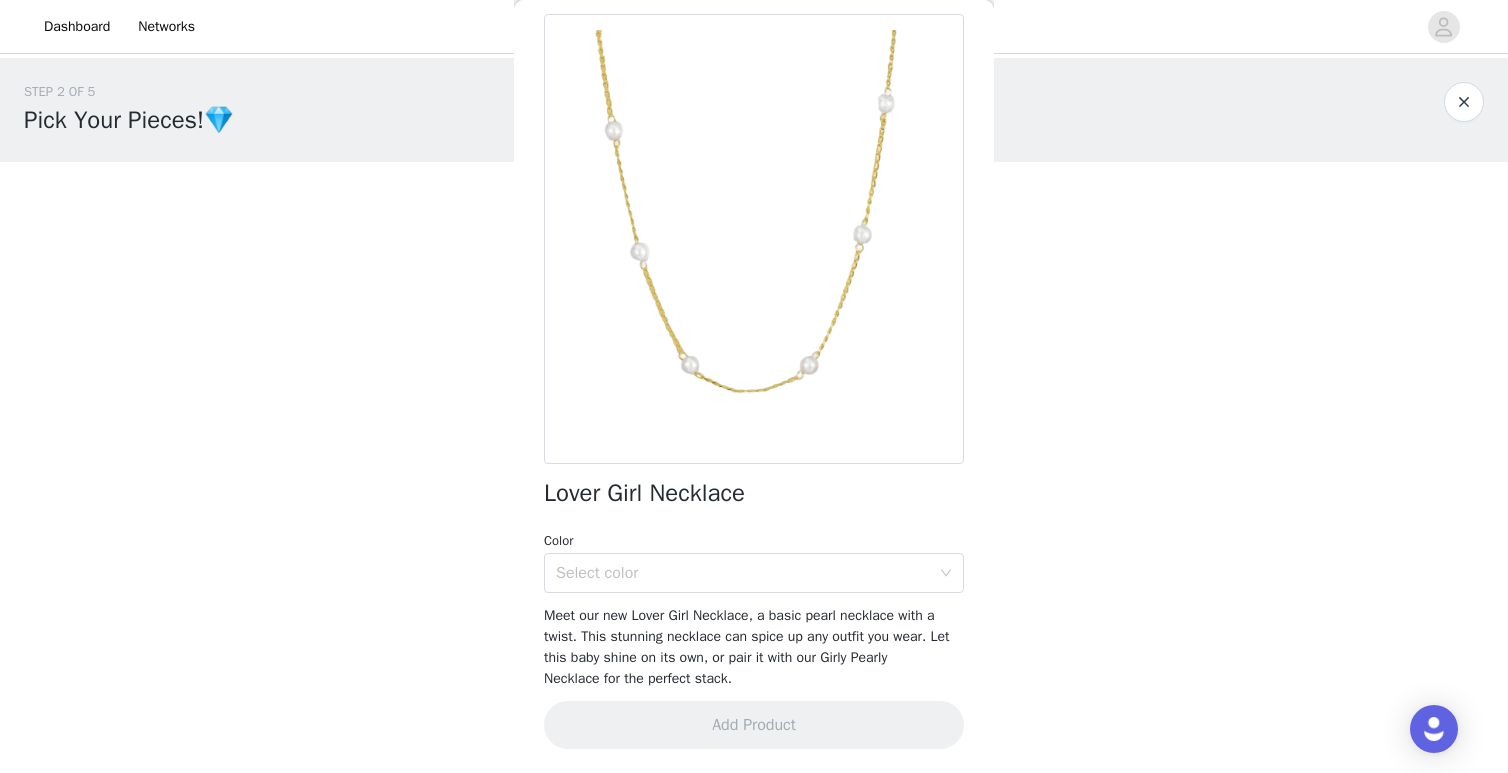 scroll, scrollTop: 85, scrollLeft: 0, axis: vertical 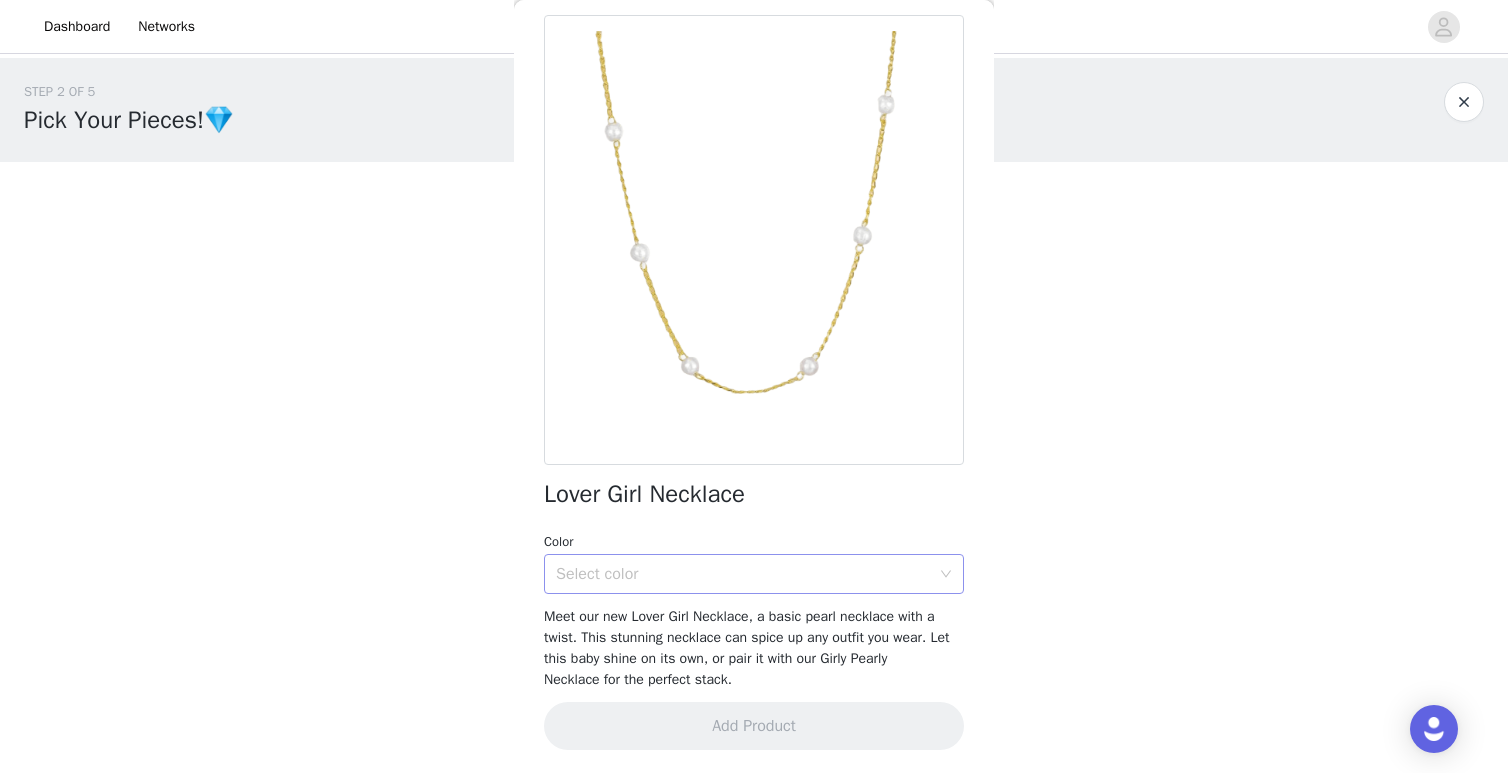 click on "Select color" at bounding box center [743, 574] 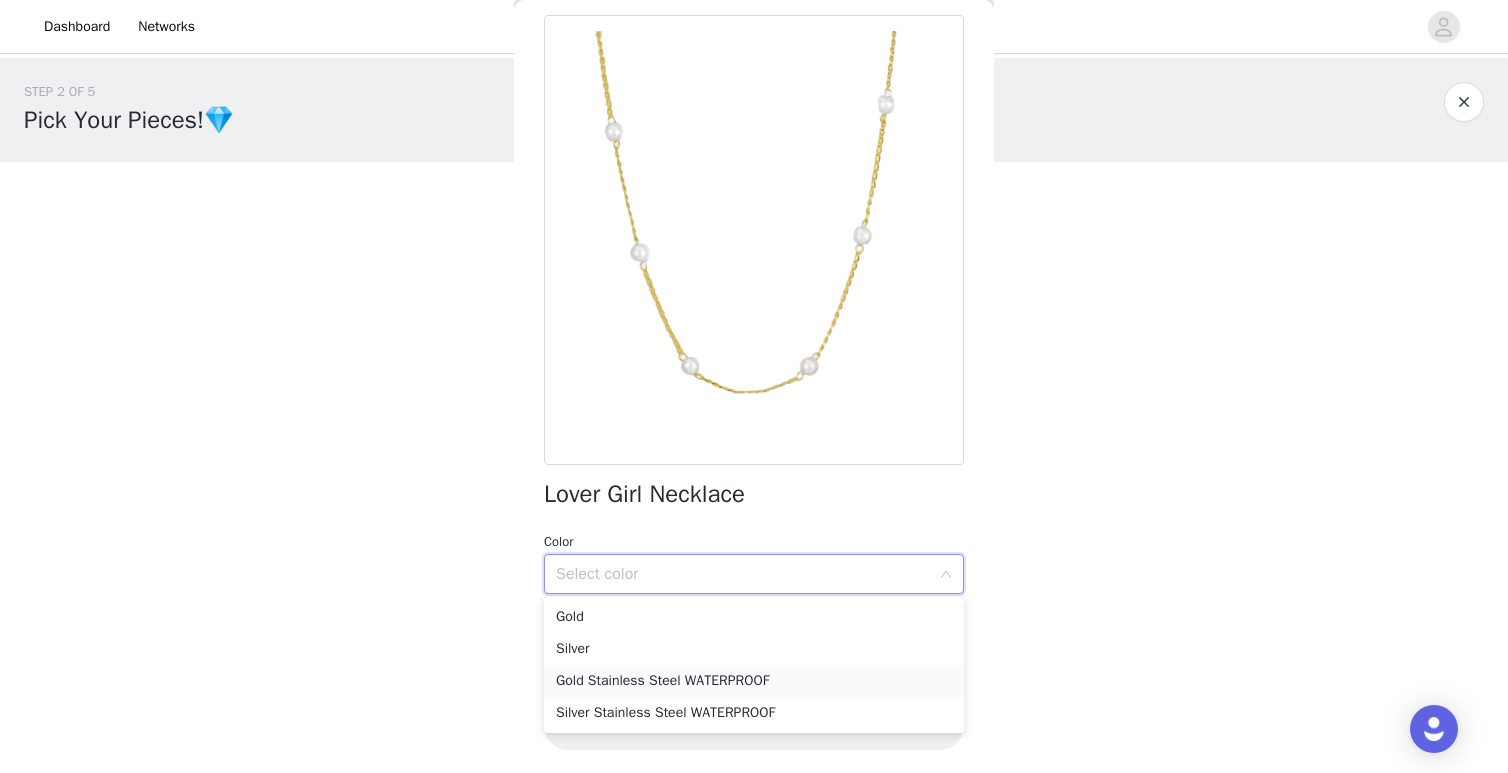 click on "Gold Stainless Steel WATERPROOF" at bounding box center (754, 681) 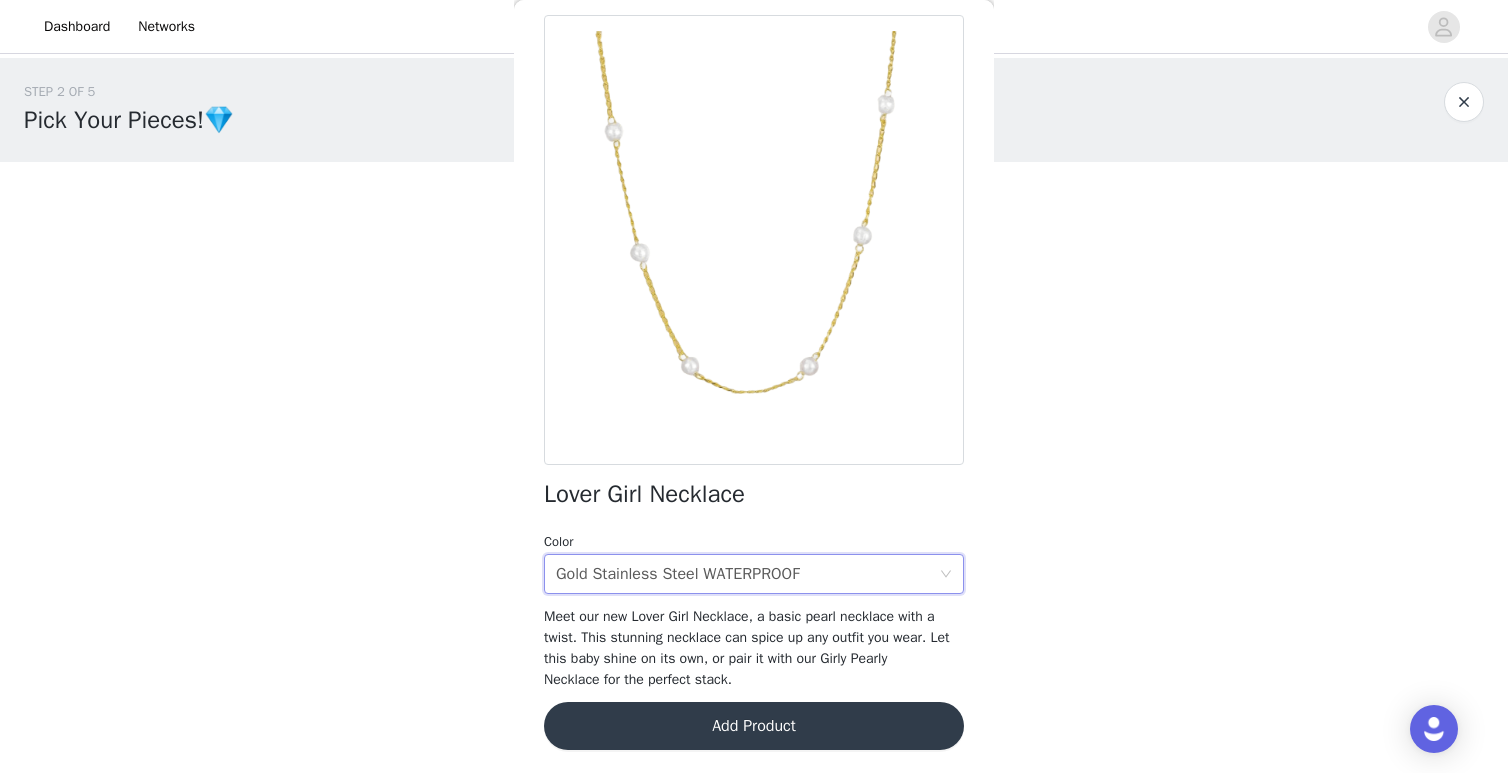 click on "Add Product" at bounding box center (754, 726) 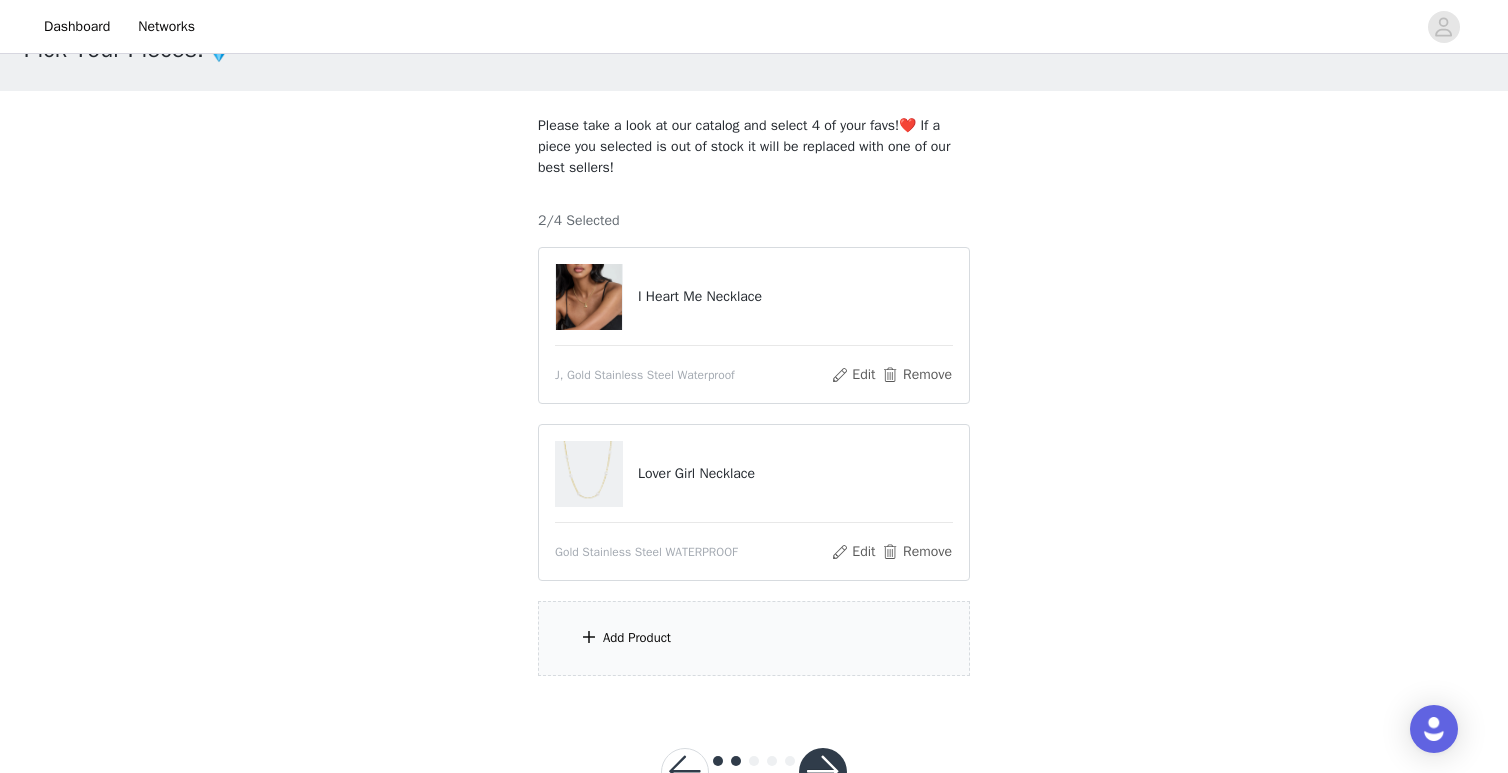 scroll, scrollTop: 141, scrollLeft: 0, axis: vertical 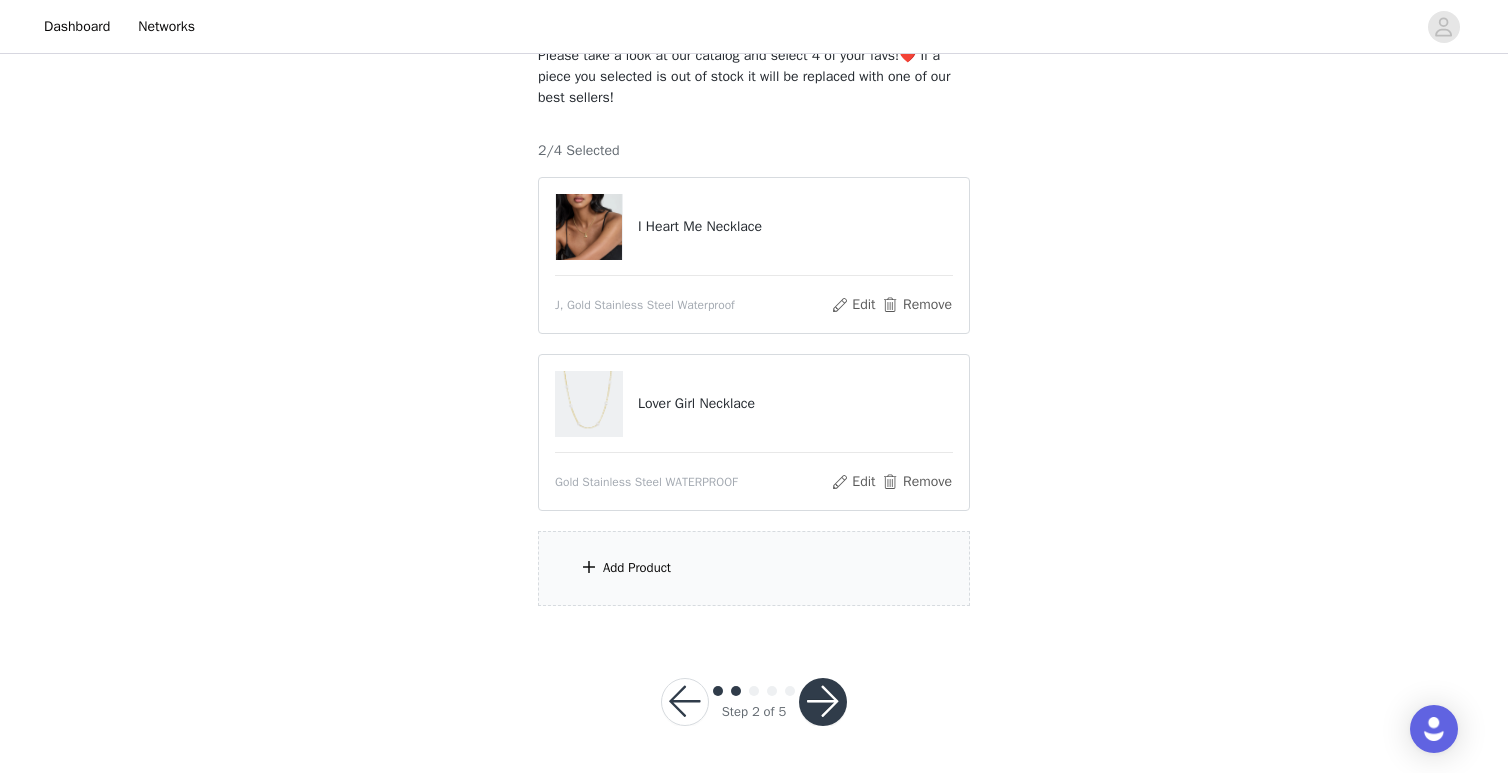 click on "Add Product" at bounding box center (754, 568) 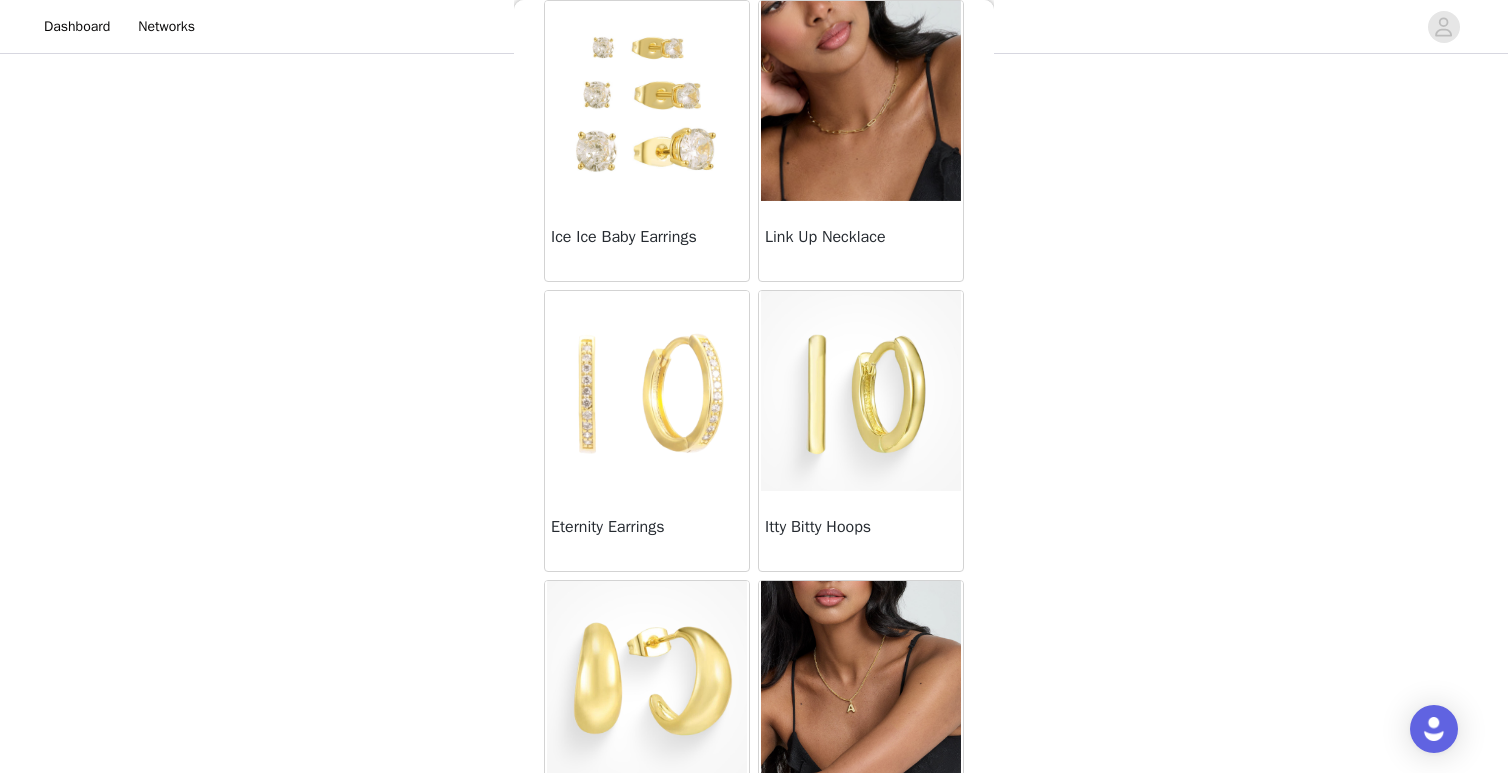 scroll, scrollTop: 1353, scrollLeft: 0, axis: vertical 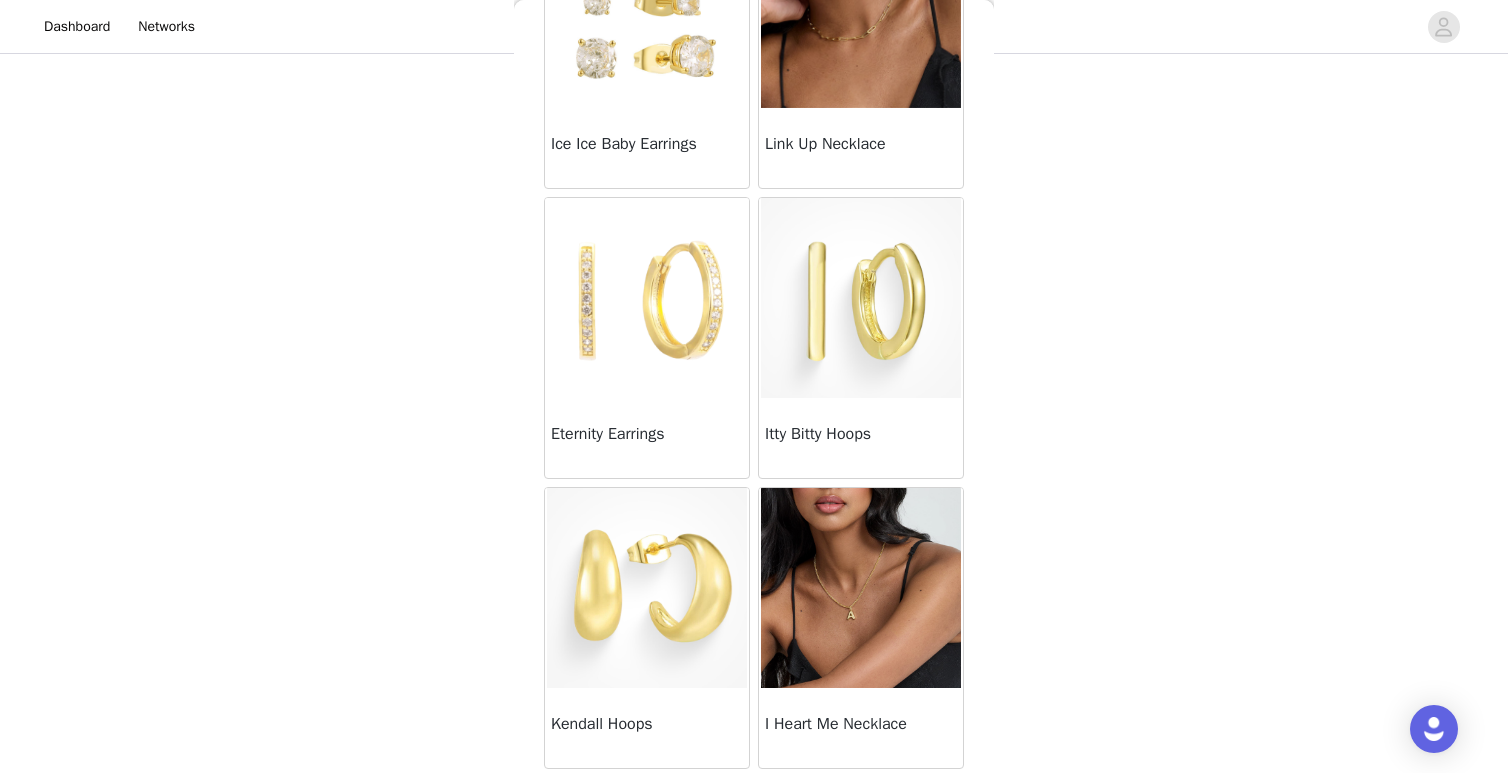 click at bounding box center [861, 298] 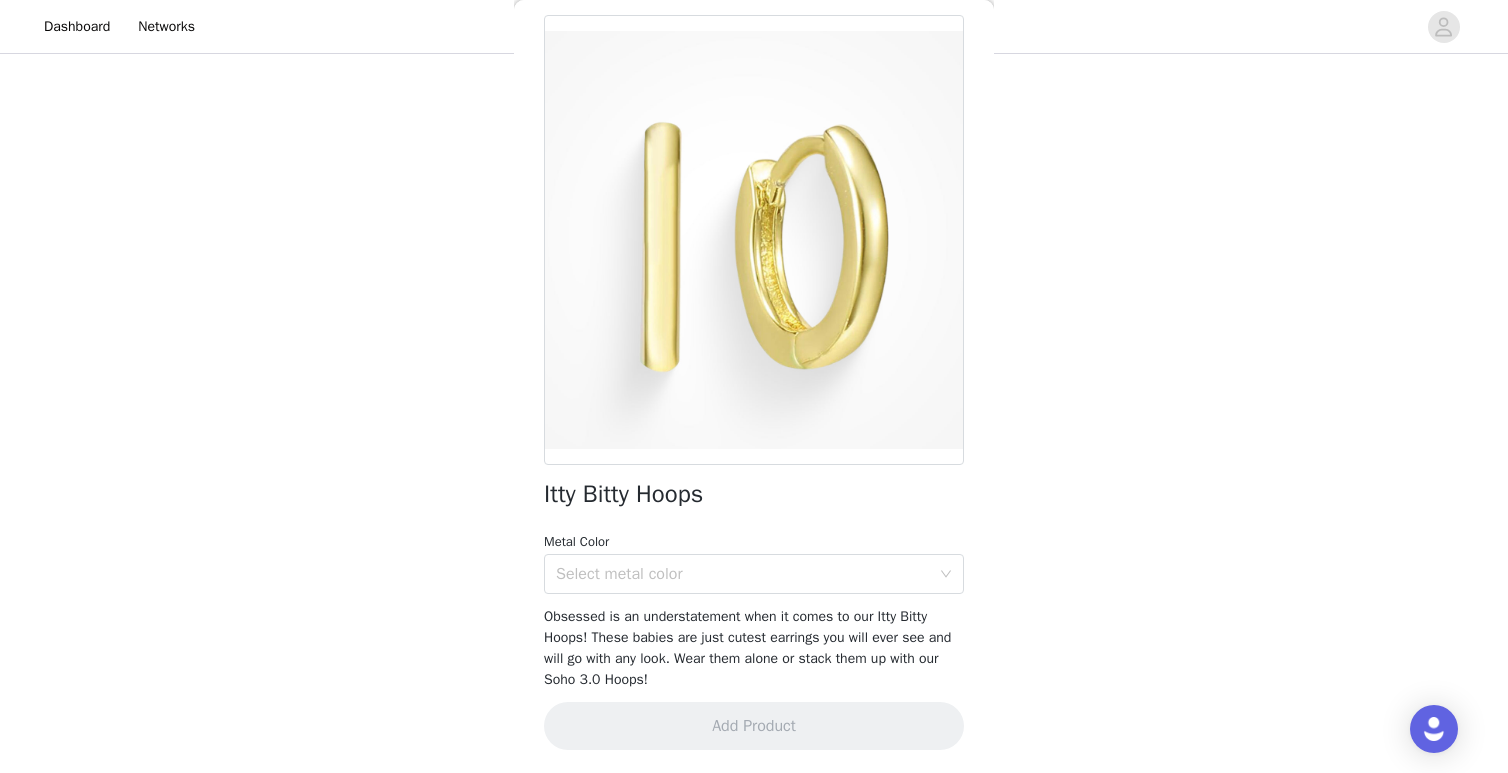 scroll, scrollTop: 0, scrollLeft: 0, axis: both 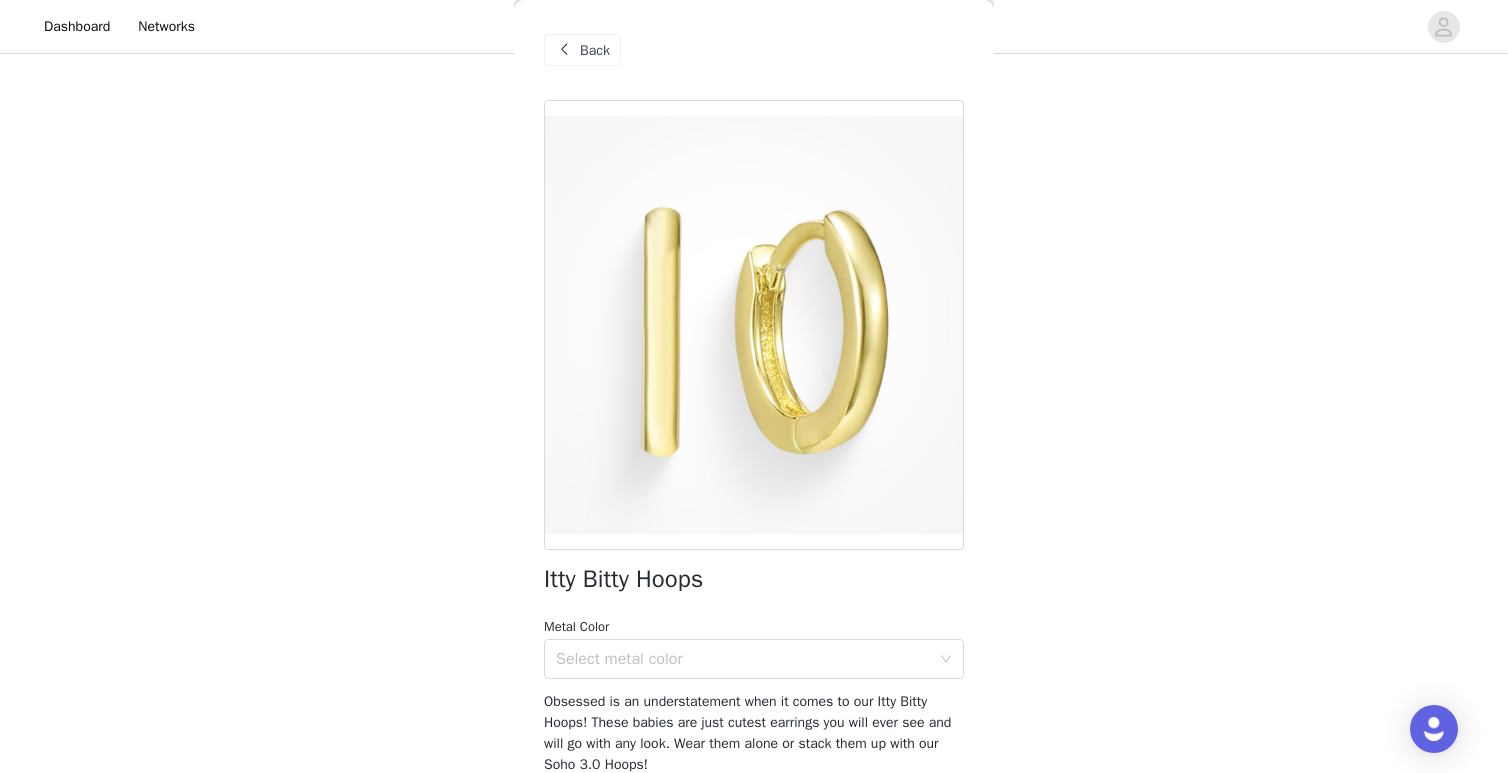click on "Back" at bounding box center (754, 50) 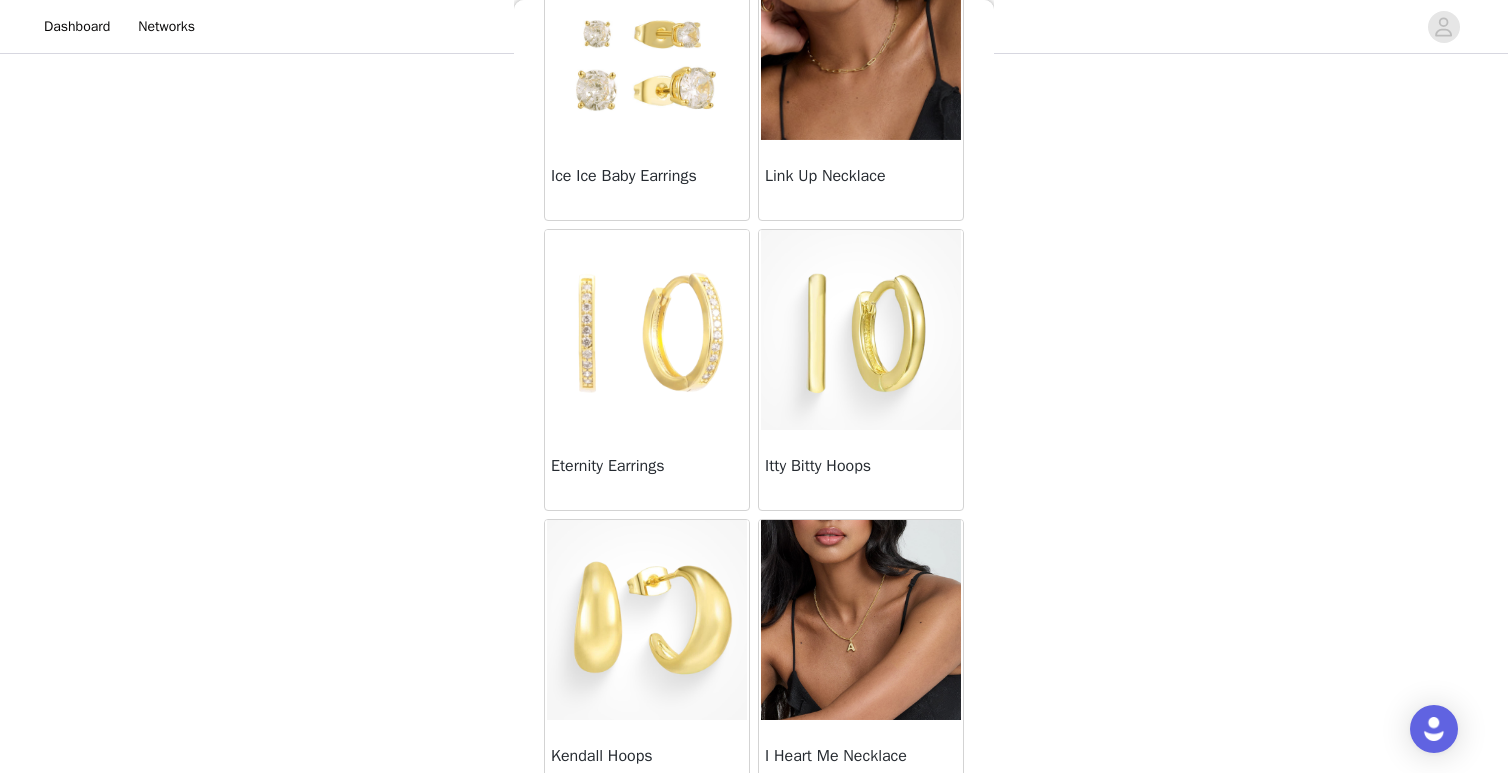scroll, scrollTop: 1339, scrollLeft: 0, axis: vertical 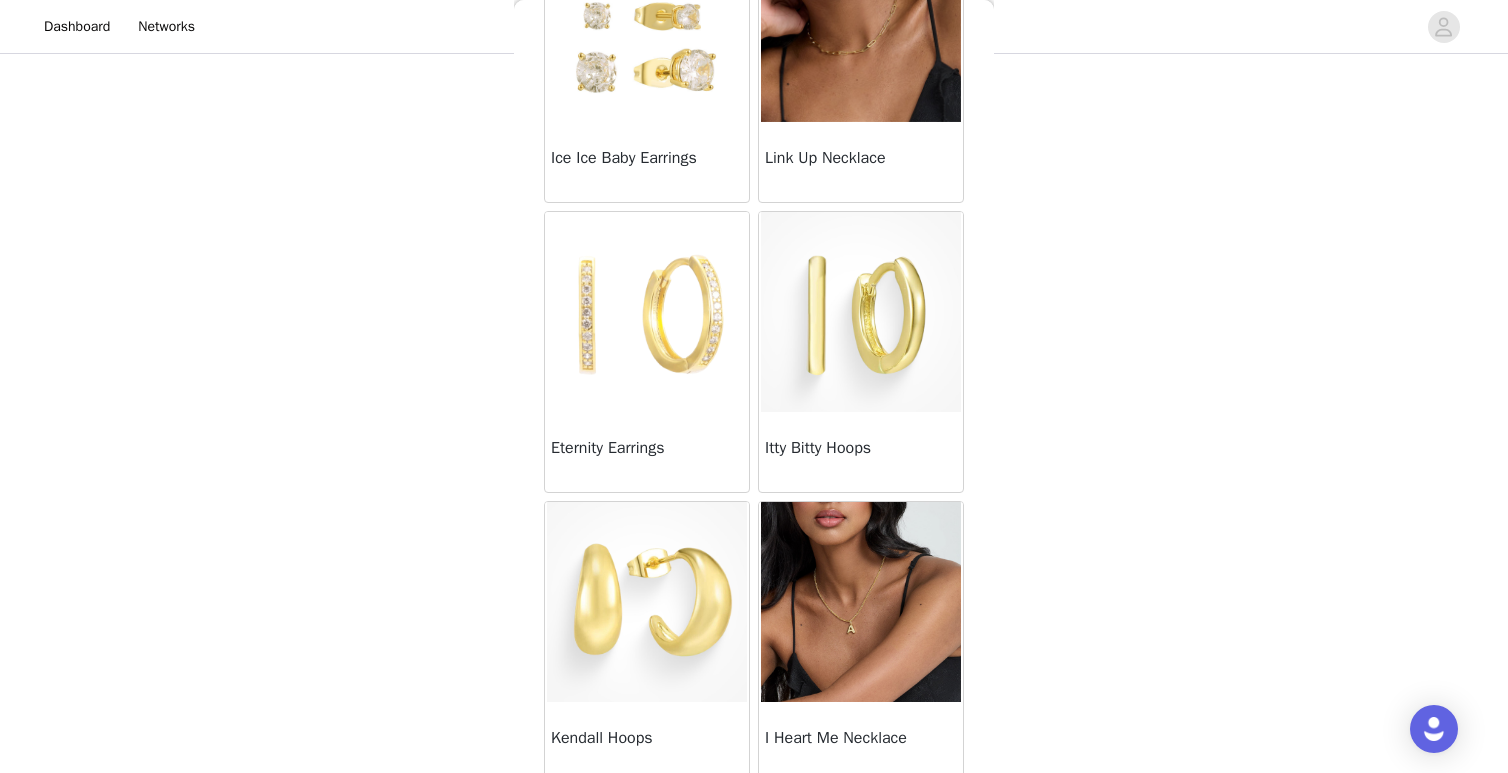 click at bounding box center (647, 312) 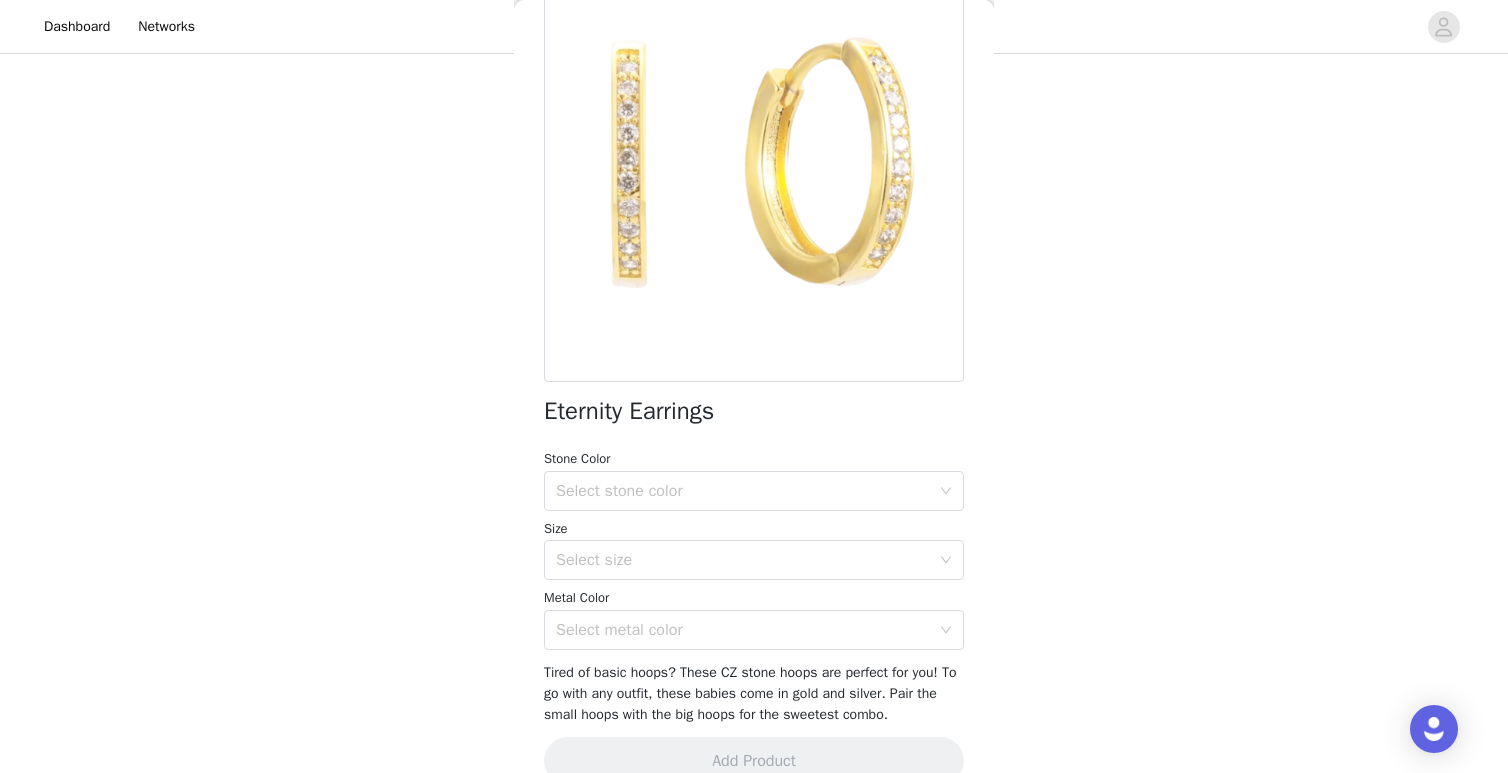 scroll, scrollTop: 224, scrollLeft: 0, axis: vertical 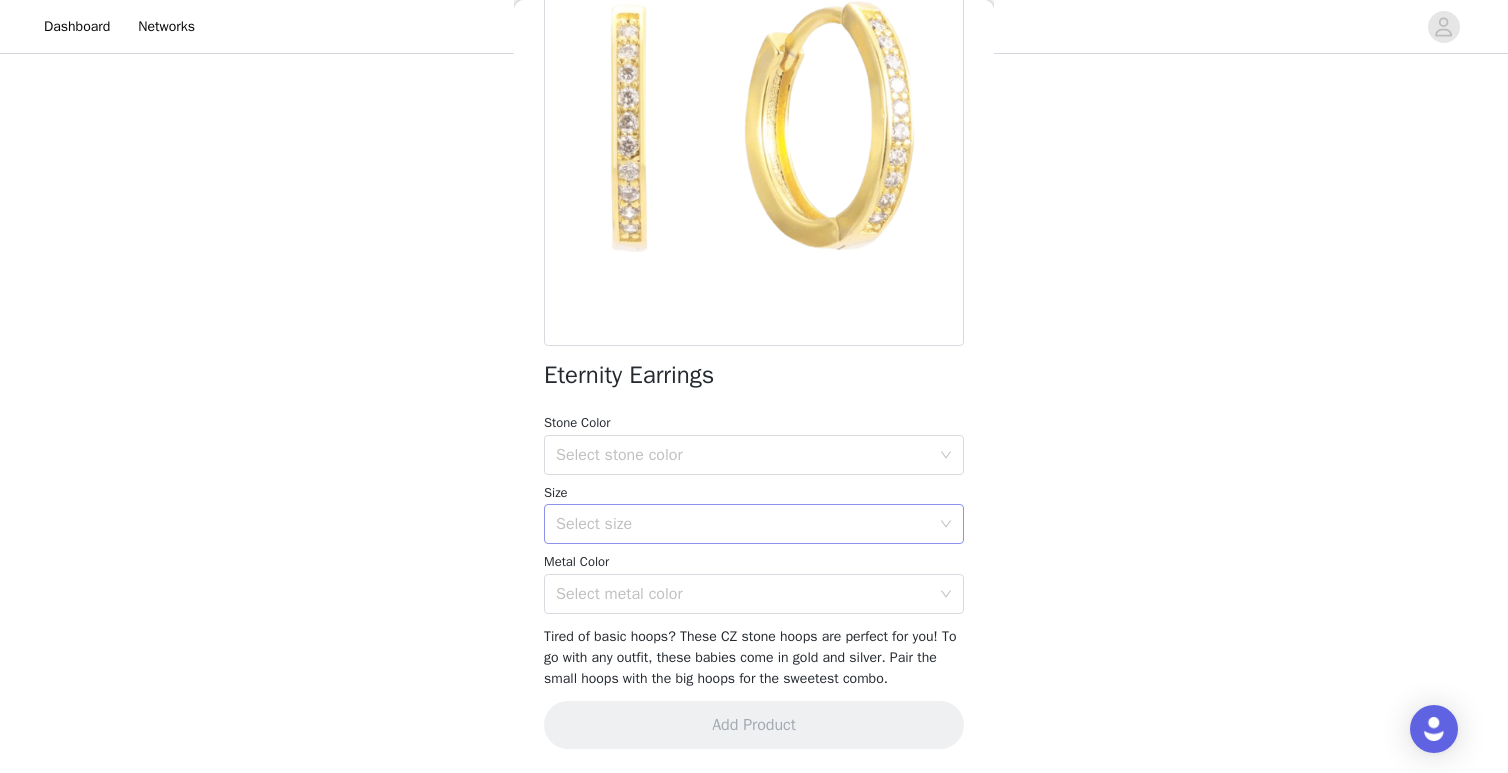 click on "Select size" at bounding box center (743, 524) 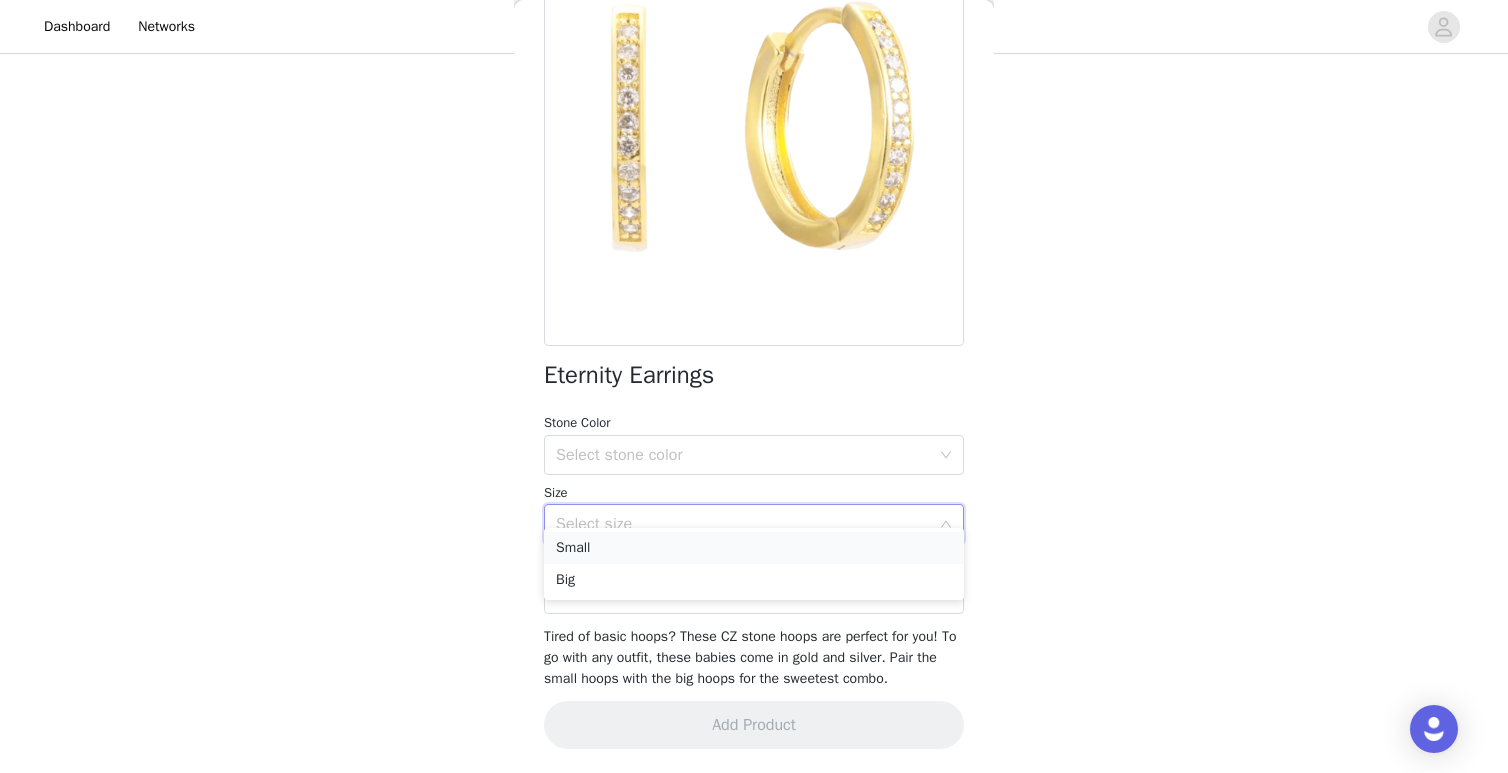 click on "Small" at bounding box center (754, 548) 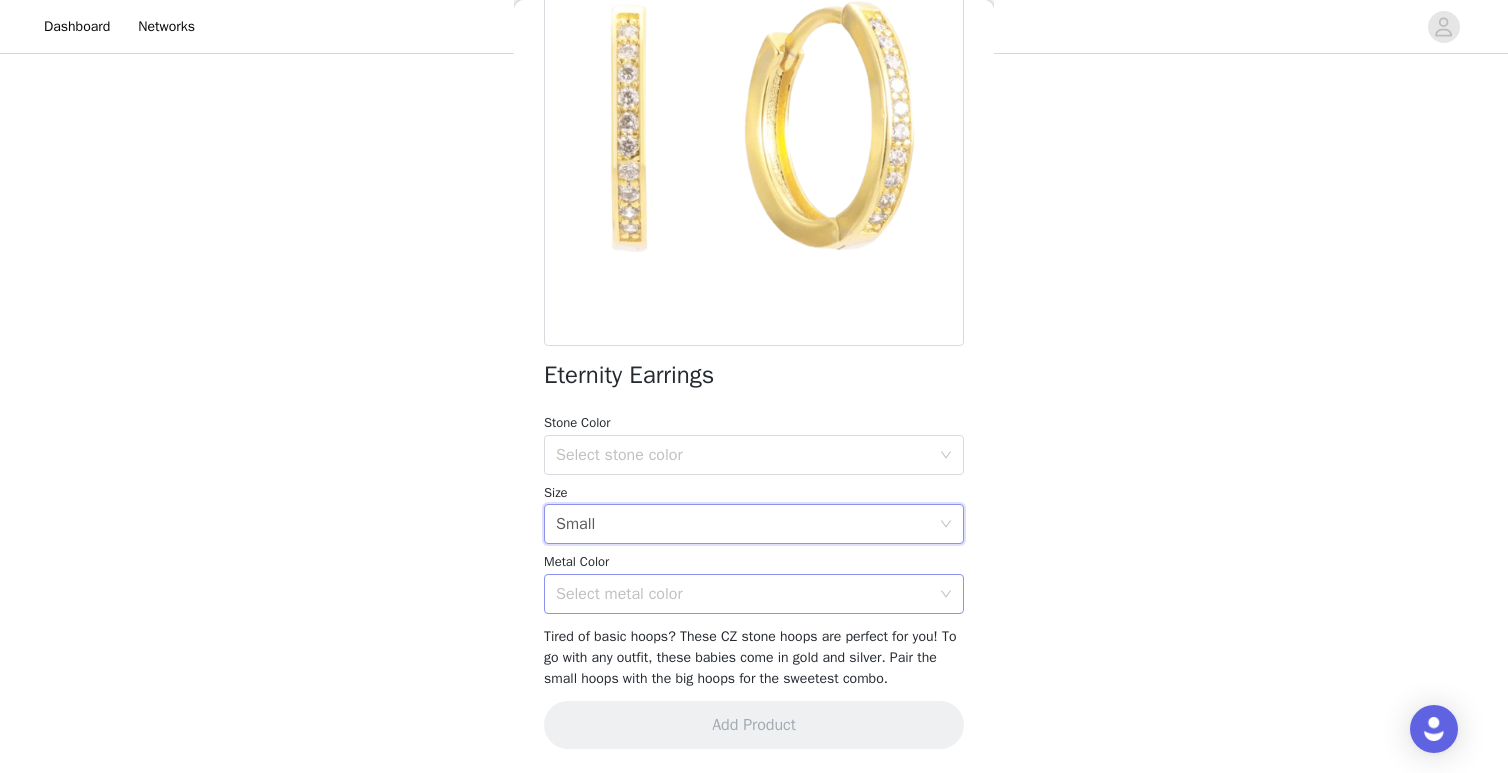 click on "Select metal color" at bounding box center (743, 594) 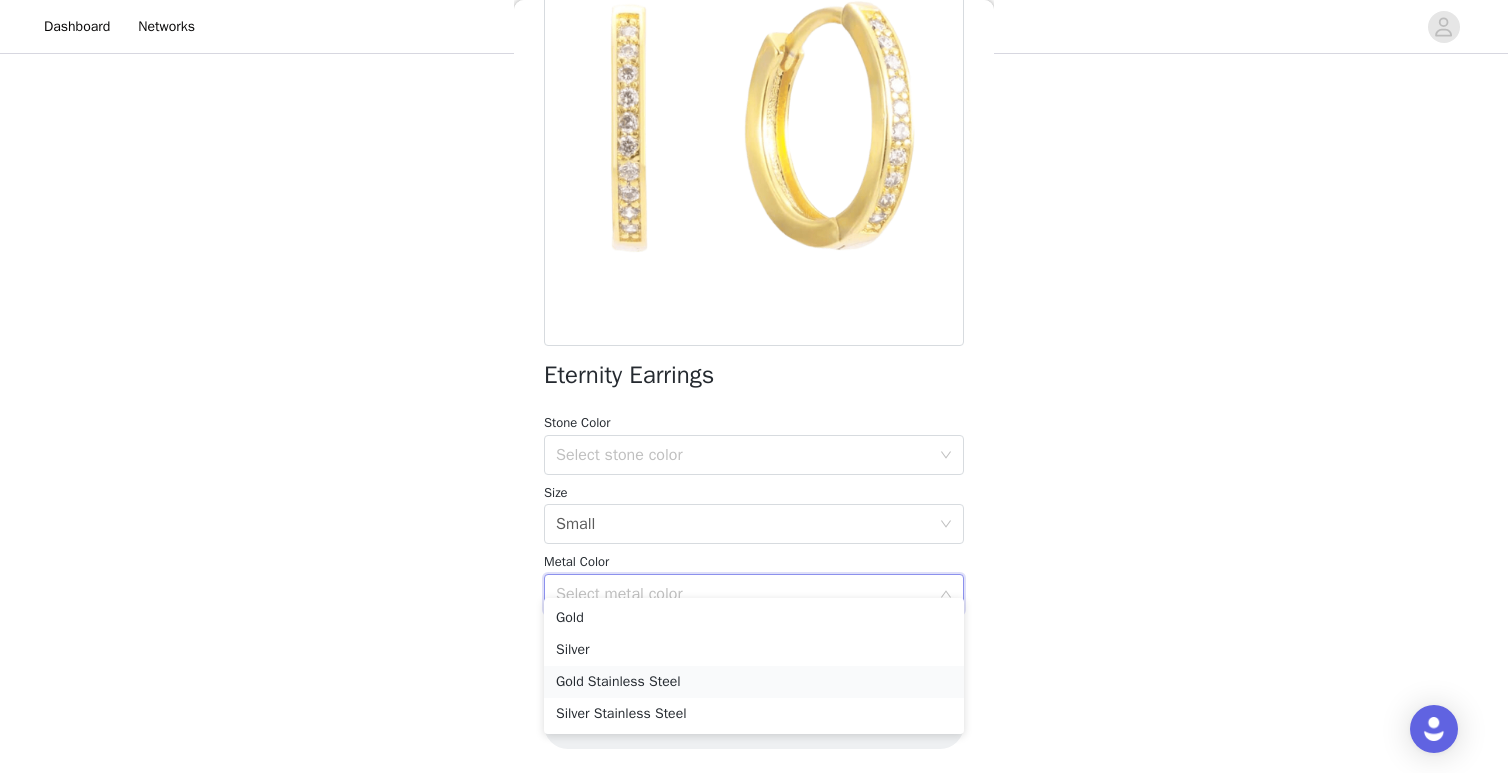 click on "Gold Stainless Steel" at bounding box center [754, 682] 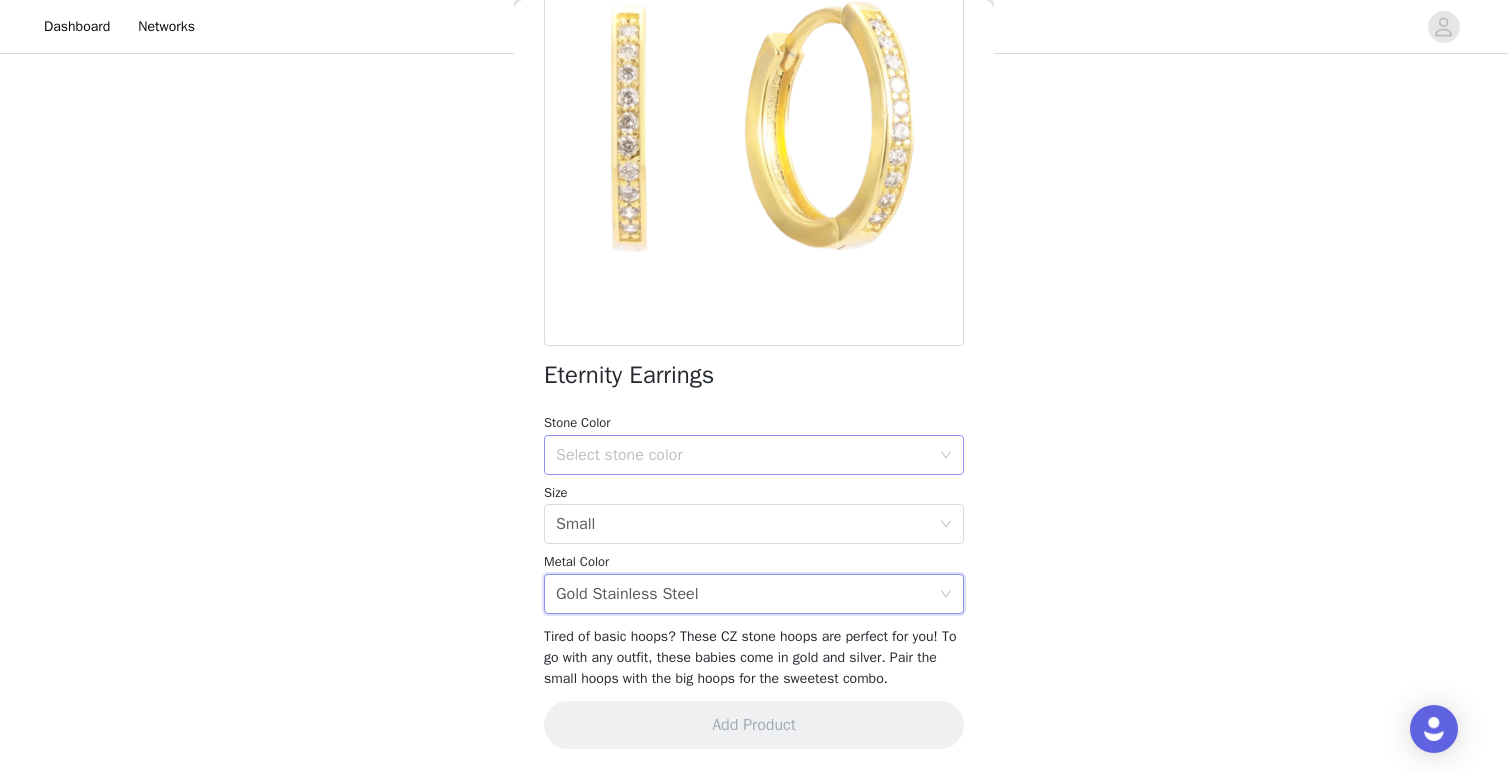 click on "Select stone color" at bounding box center (747, 455) 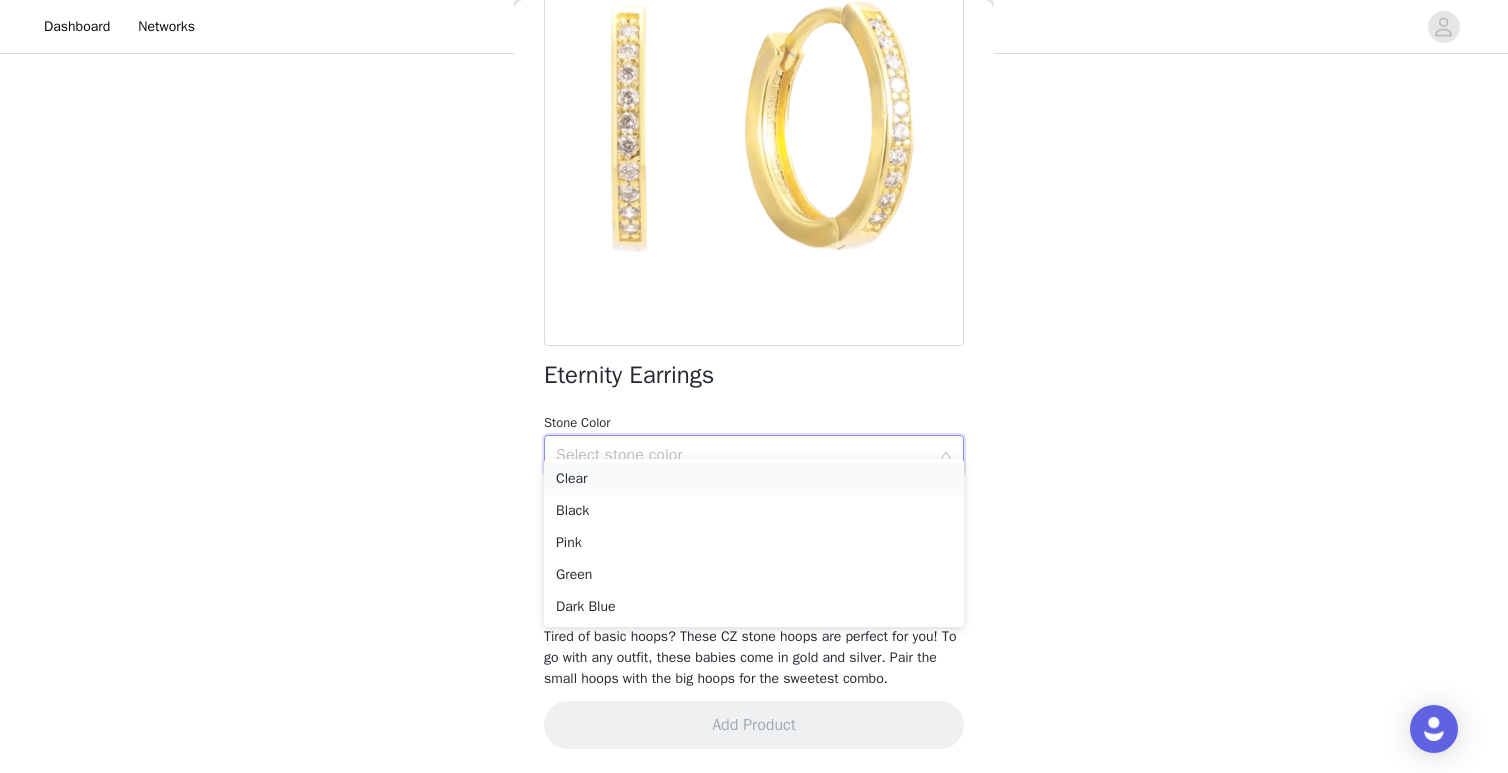 click on "Clear" at bounding box center (754, 479) 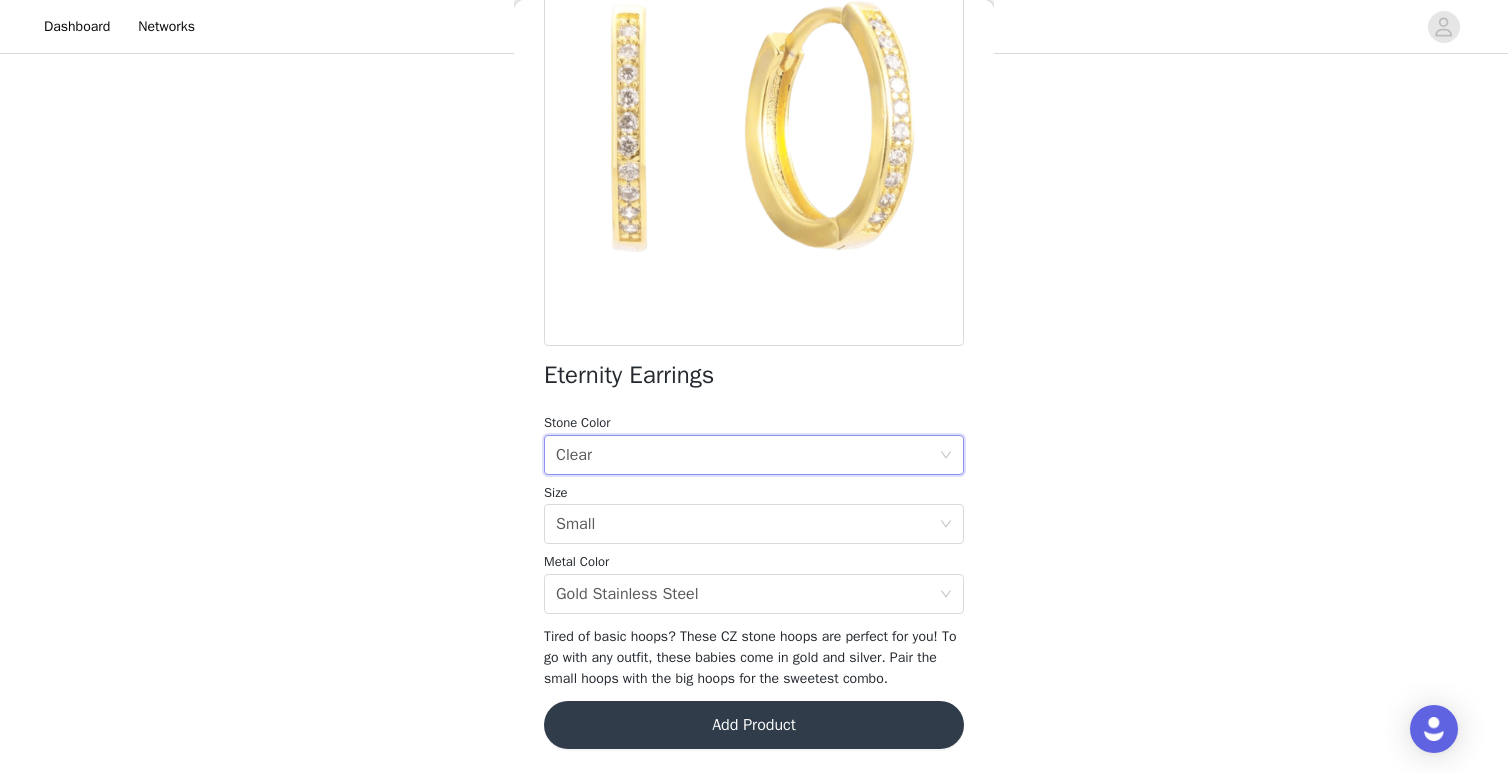click on "STEP 2 OF 5
Pick Your Pieces!💎
Please take a look at our catalog and select 4 of your favs!❤️ If a piece you selected is out of stock it will be replaced with one of our best sellers!       2/4 Selected           I Heart Me Necklace           J, Gold Stainless Steel Waterproof       Edit   Remove     Lover Girl Necklace           Gold Stainless Steel WATERPROOF       Edit   Remove     Add Product       Back     Eternity Earrings               Stone Color   Select stone color Clear Size   Select size Small Metal Color   Select metal color Gold Stainless Steel     Tired of basic hoops? These CZ stone hoops are perfect for you! To go with any outfit, these babies come in gold and silver. Pair the small hoops with the big hoops for the sweetest combo.     Add Product" at bounding box center [754, 273] 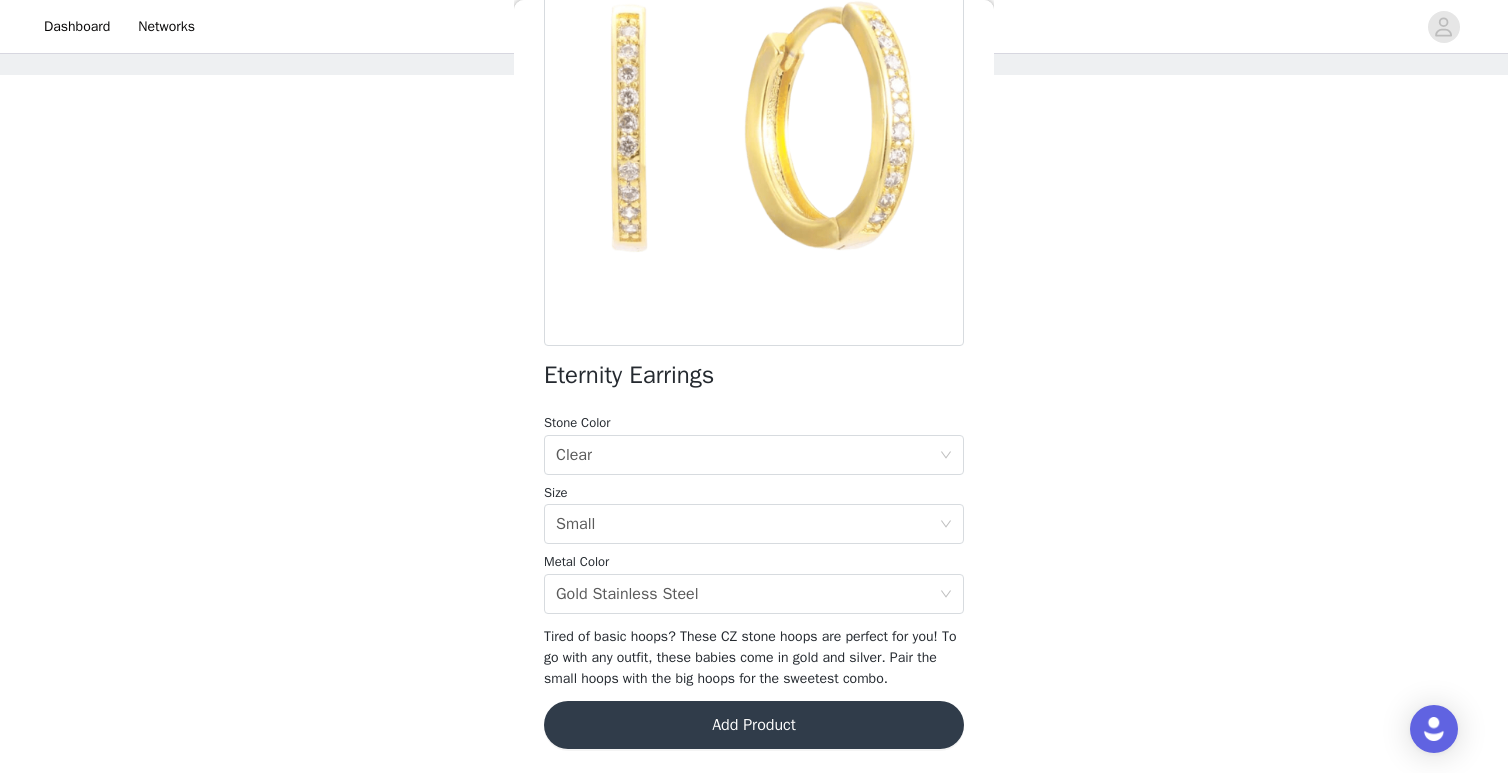 scroll, scrollTop: 141, scrollLeft: 0, axis: vertical 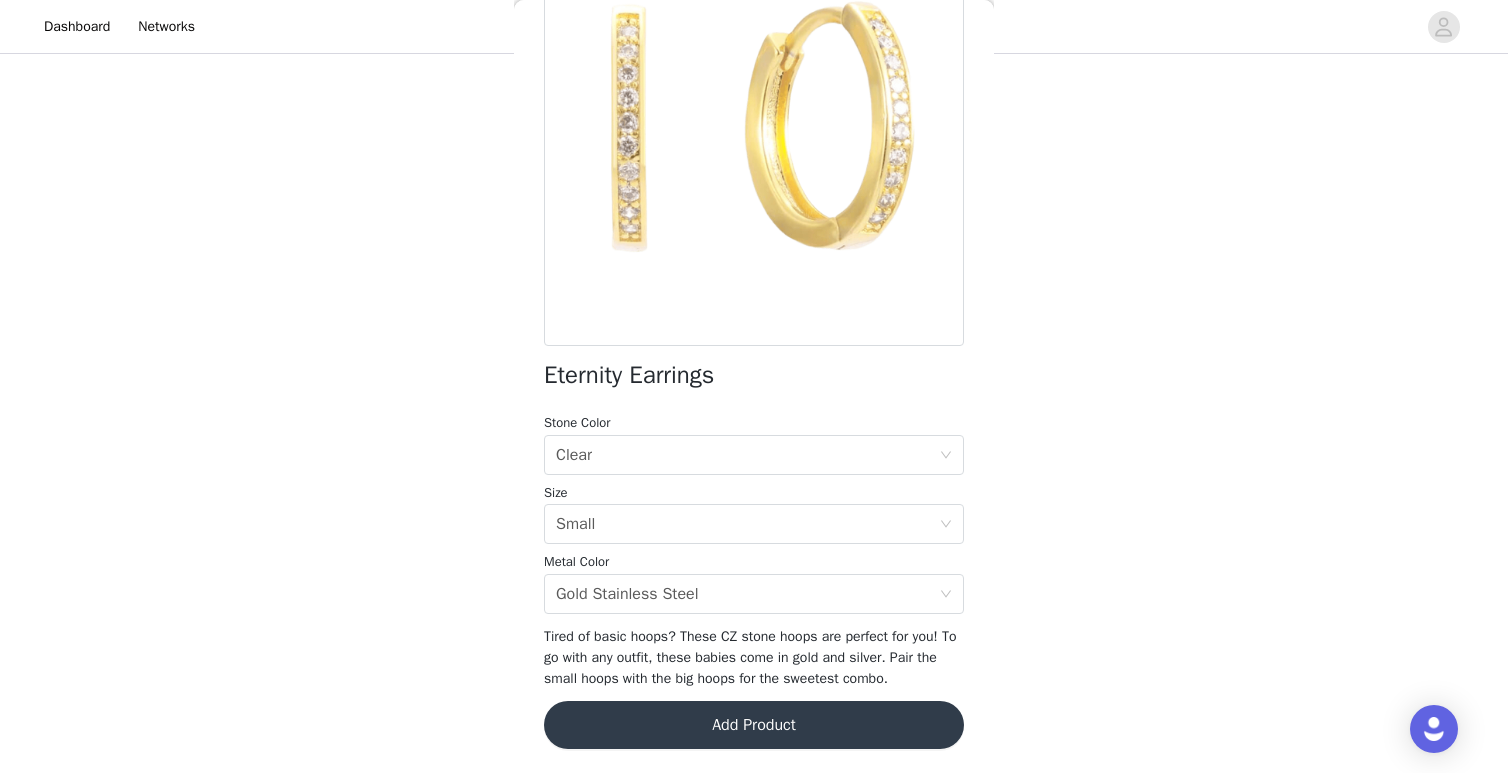 click on "Add Product" at bounding box center [754, 725] 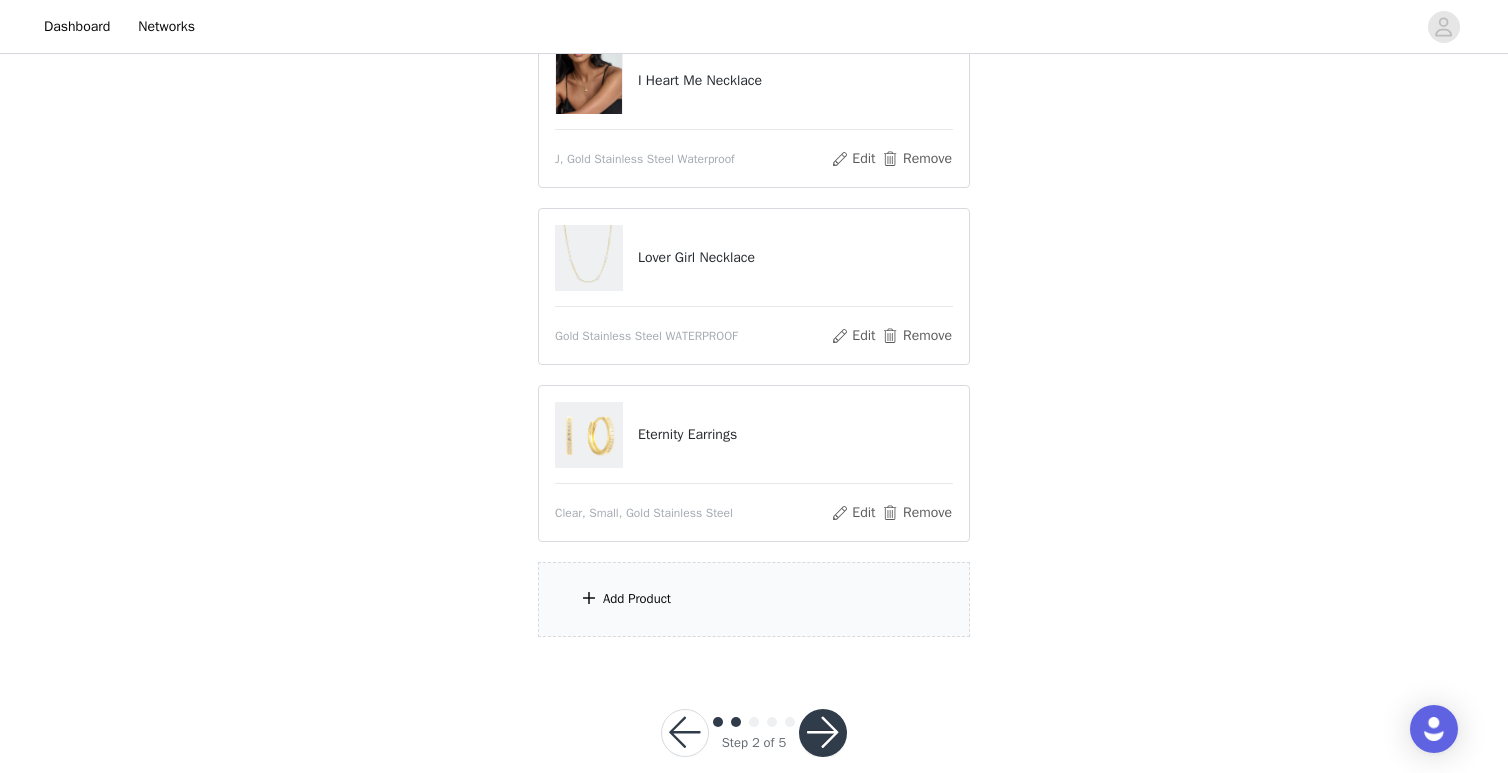 scroll, scrollTop: 318, scrollLeft: 0, axis: vertical 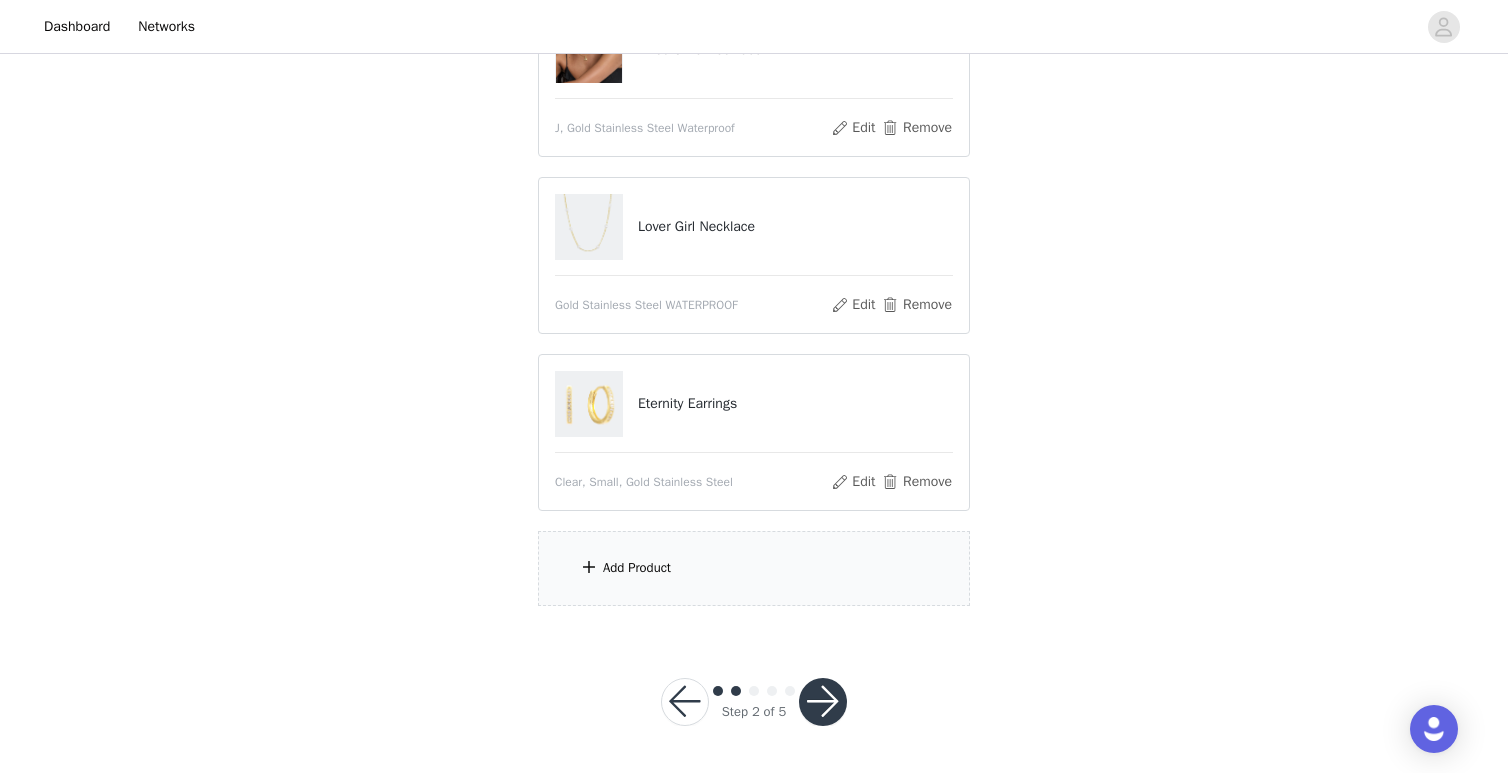 click on "Add Product" at bounding box center (754, 568) 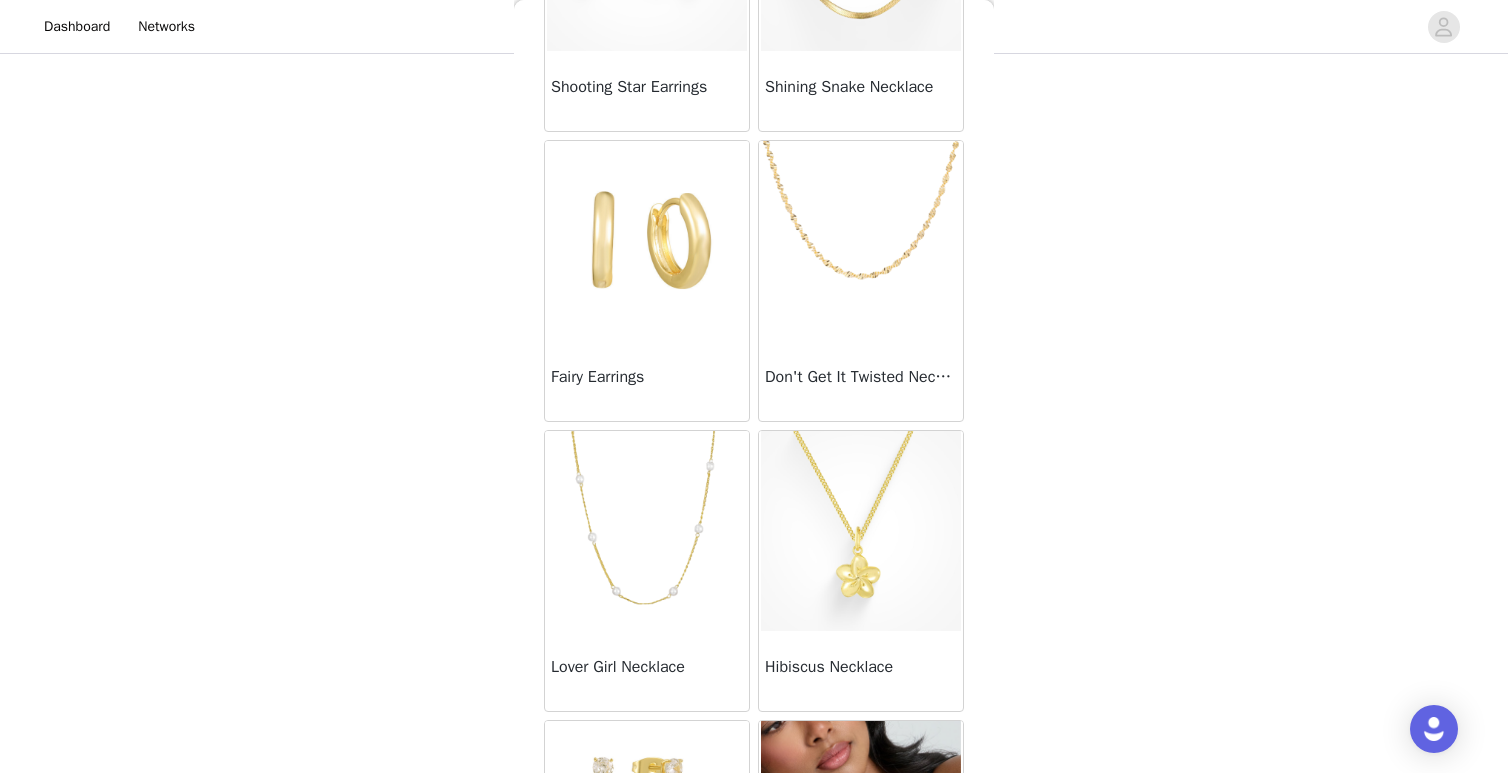 scroll, scrollTop: 509, scrollLeft: 0, axis: vertical 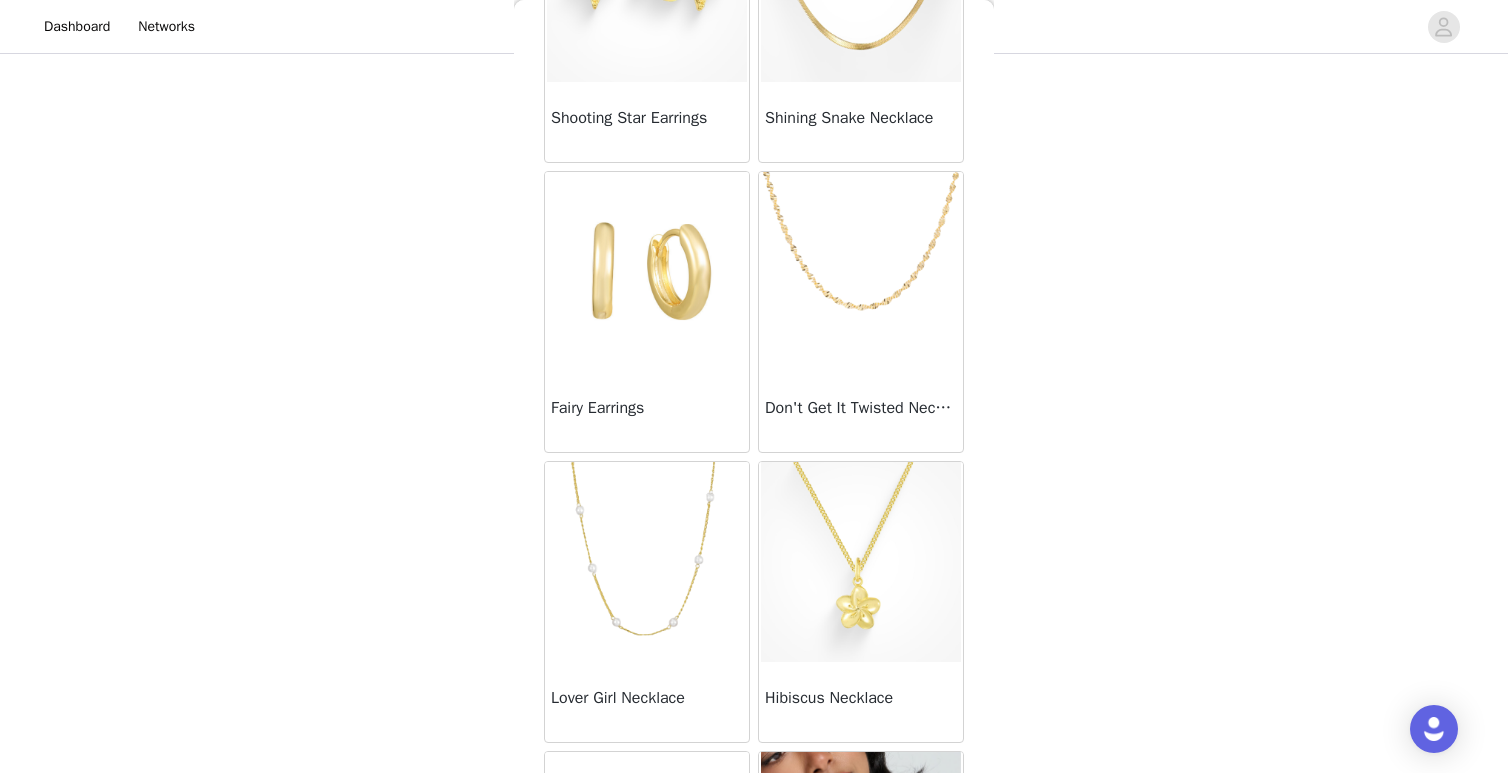 click at bounding box center (861, 562) 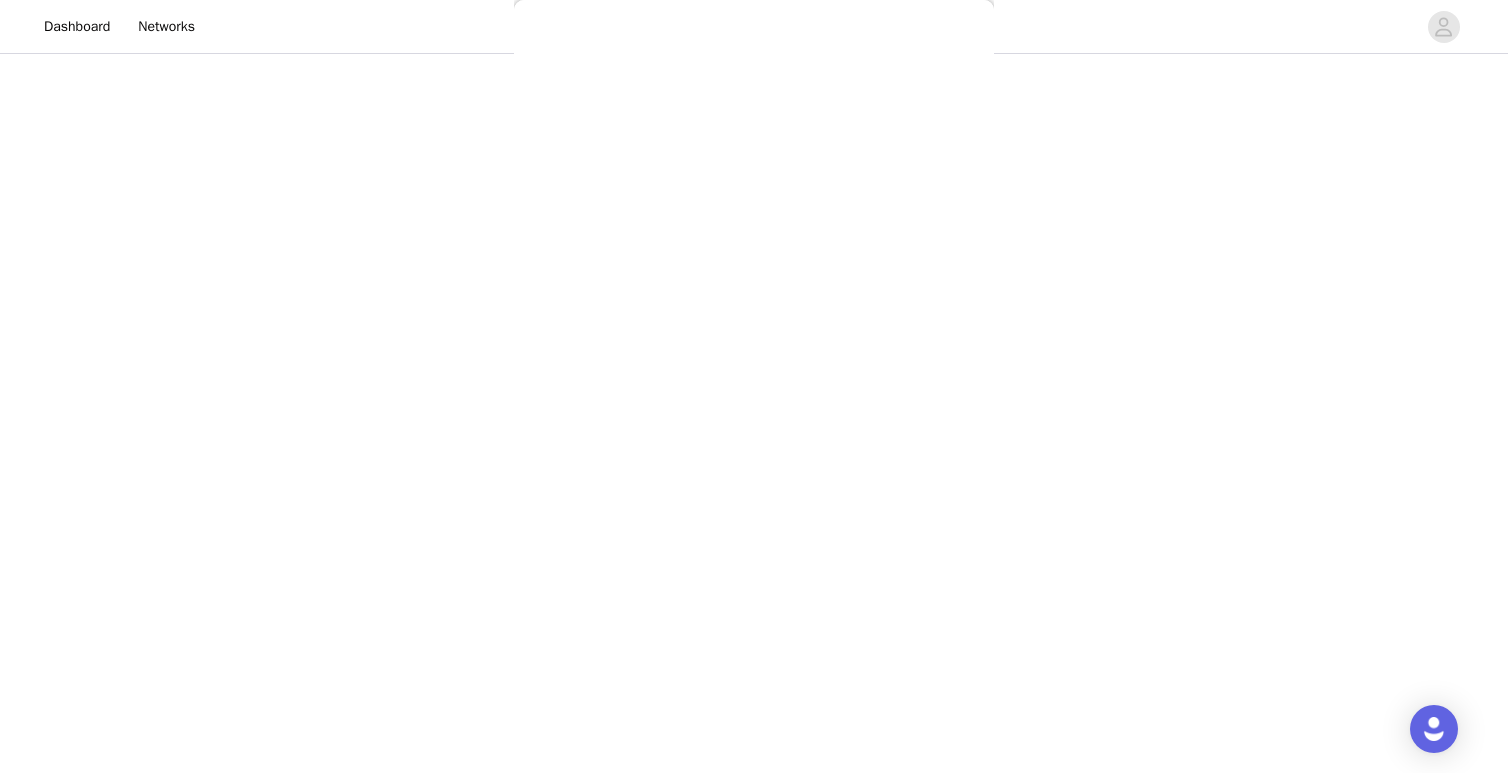 scroll, scrollTop: 85, scrollLeft: 0, axis: vertical 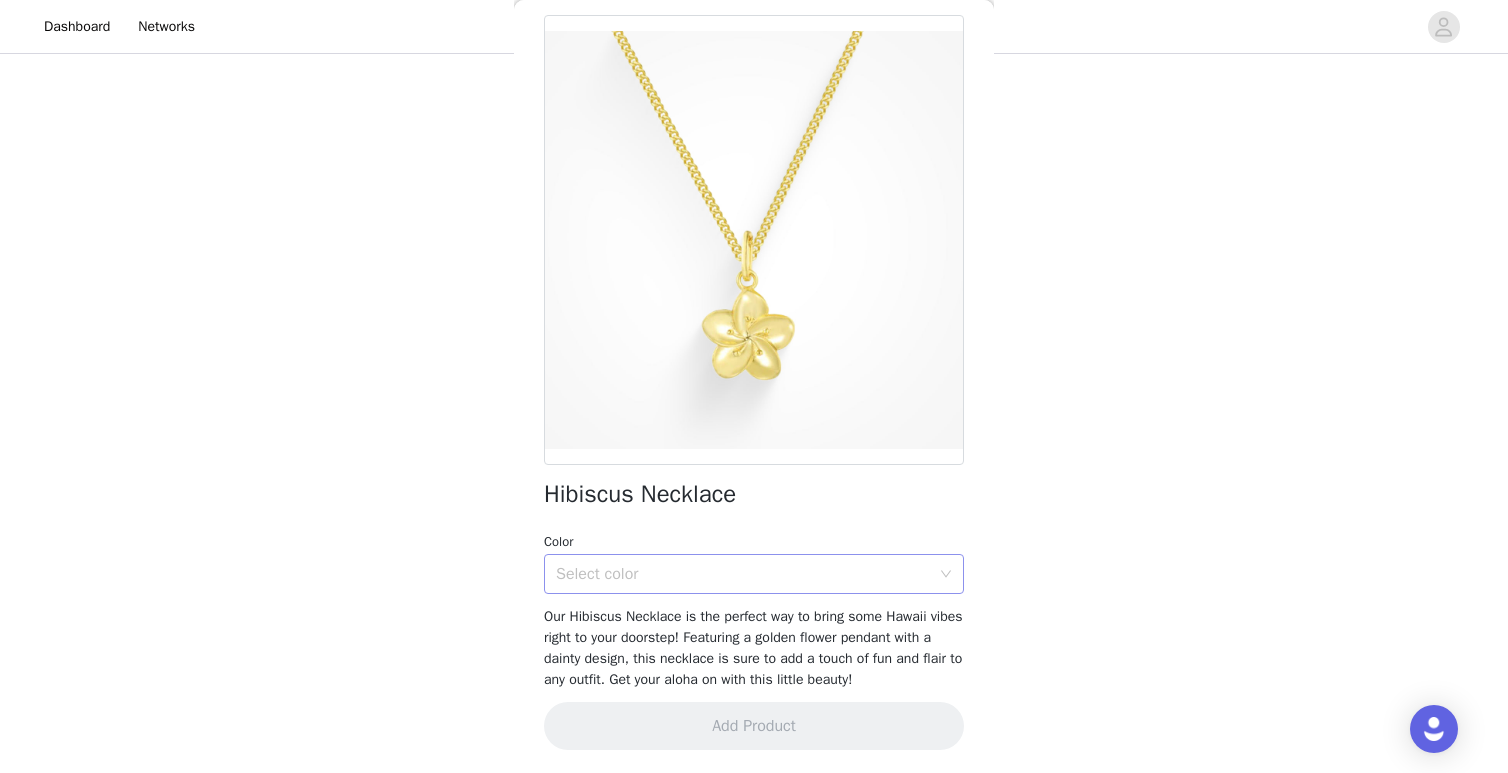 click on "Select color" at bounding box center (747, 574) 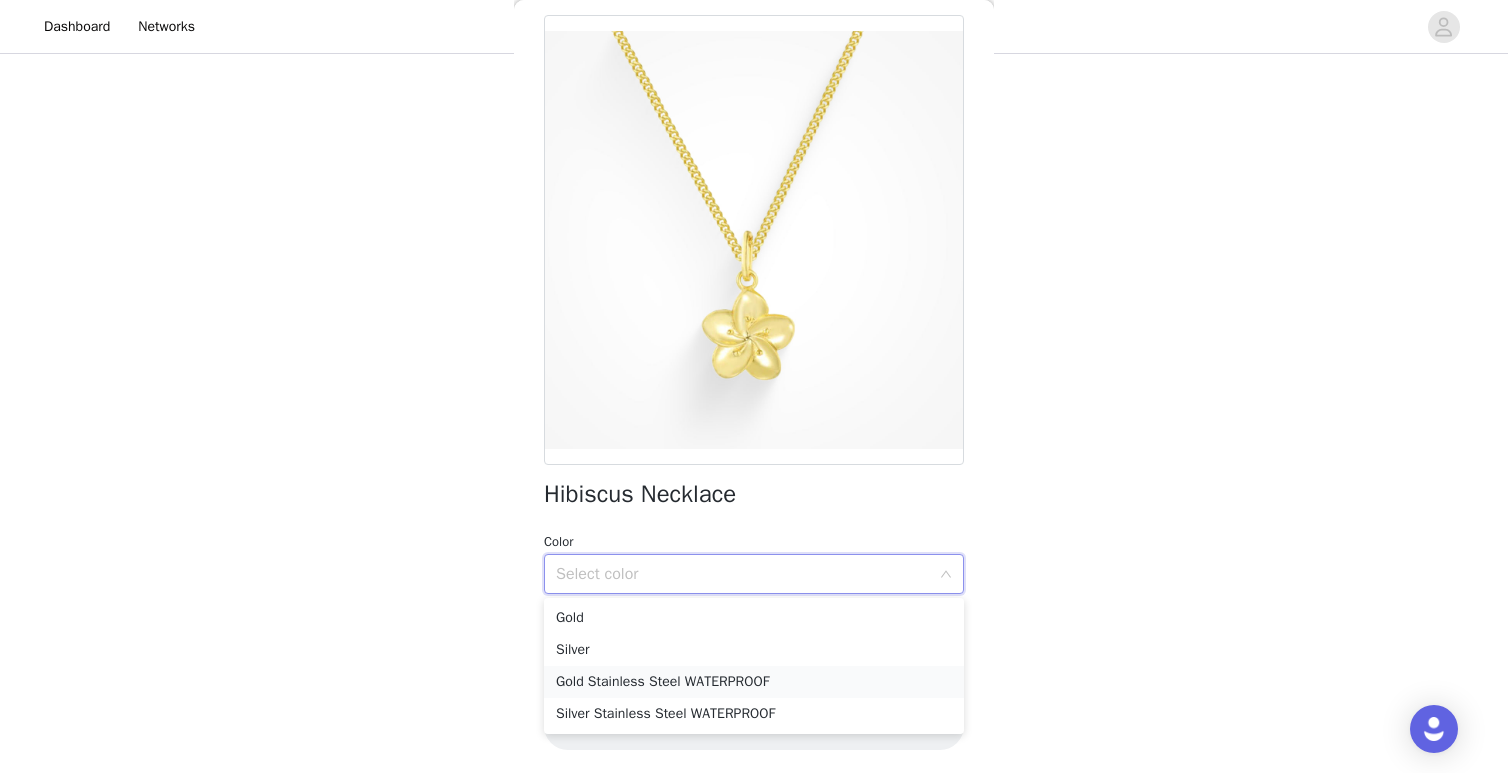 click on "Gold Stainless Steel WATERPROOF" at bounding box center (754, 682) 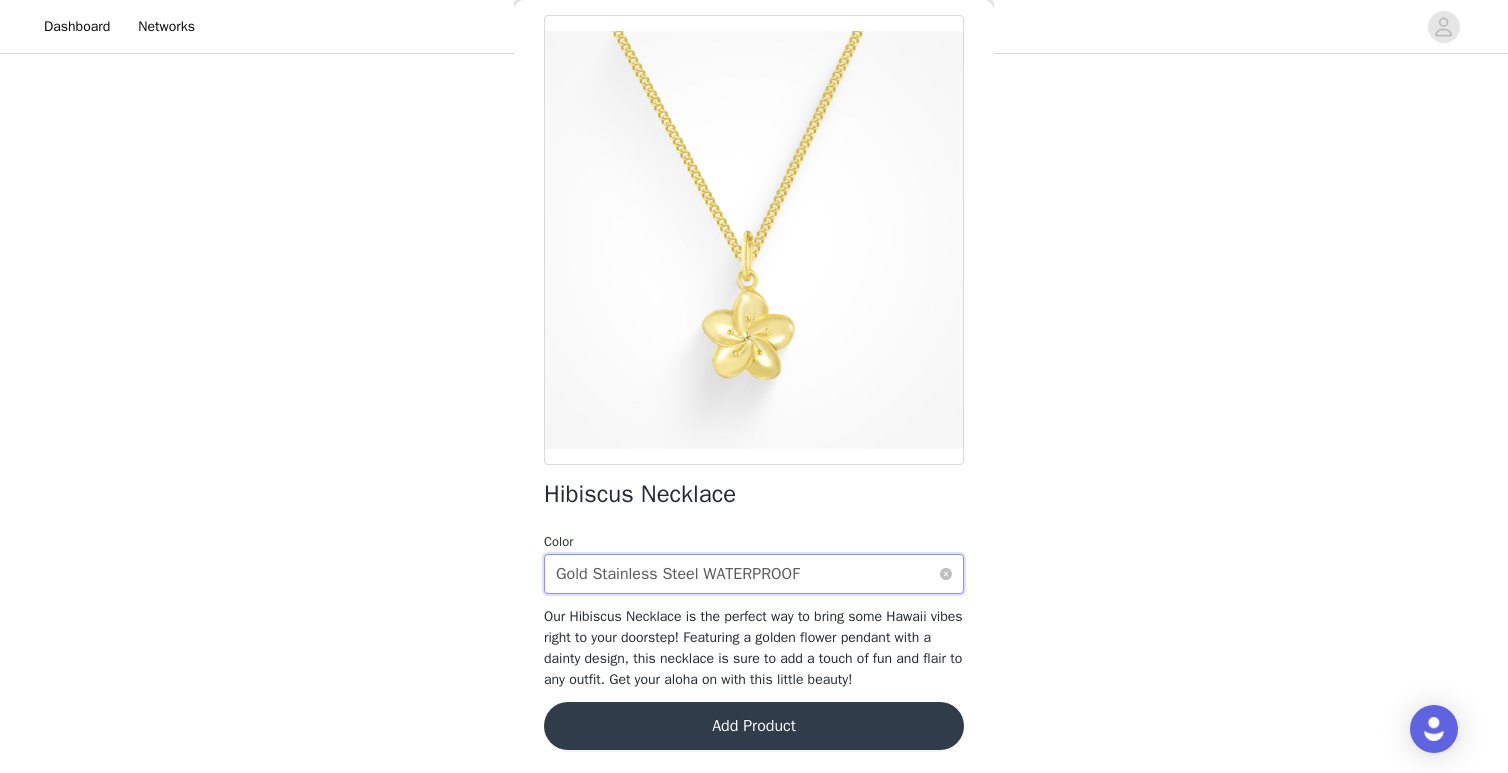 click on "Select color Gold Stainless Steel WATERPROOF" at bounding box center [747, 574] 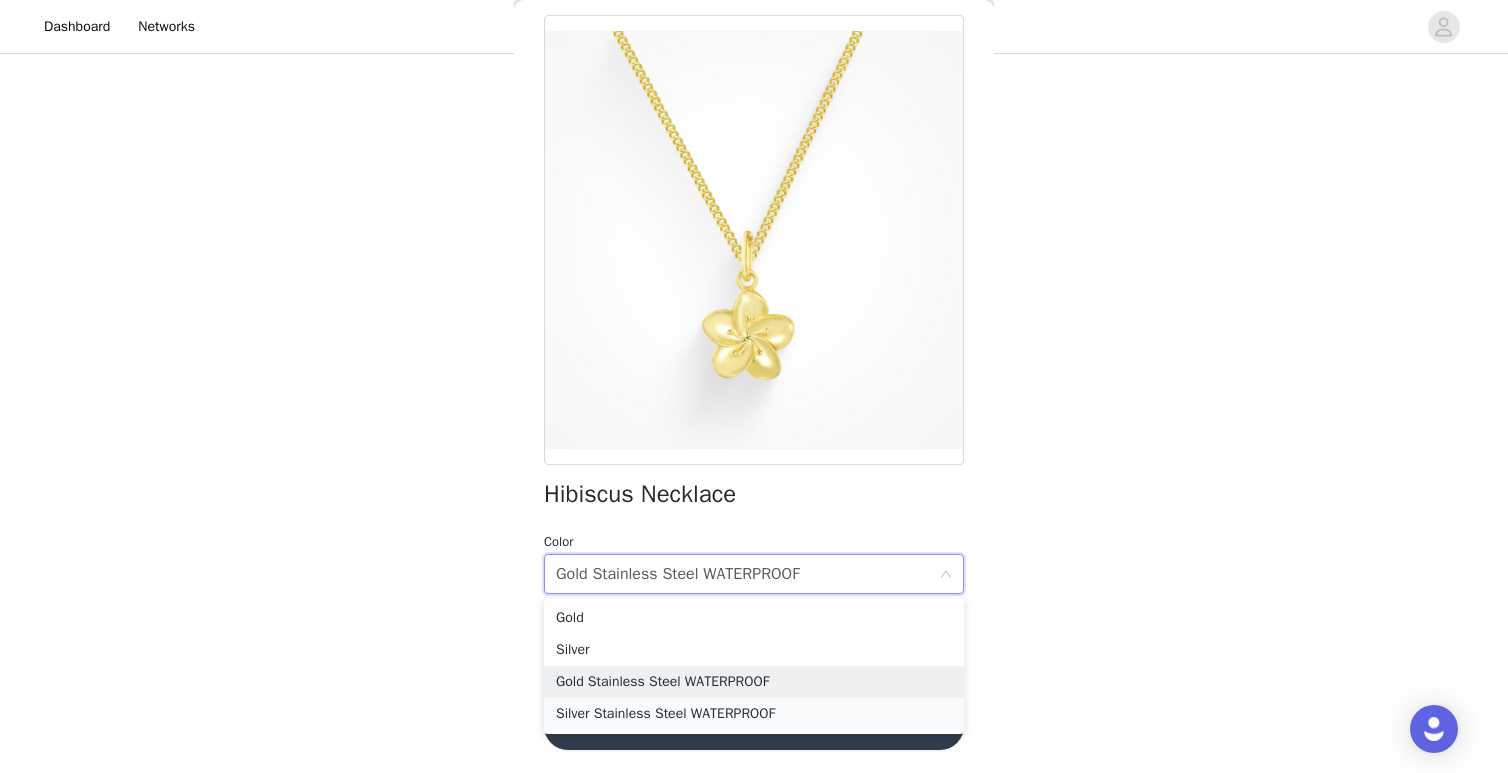 click on "Silver Stainless Steel WATERPROOF" at bounding box center (754, 714) 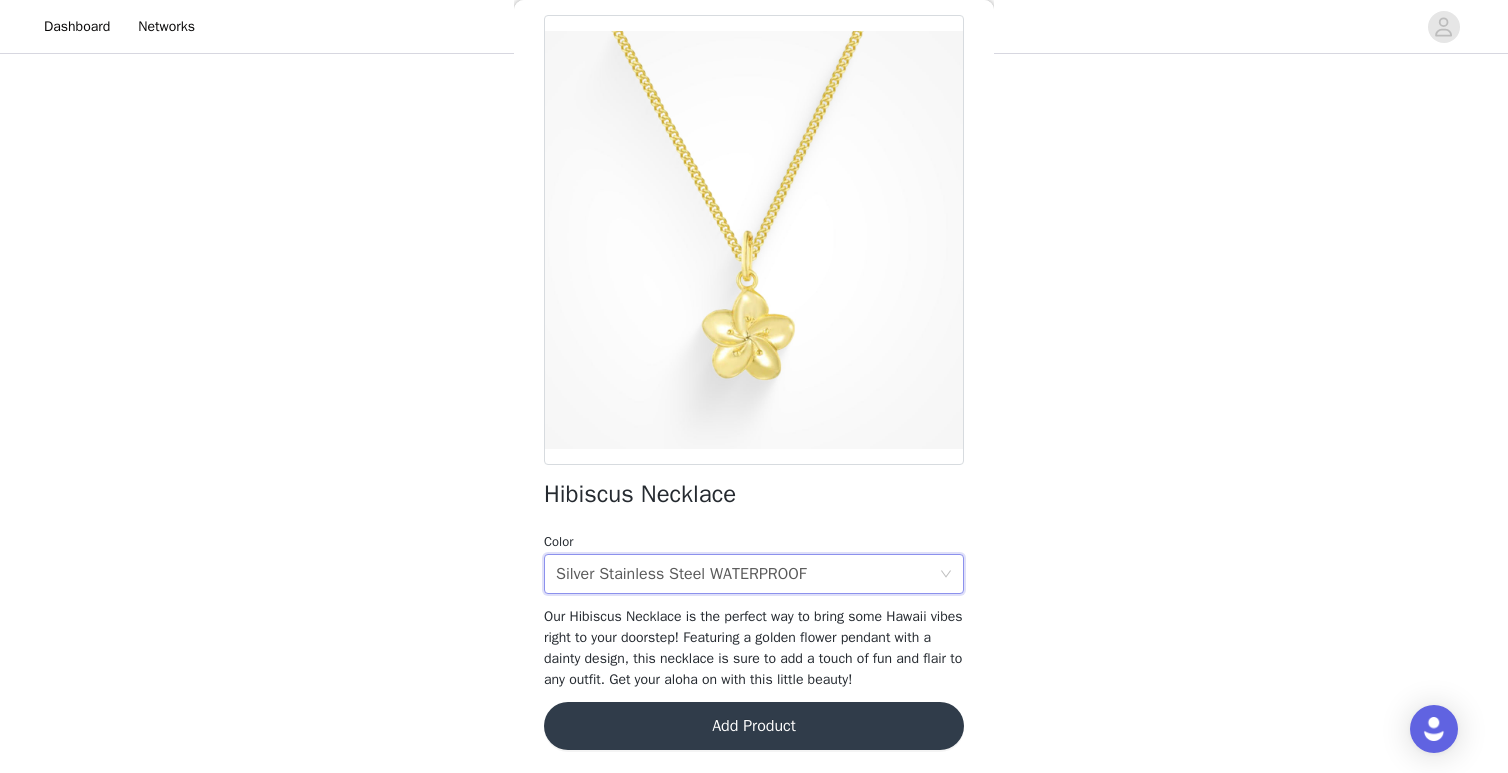 click on "Add Product" at bounding box center [754, 726] 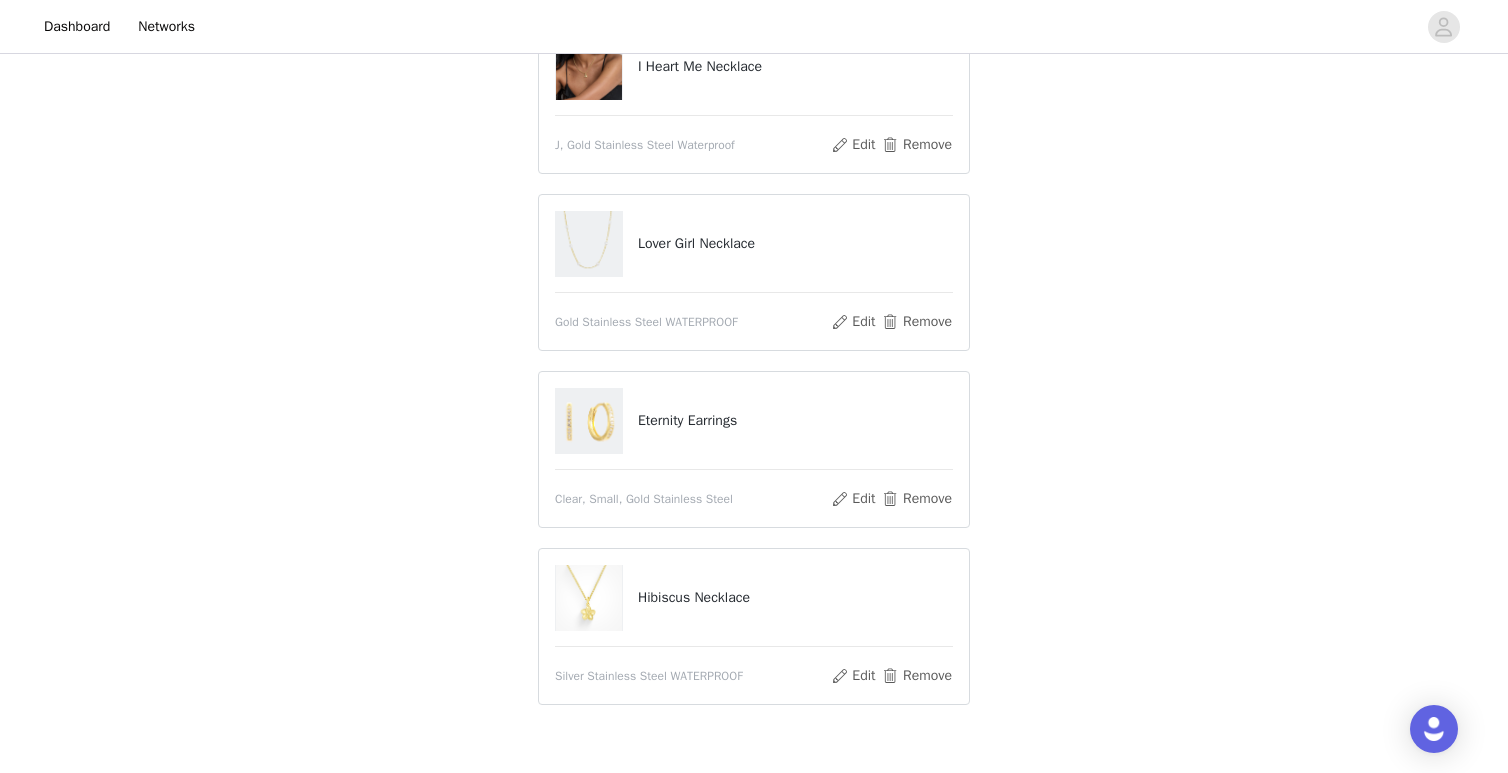 scroll, scrollTop: 366, scrollLeft: 0, axis: vertical 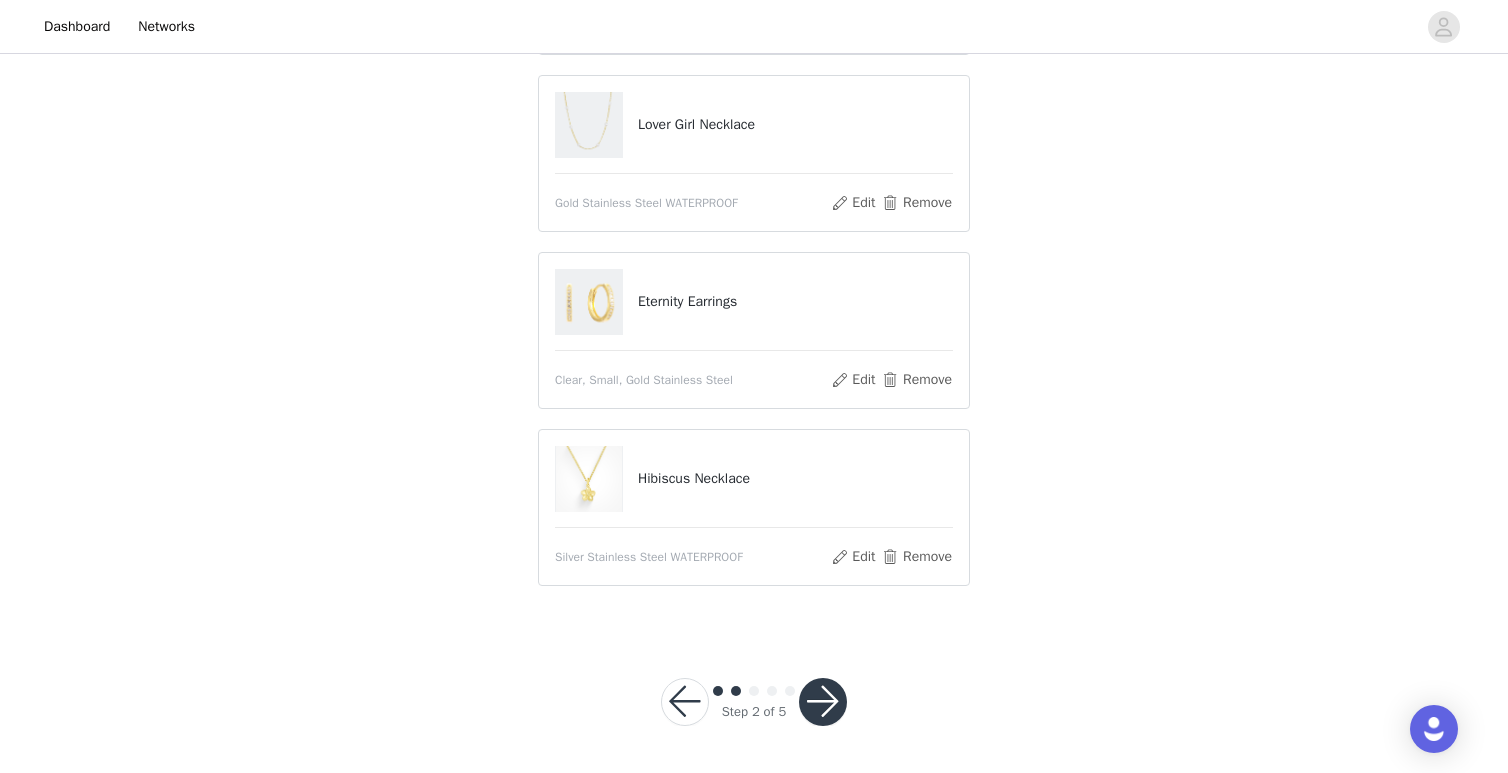 click at bounding box center [823, 702] 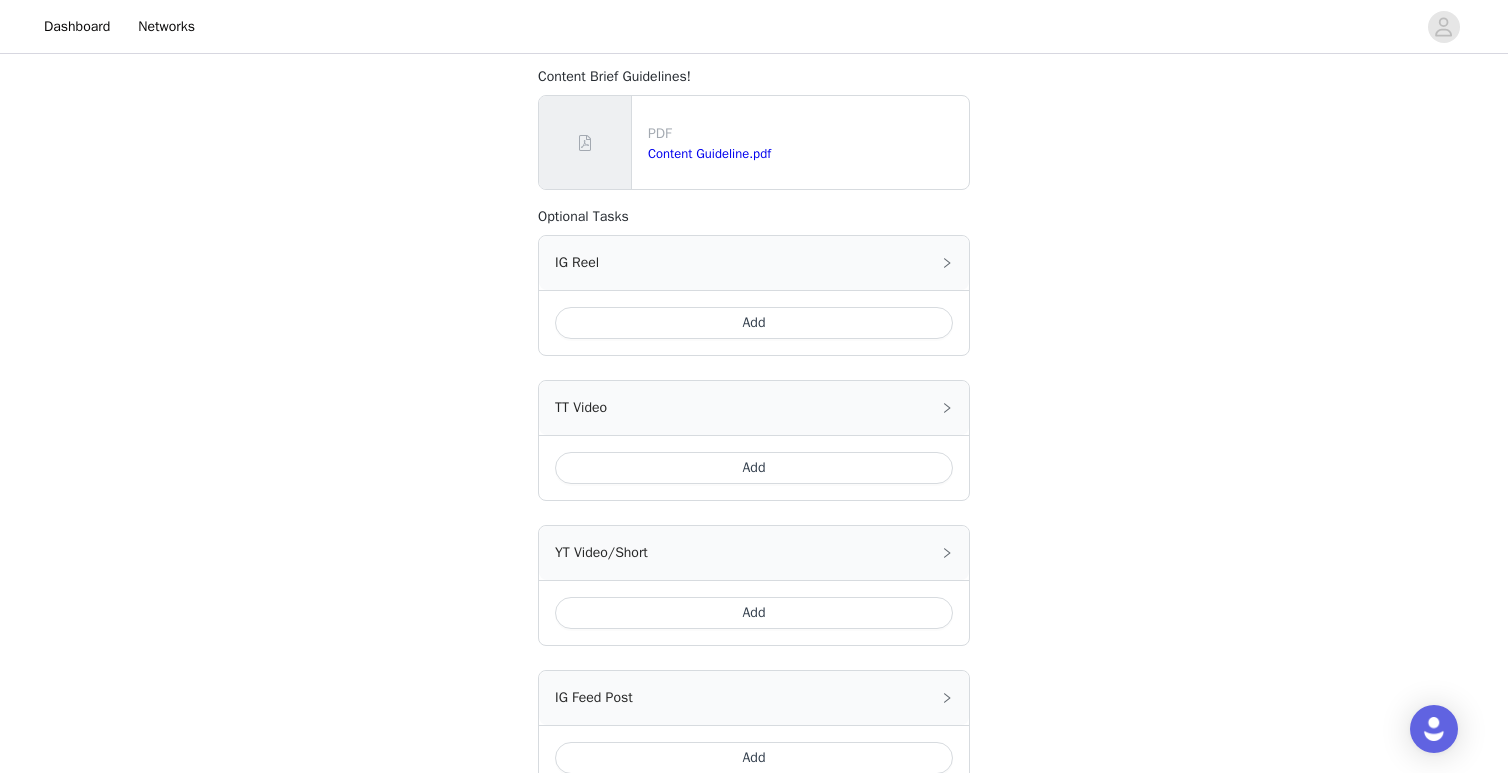 scroll, scrollTop: 768, scrollLeft: 0, axis: vertical 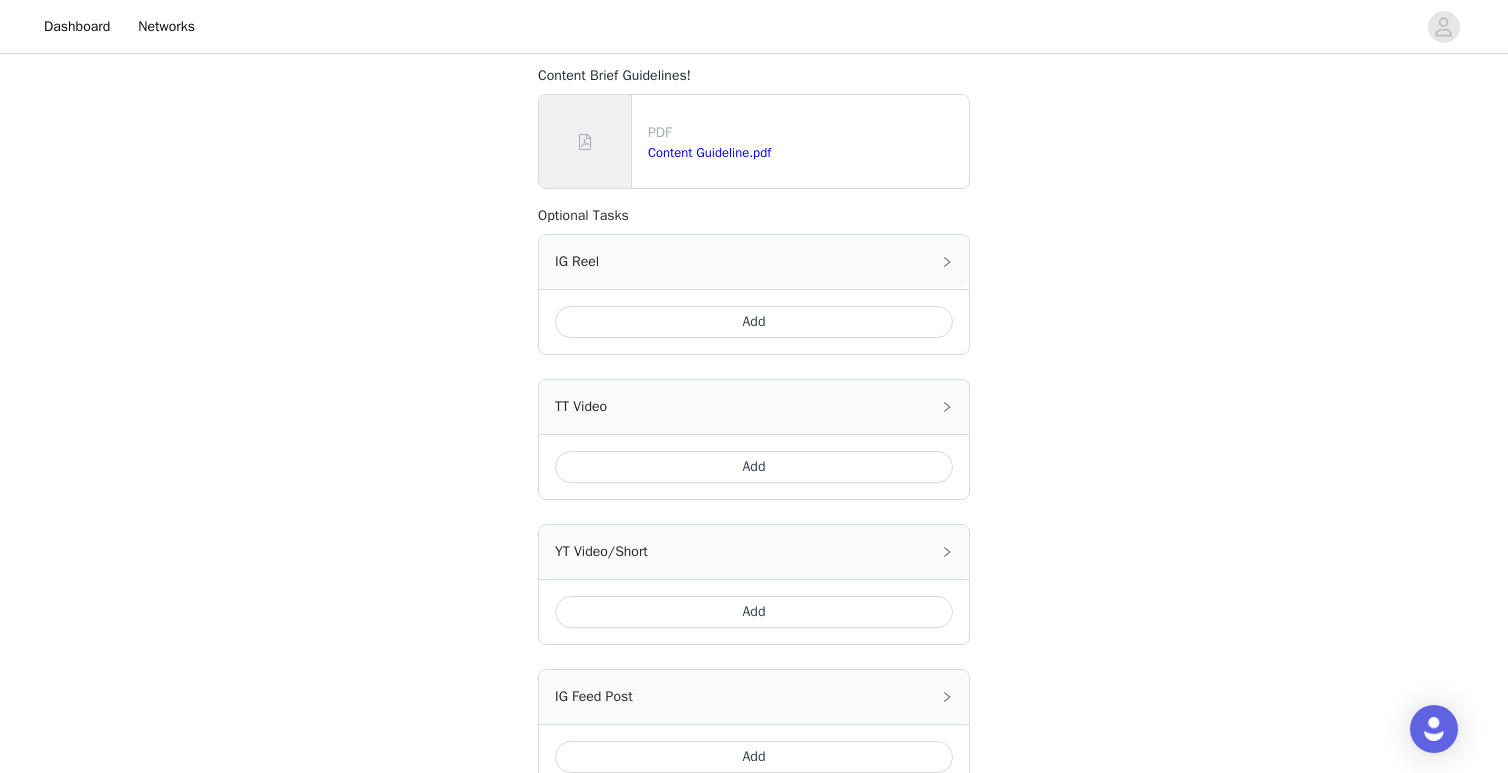 click on "Add" at bounding box center [754, 467] 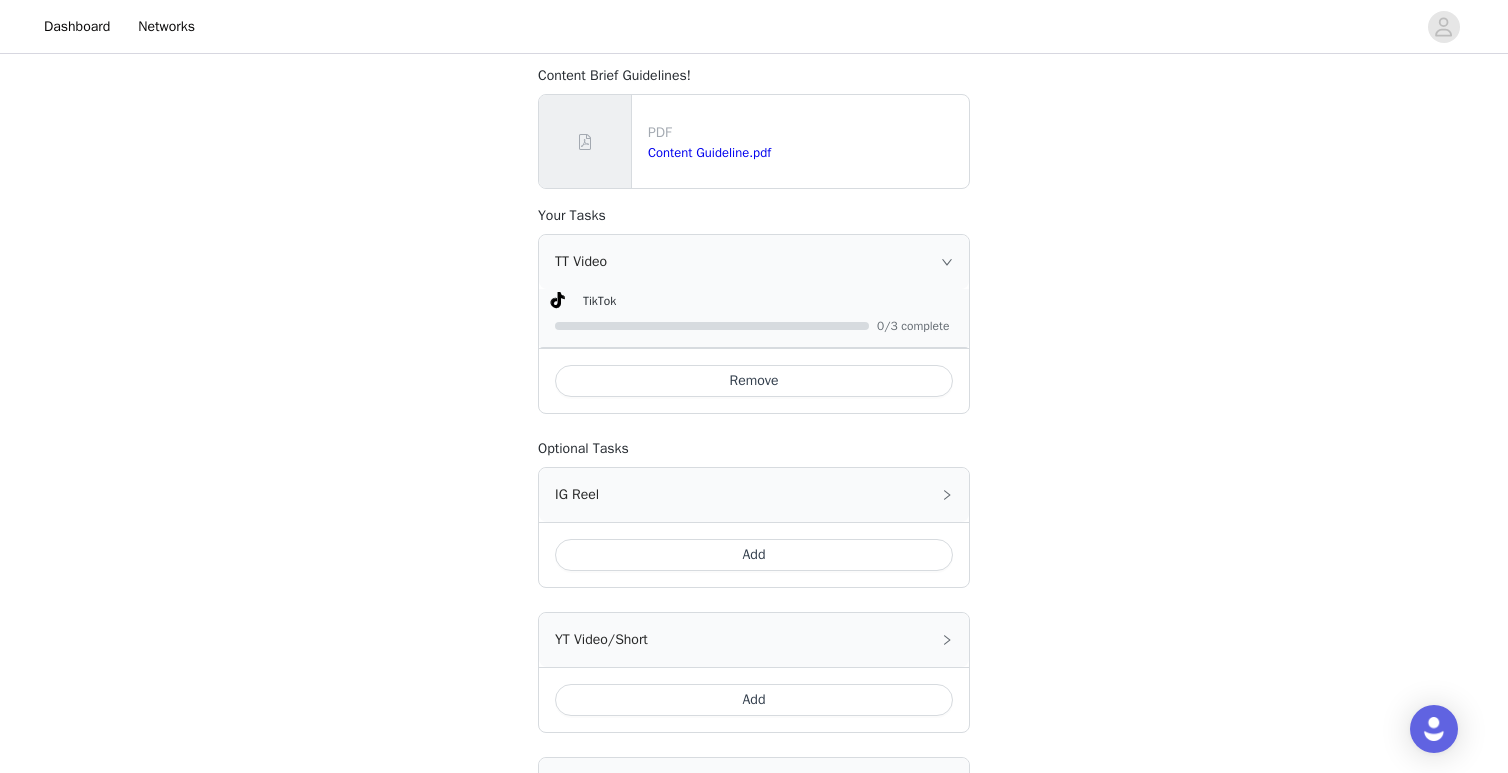 click on "Remove" at bounding box center (754, 381) 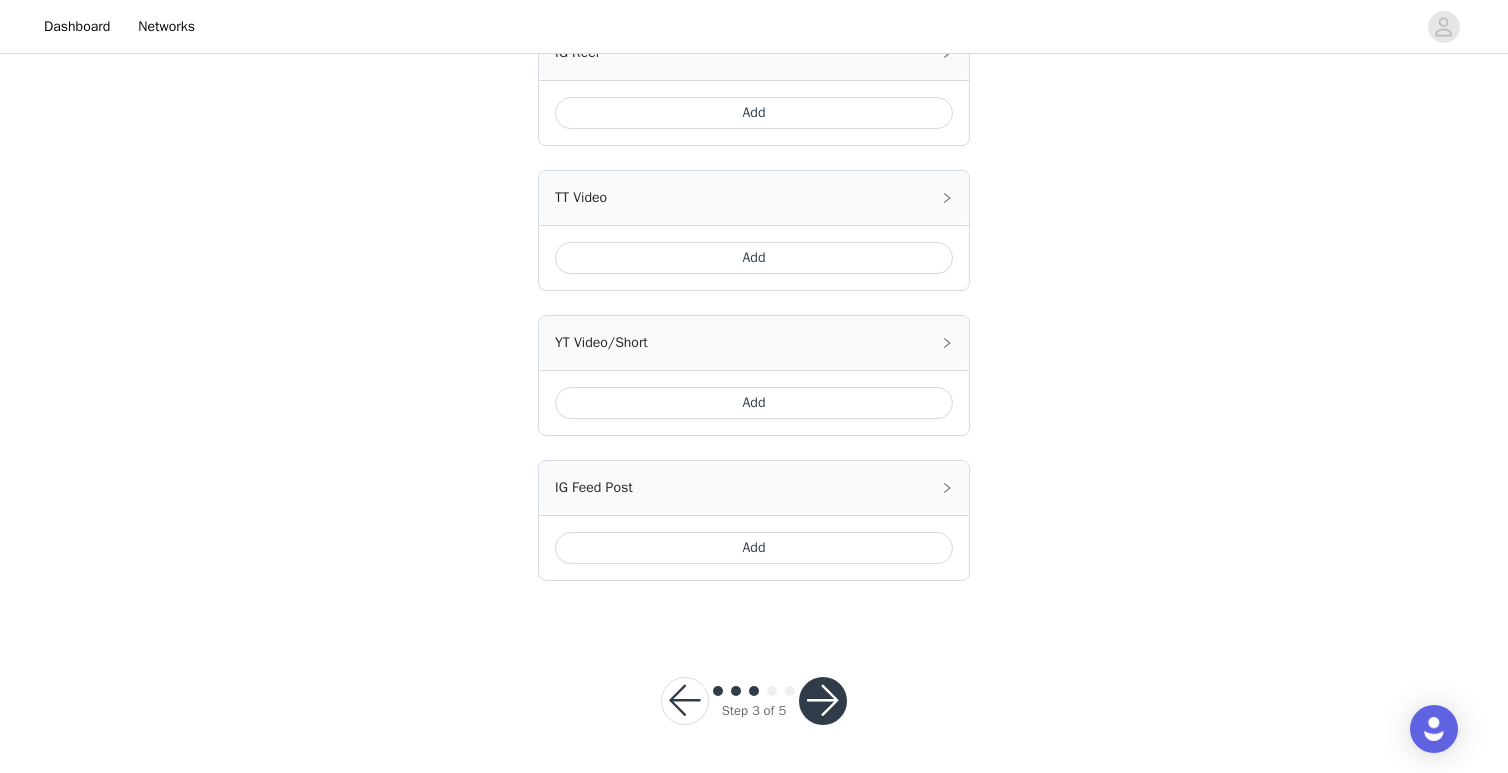 scroll, scrollTop: 996, scrollLeft: 0, axis: vertical 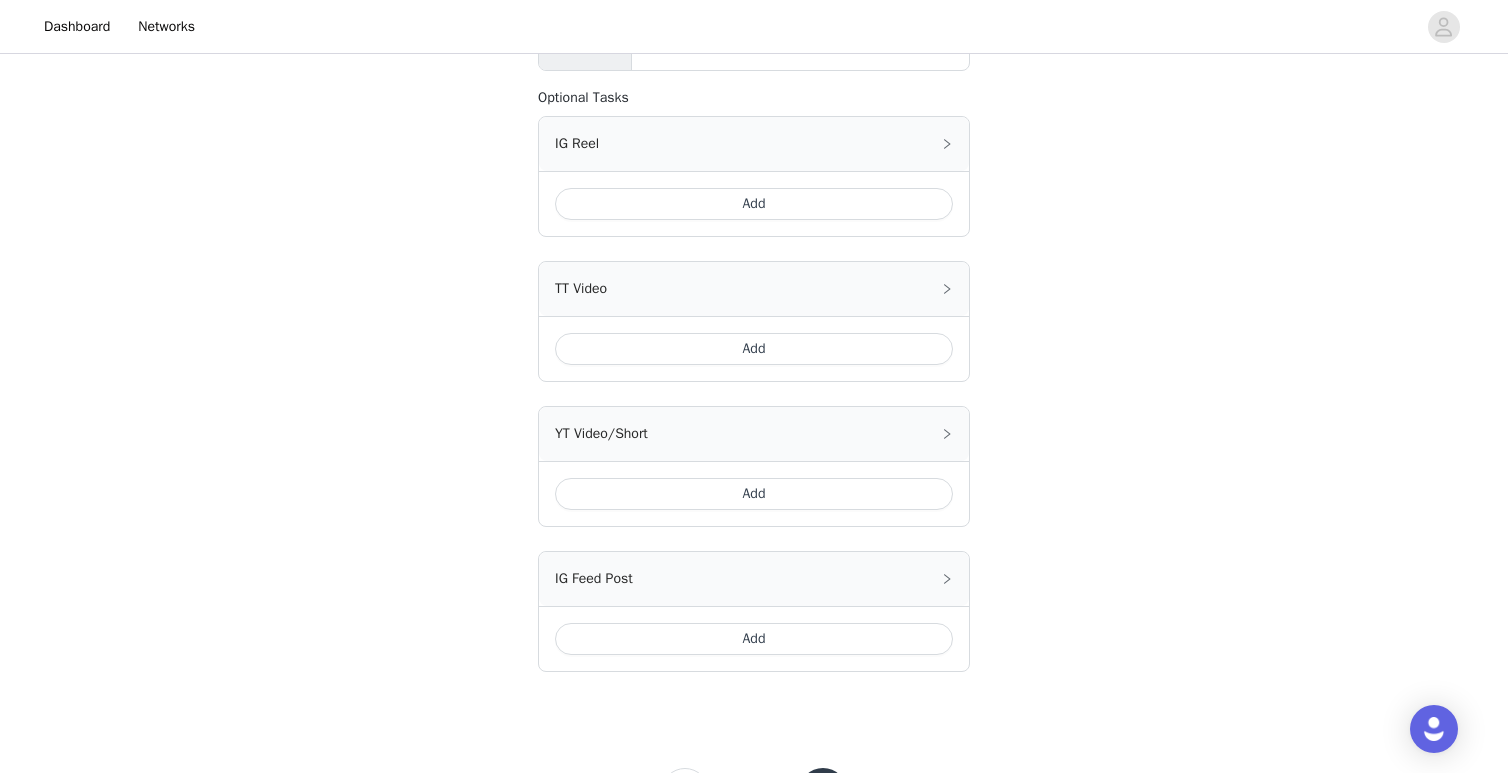 click 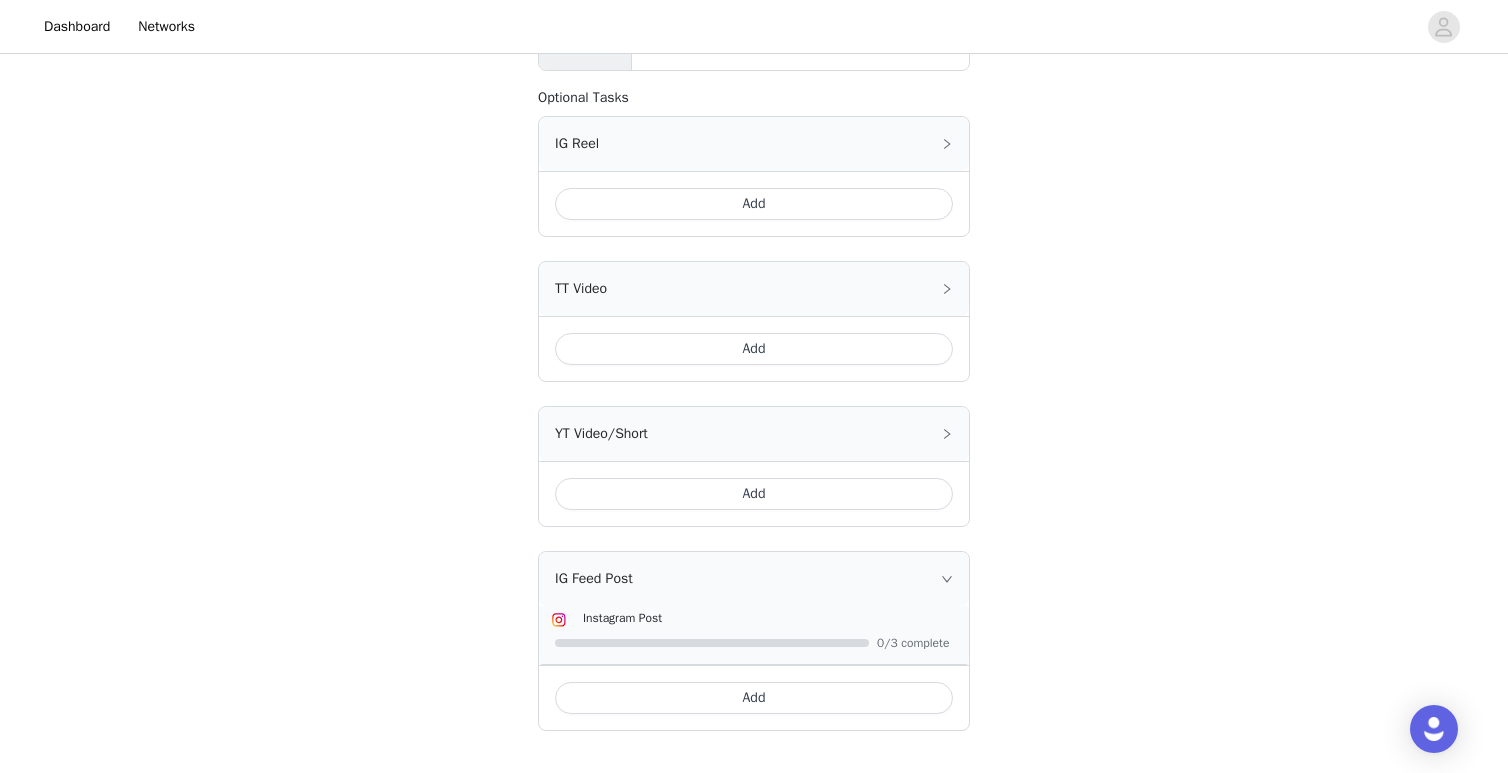 click 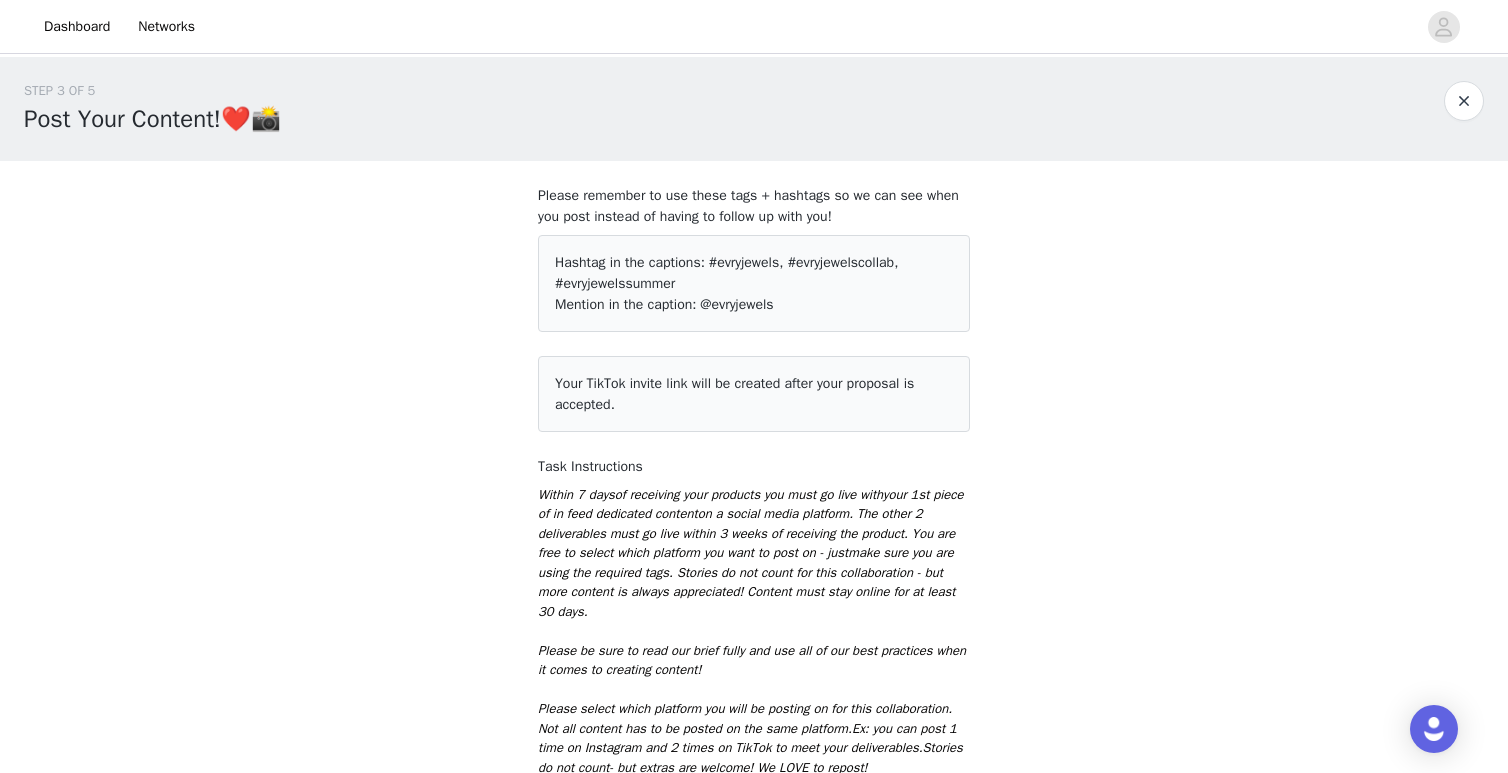 scroll, scrollTop: 0, scrollLeft: 0, axis: both 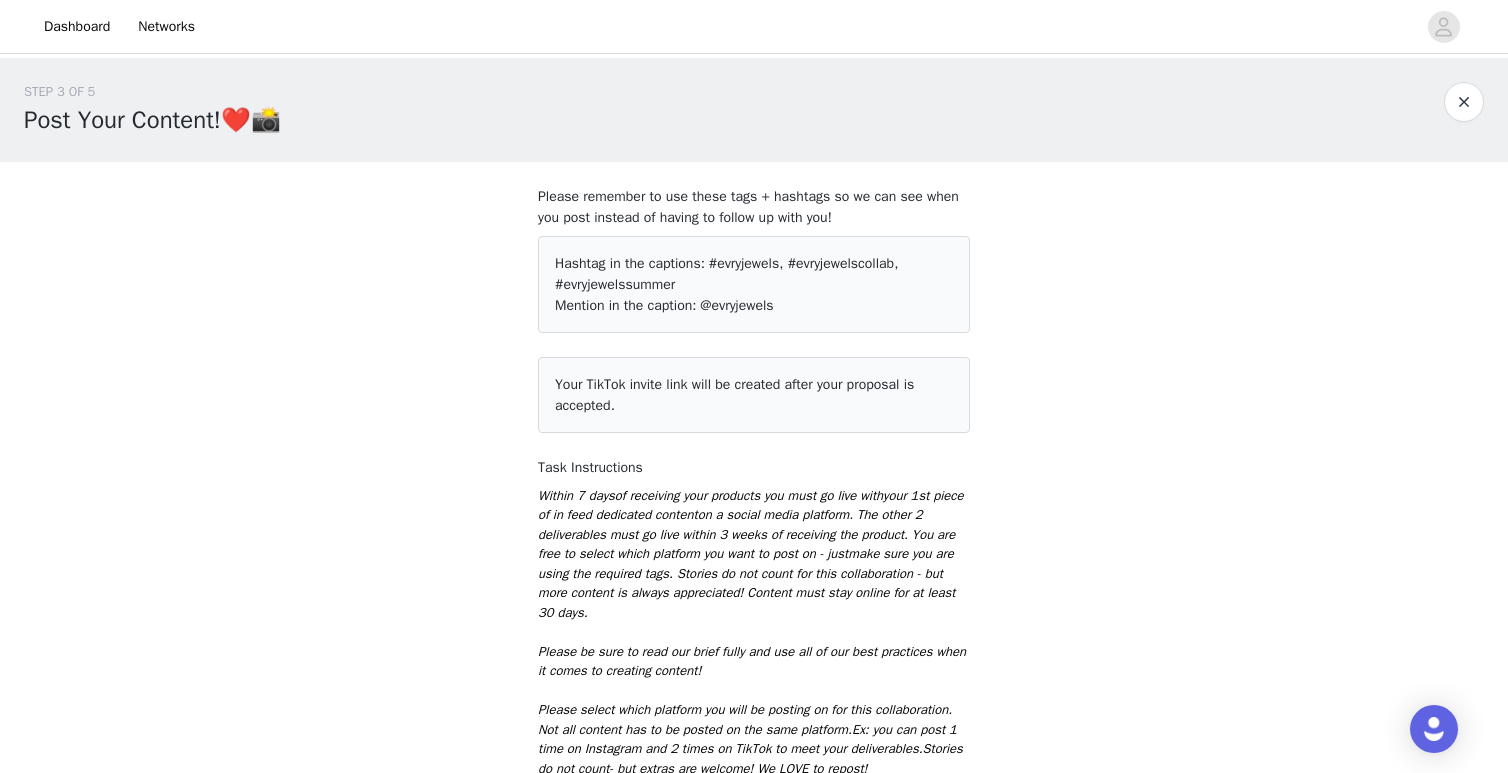 click on "@evryjewels" at bounding box center [736, 305] 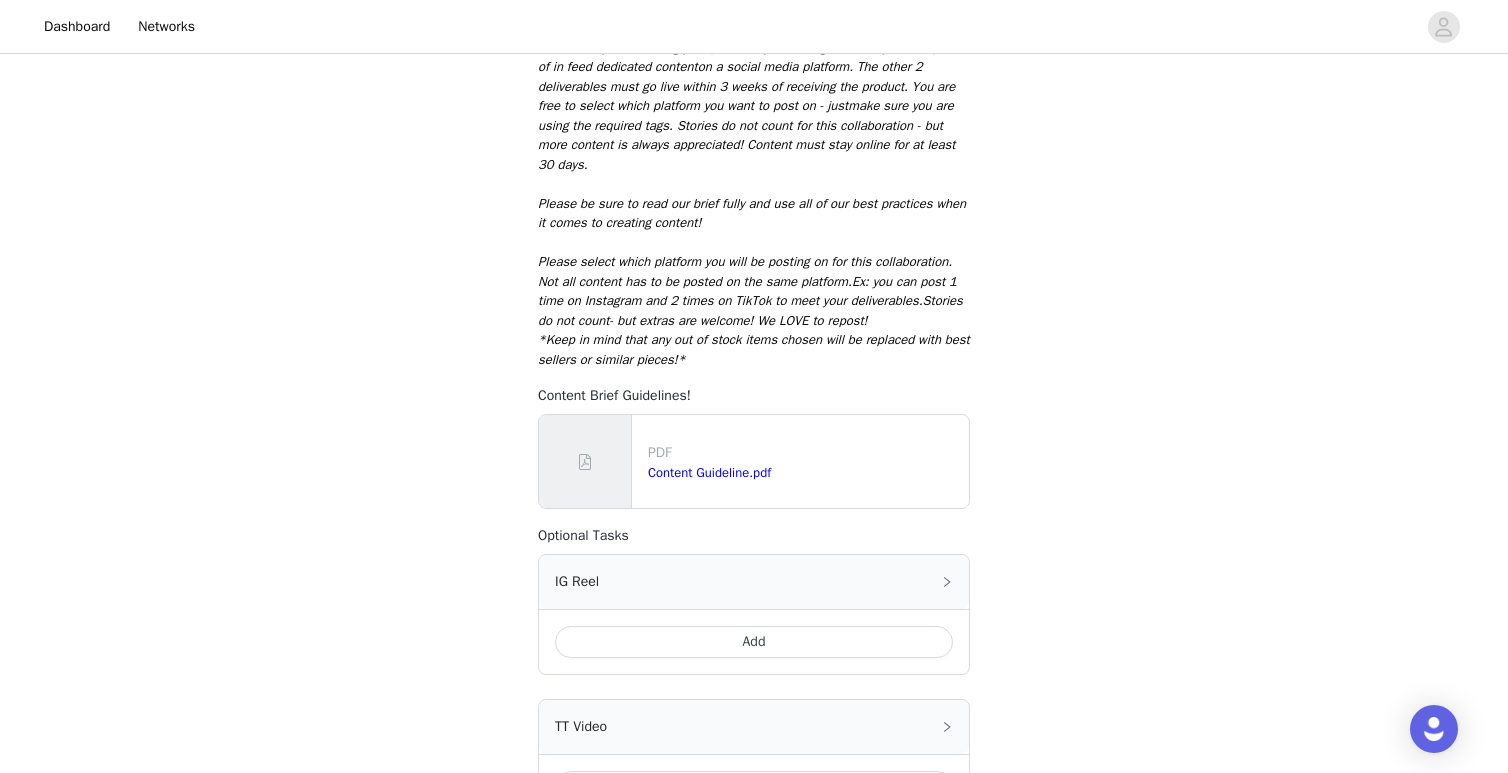 scroll, scrollTop: 458, scrollLeft: 0, axis: vertical 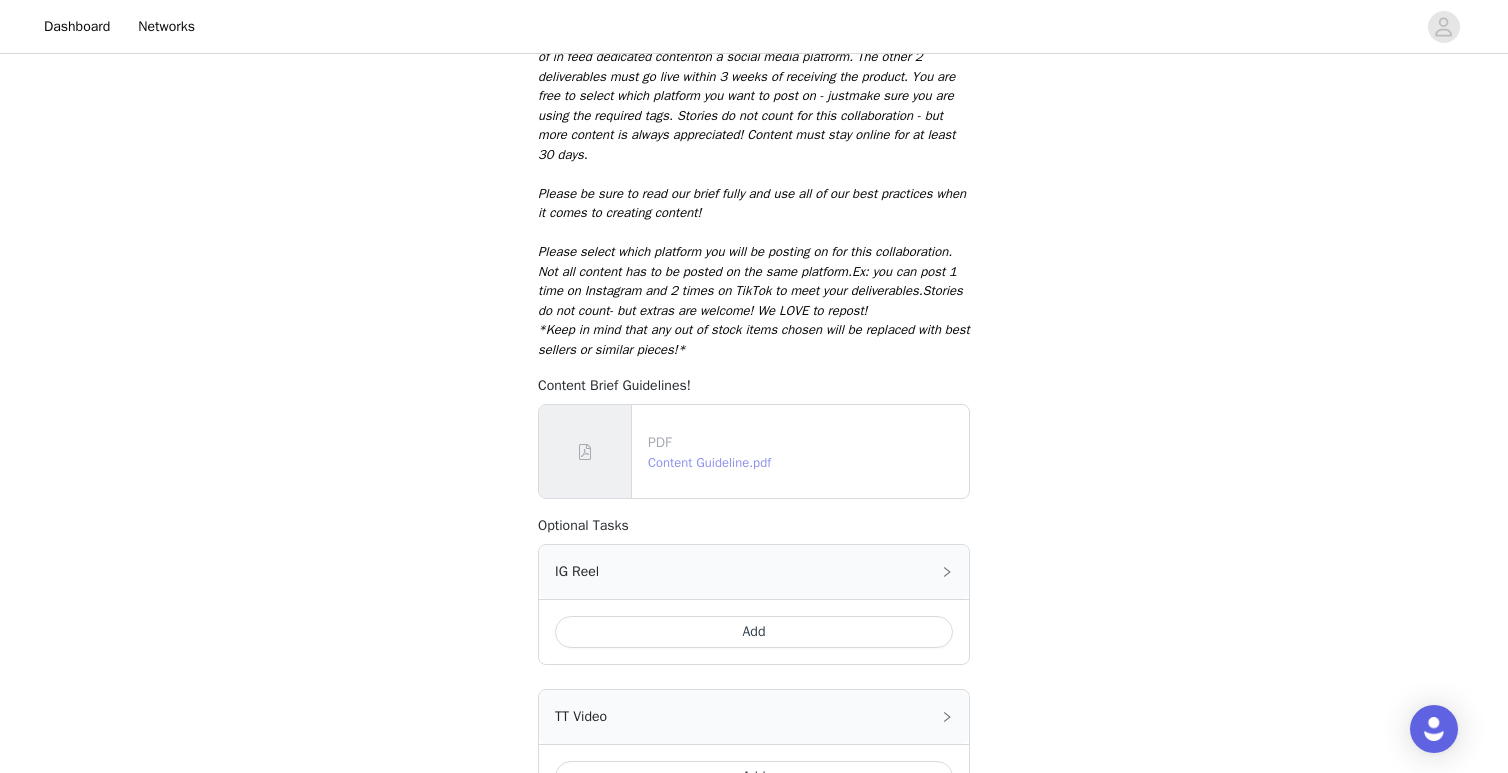 click on "Content Guideline.pdf" at bounding box center (709, 462) 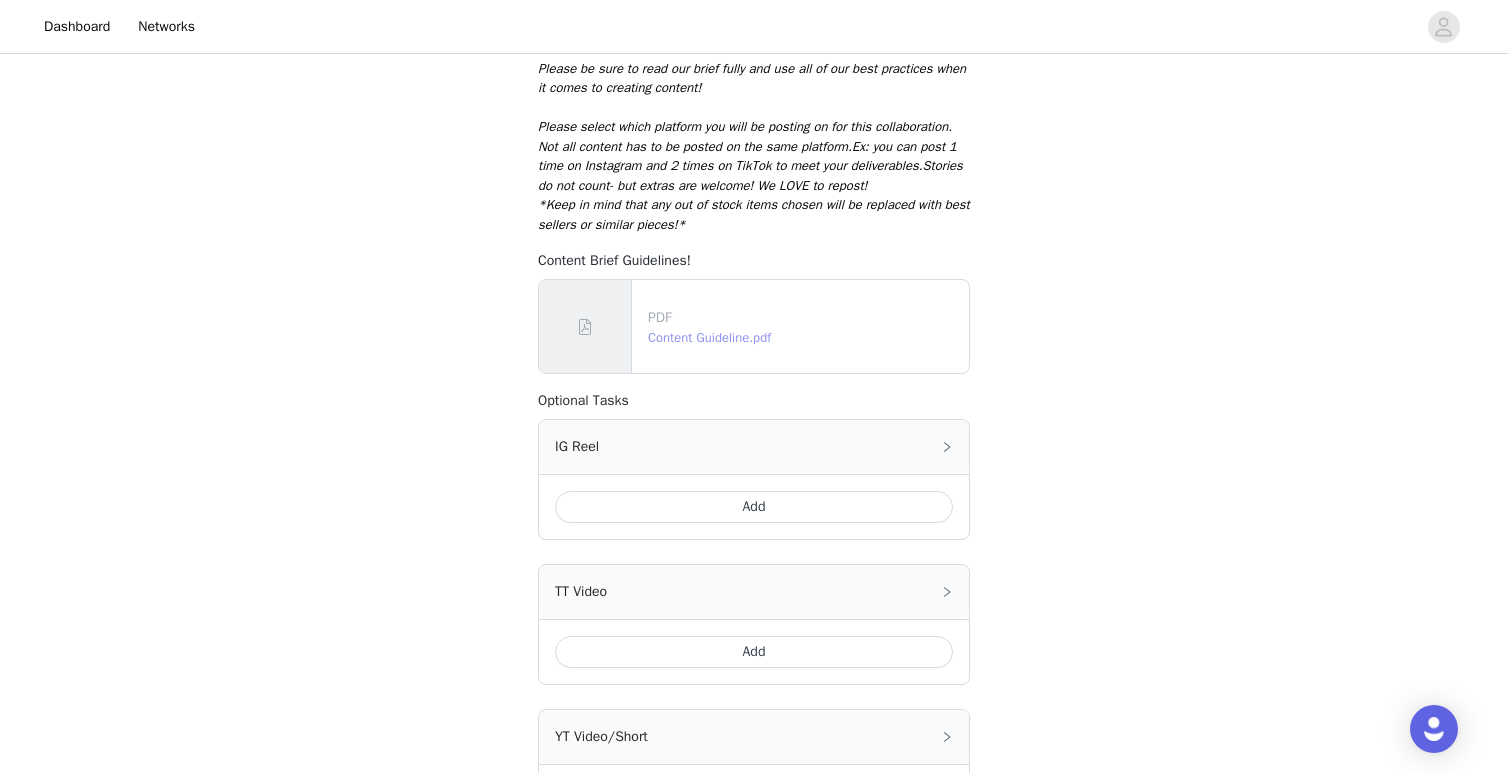 scroll, scrollTop: 996, scrollLeft: 0, axis: vertical 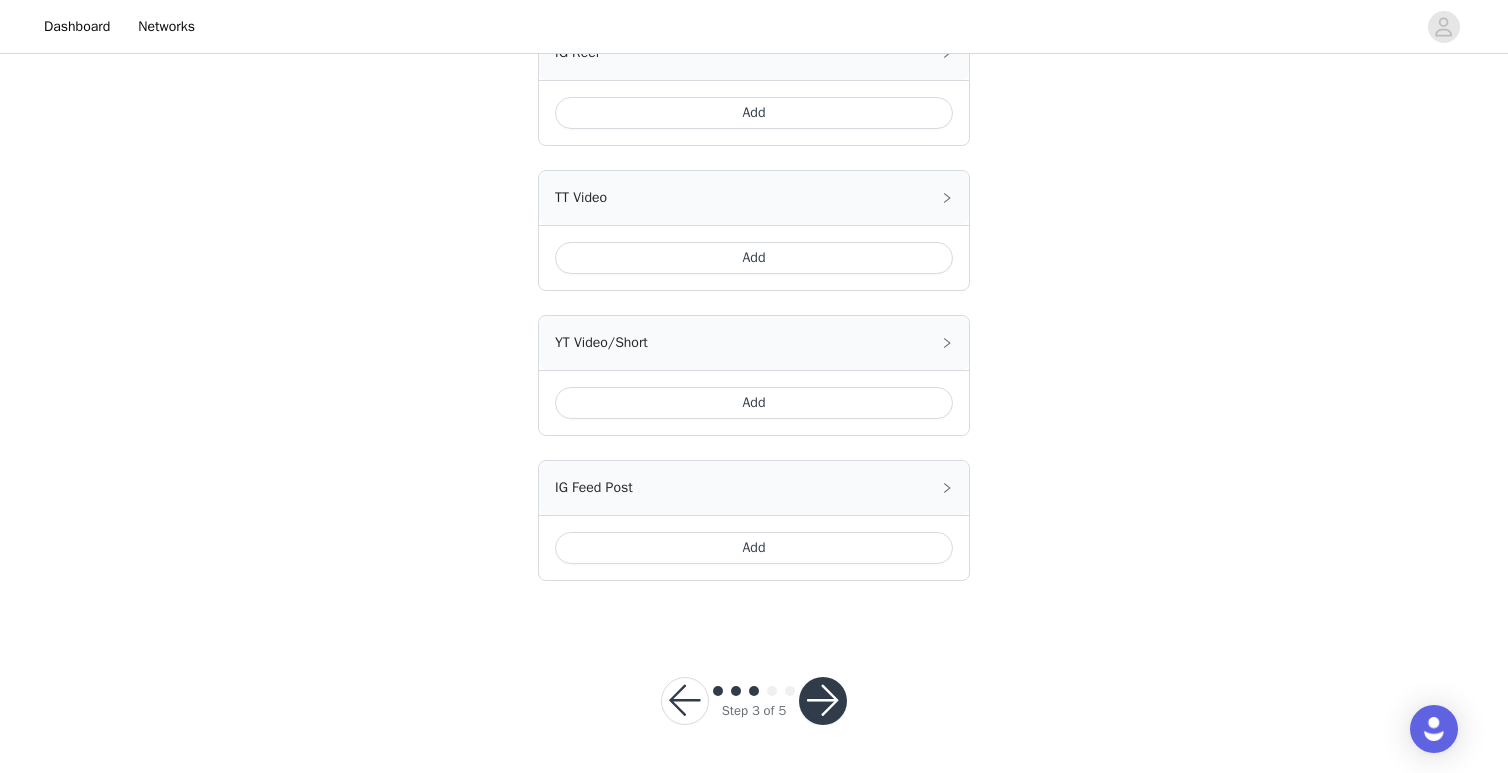 click at bounding box center [823, 701] 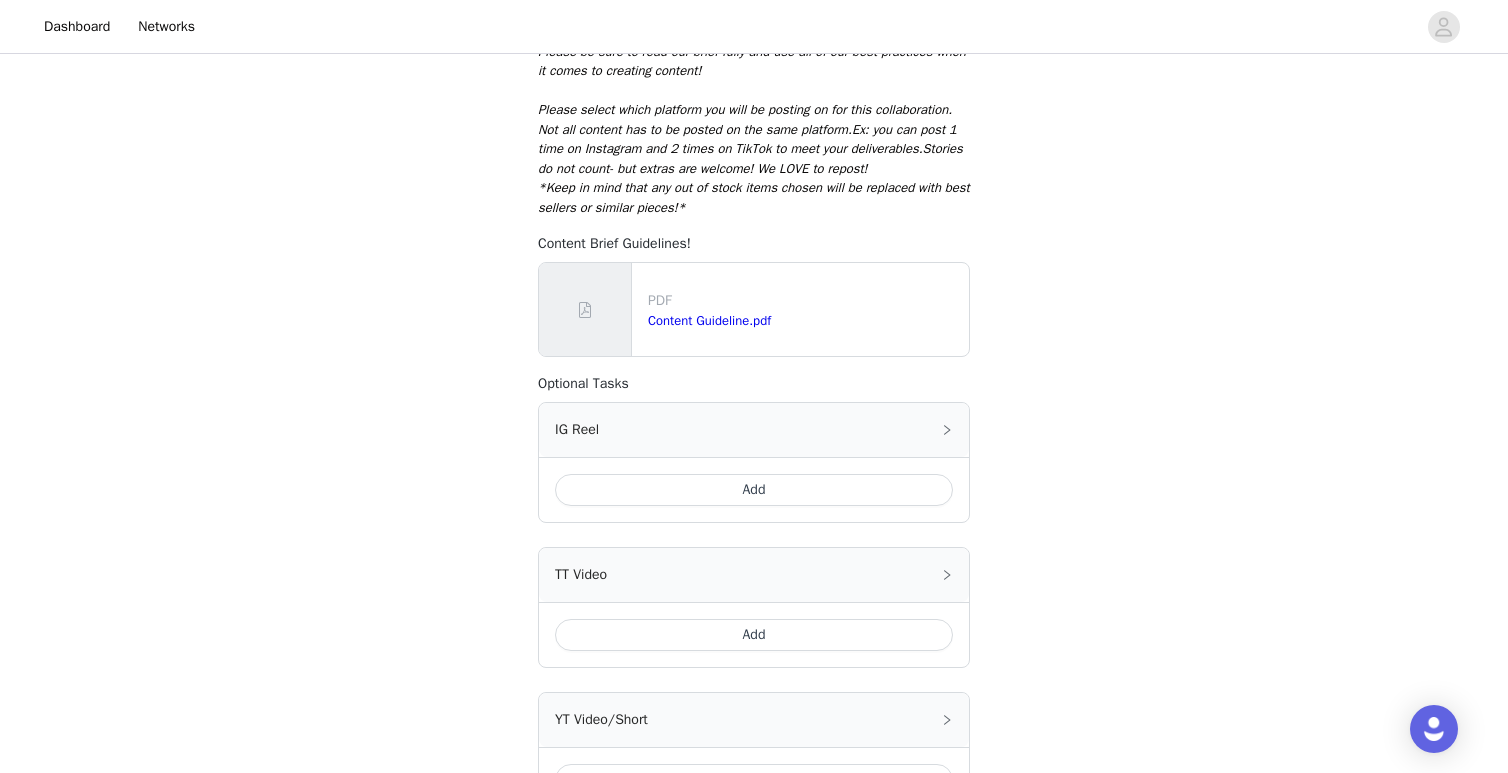 scroll, scrollTop: 611, scrollLeft: 0, axis: vertical 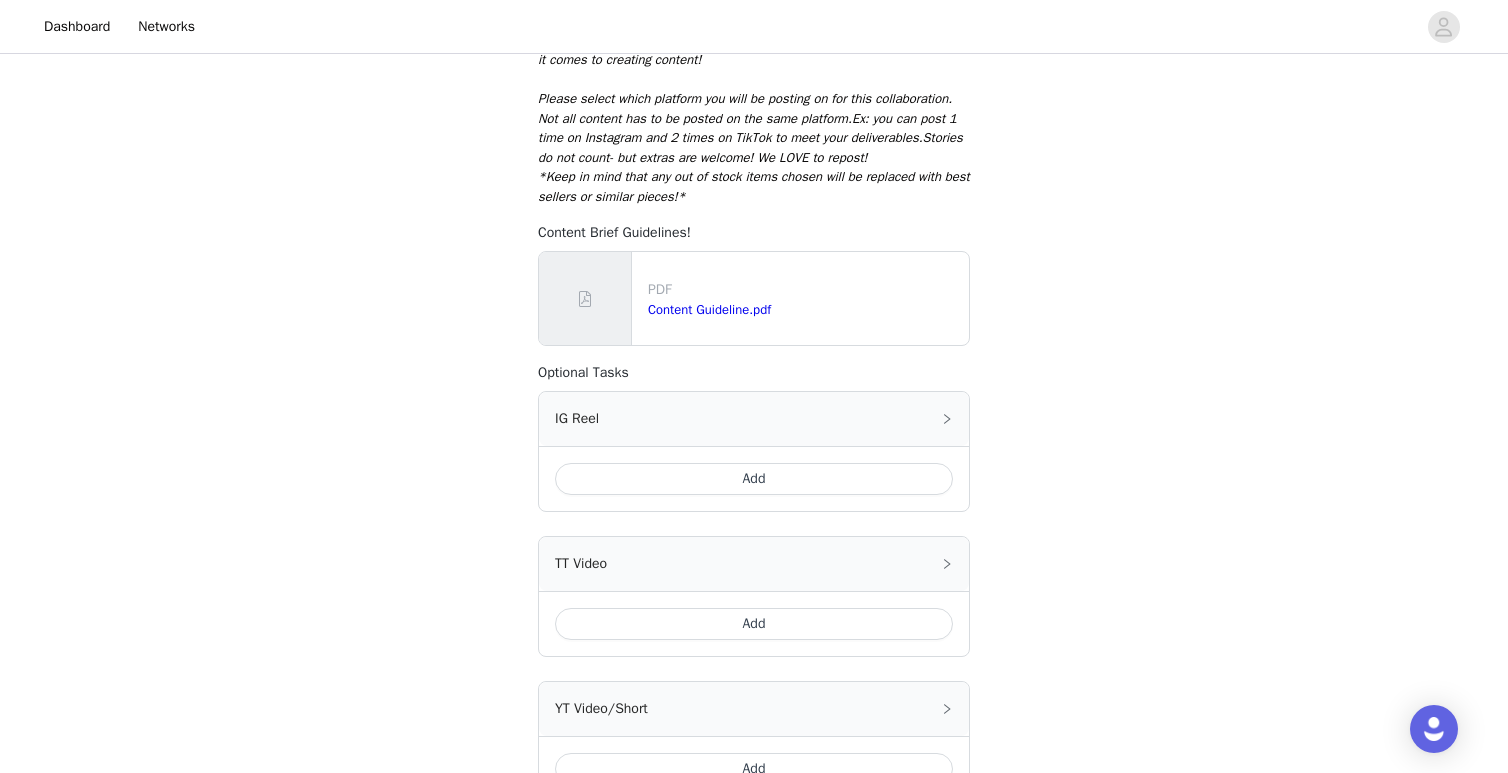 click on "Add" at bounding box center [754, 479] 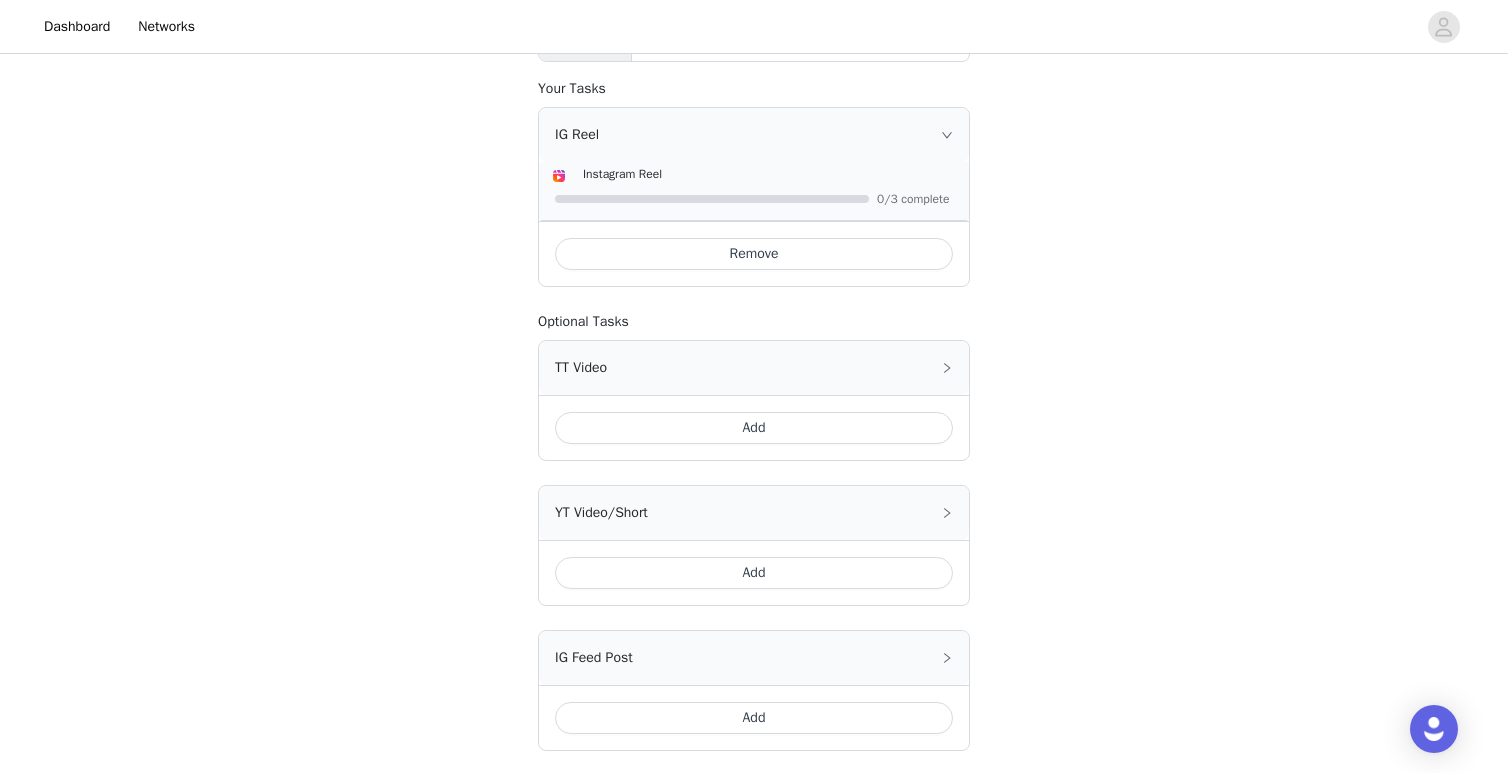 scroll, scrollTop: 897, scrollLeft: 0, axis: vertical 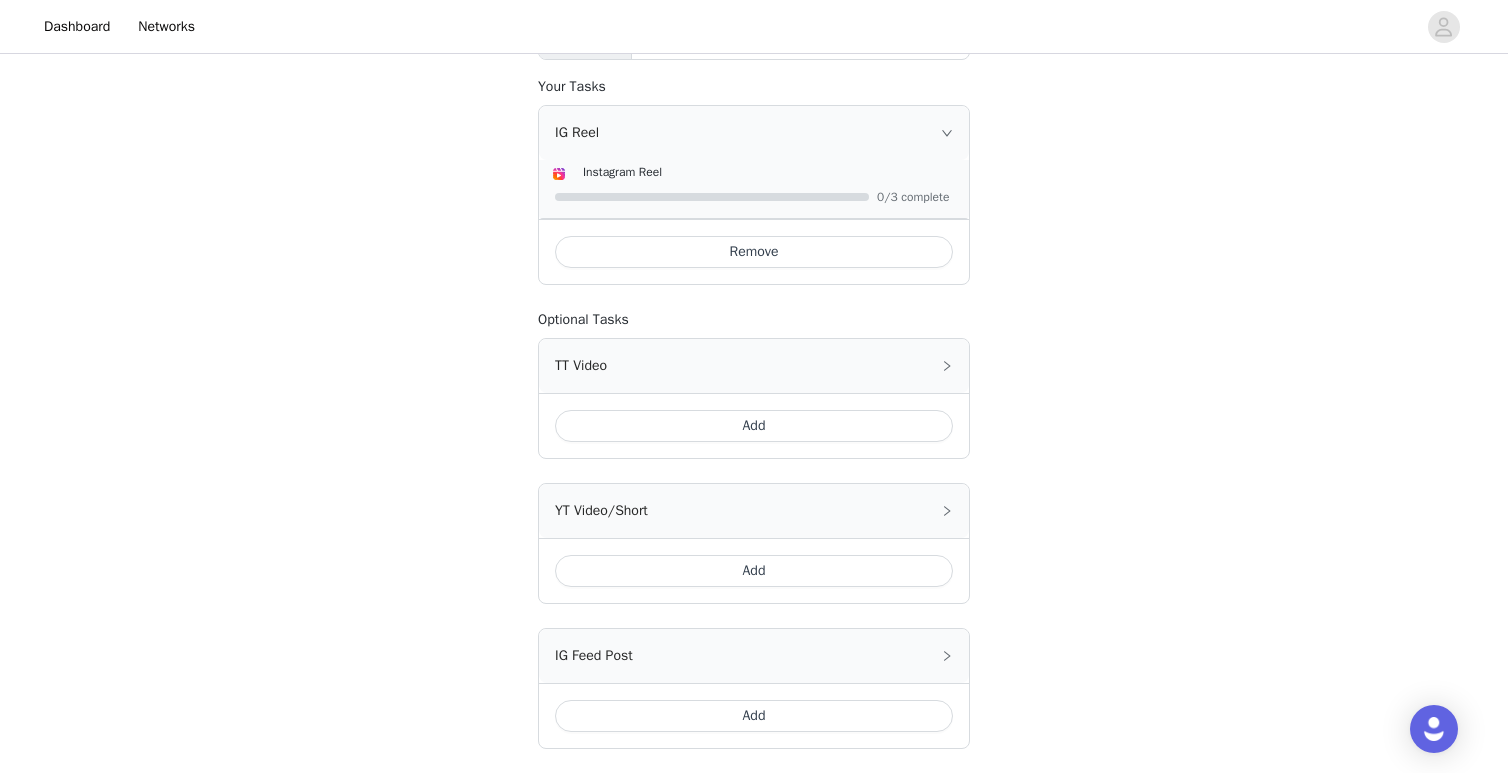 click on "Remove" at bounding box center (754, 252) 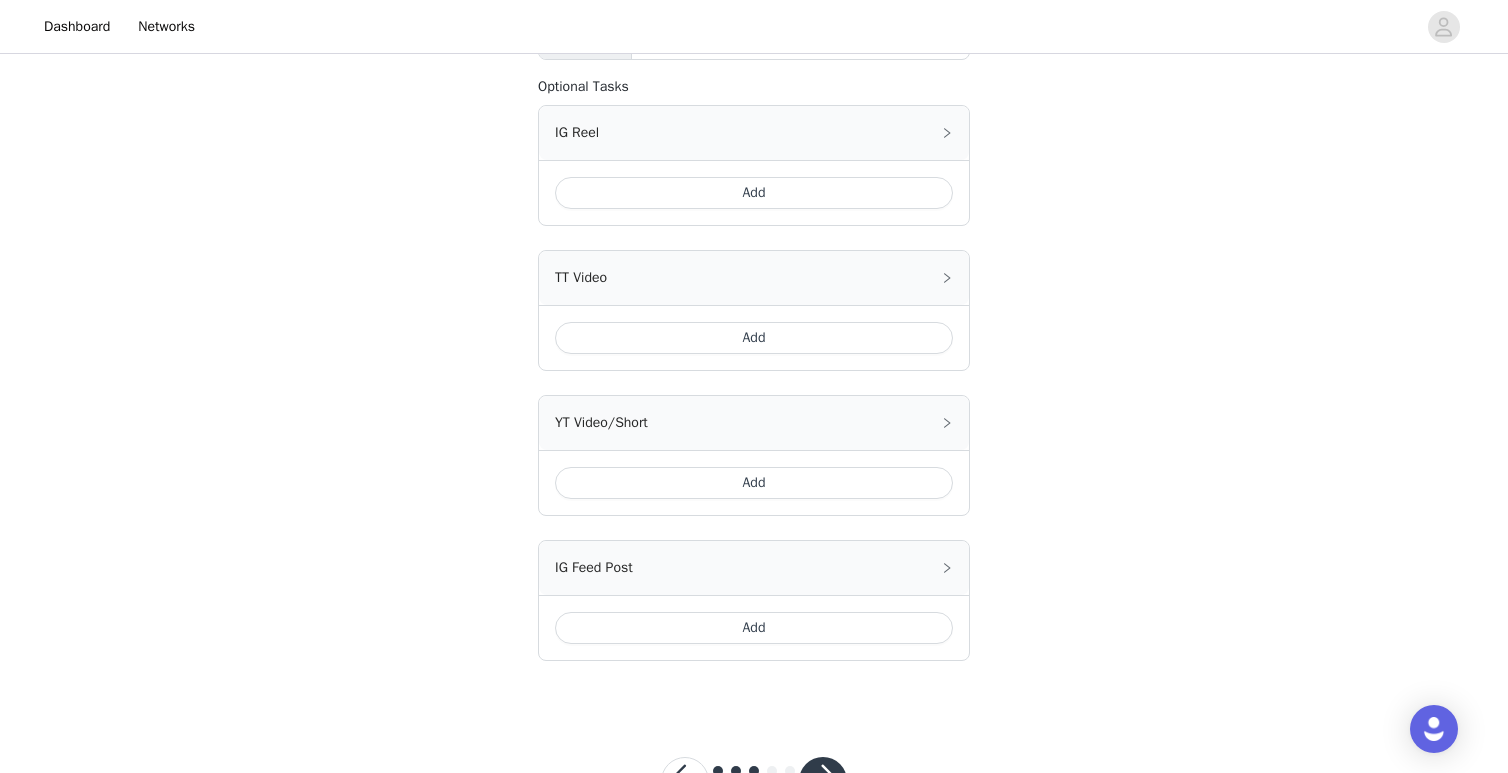 click on "Add" at bounding box center [754, 338] 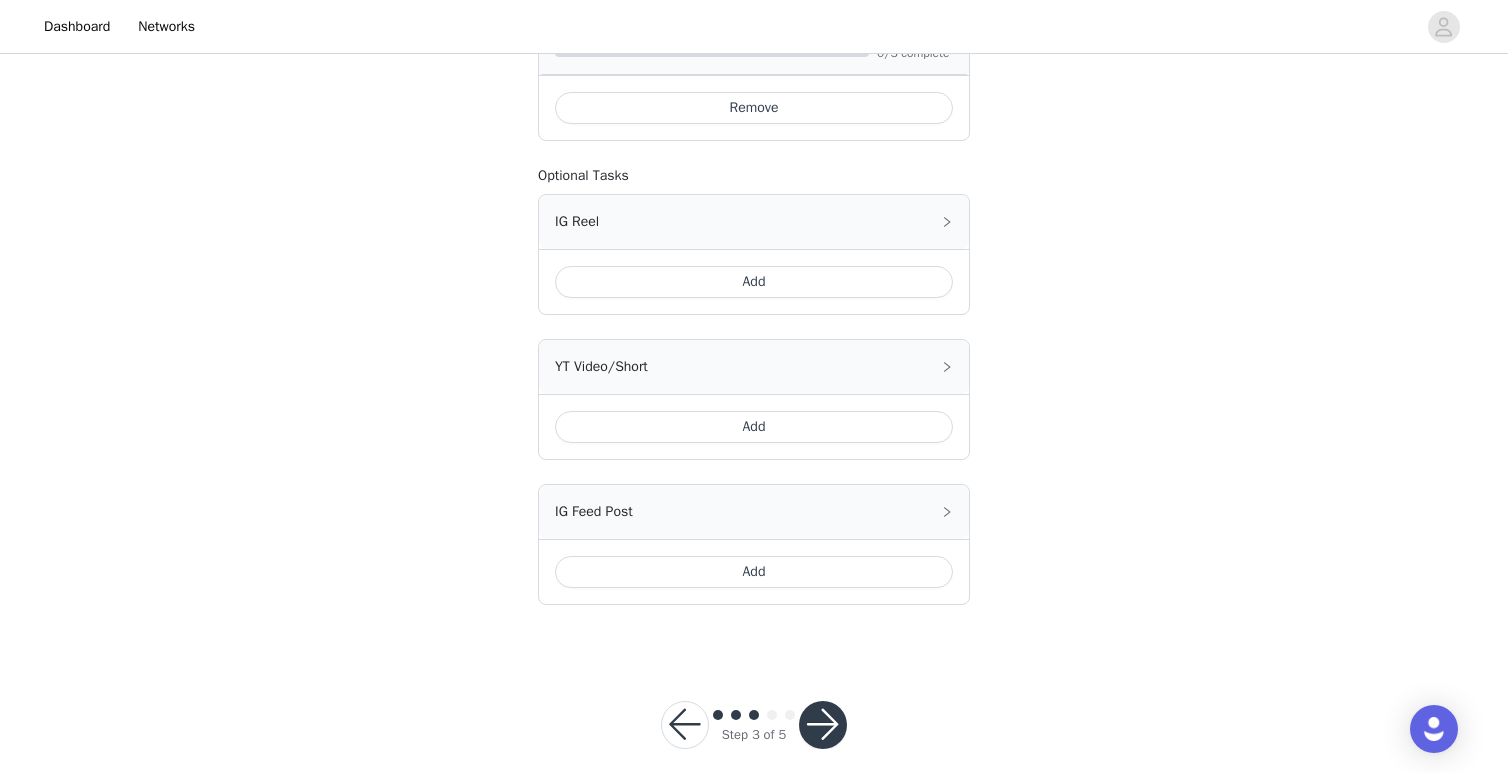 scroll, scrollTop: 1084, scrollLeft: 0, axis: vertical 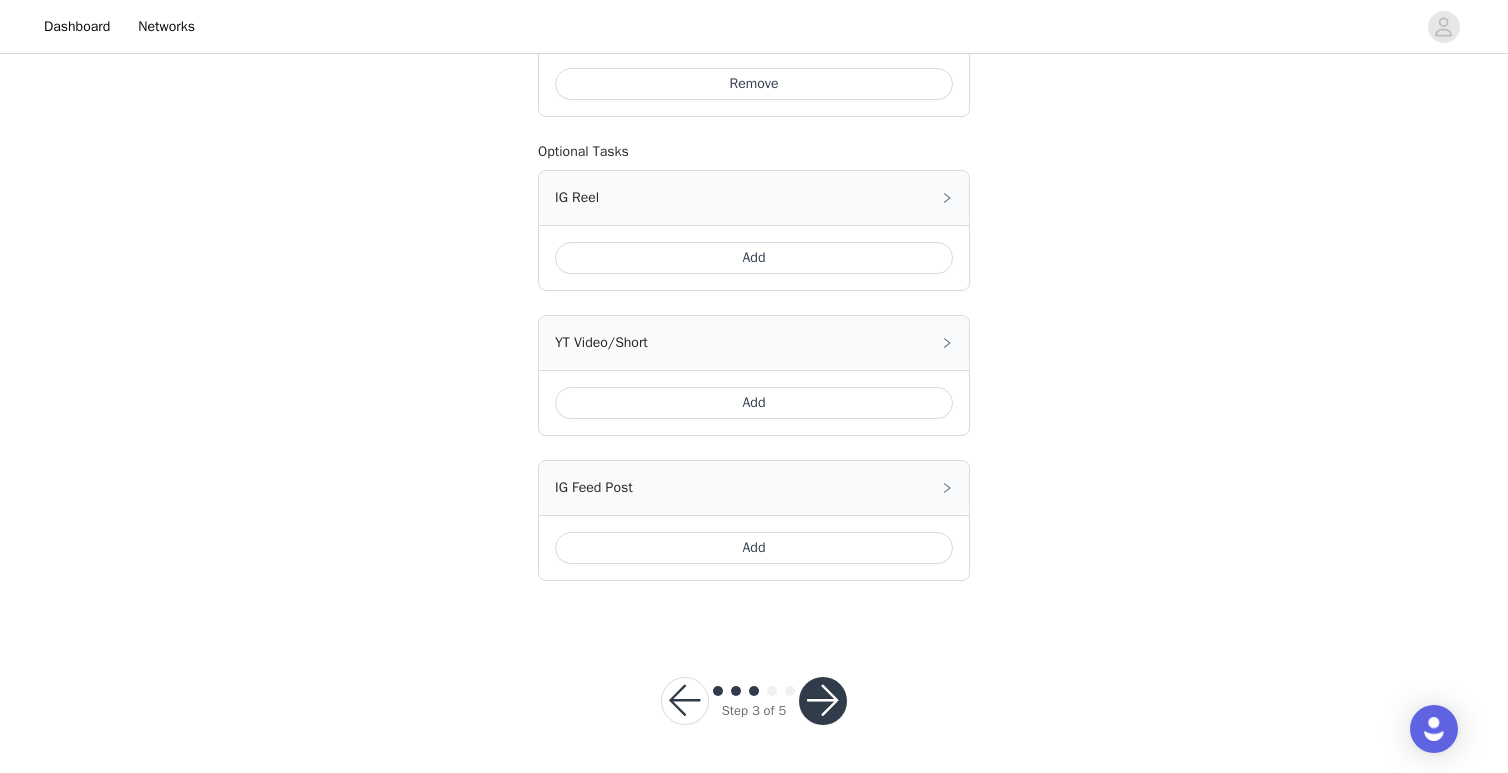 click at bounding box center (823, 701) 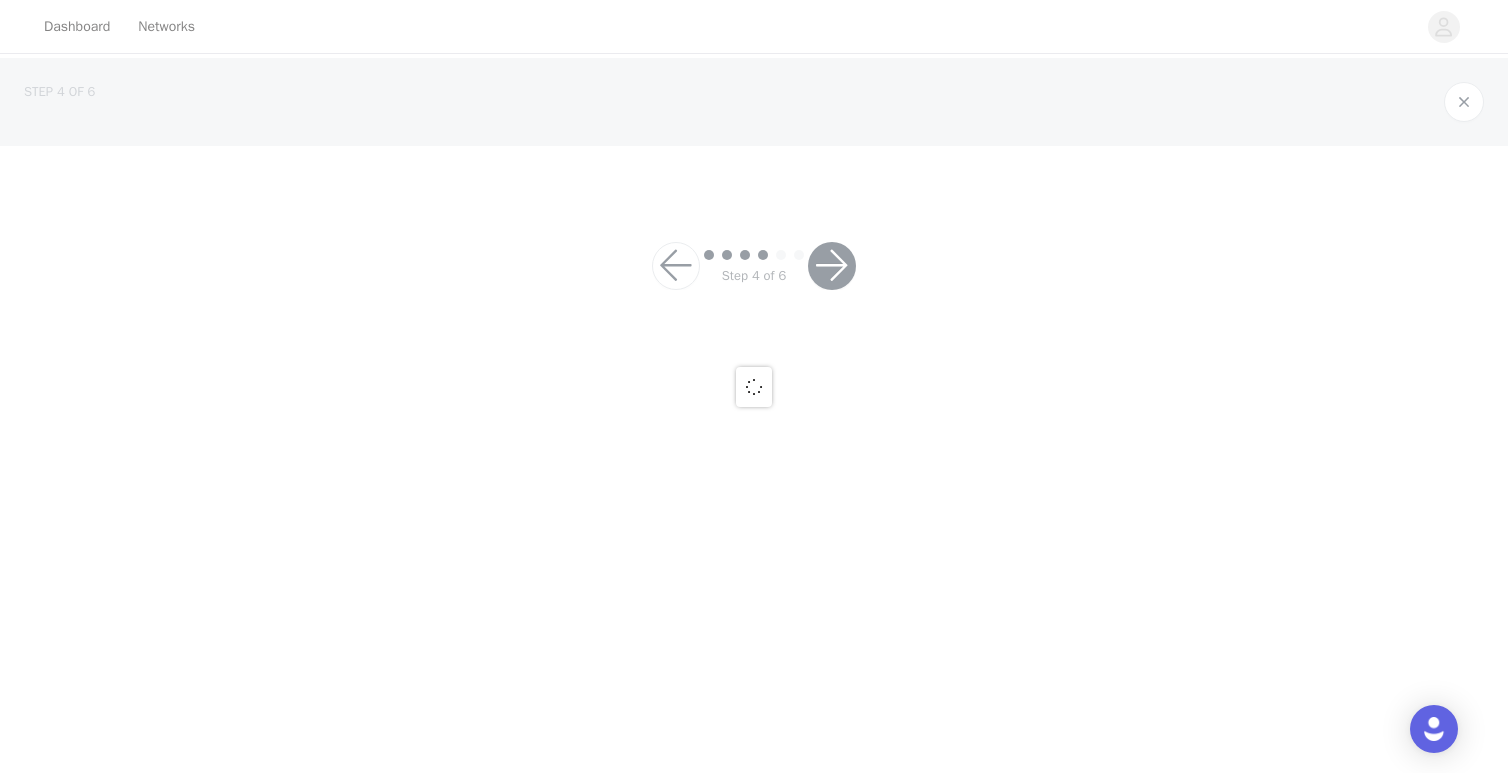 scroll, scrollTop: 0, scrollLeft: 0, axis: both 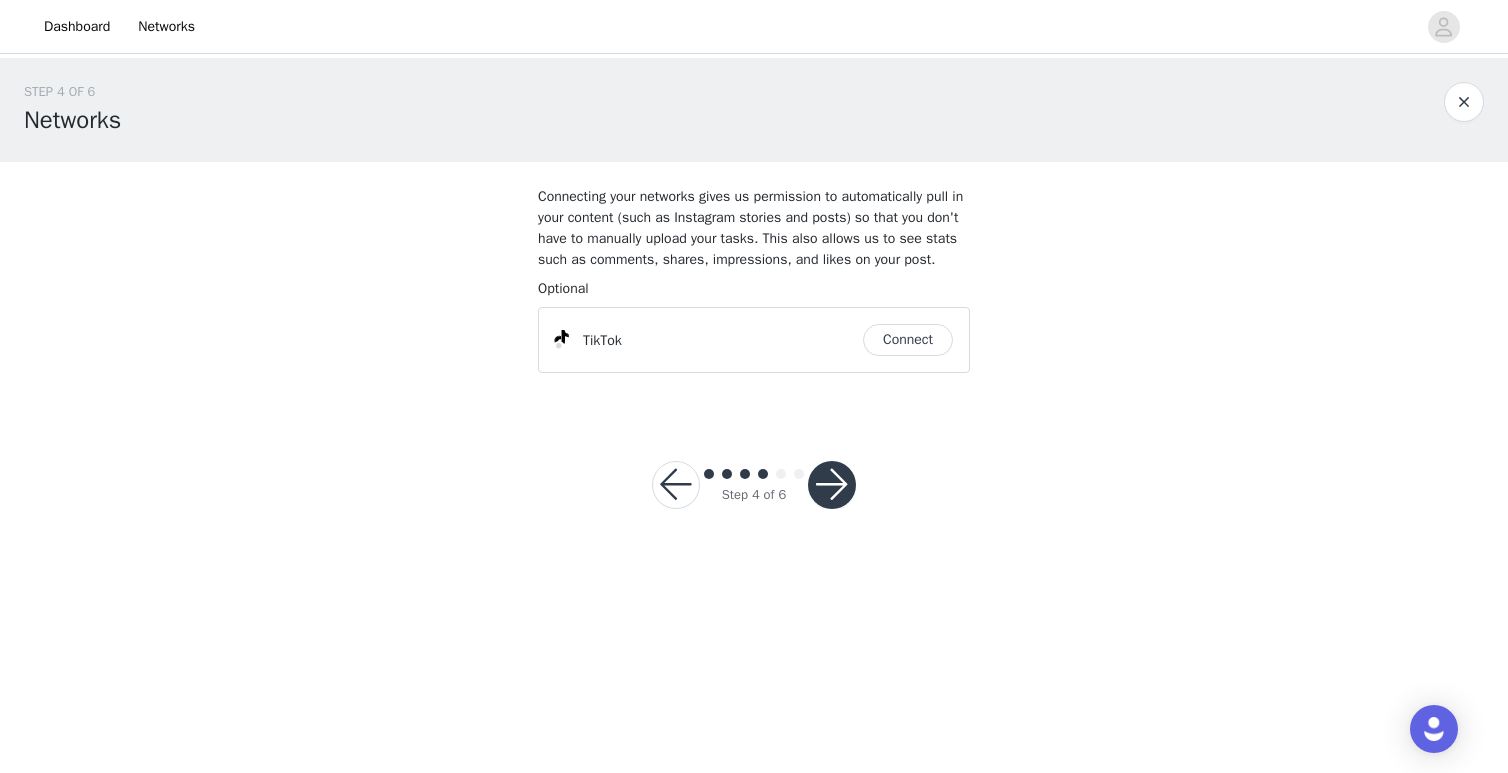 click on "Connect" at bounding box center [908, 340] 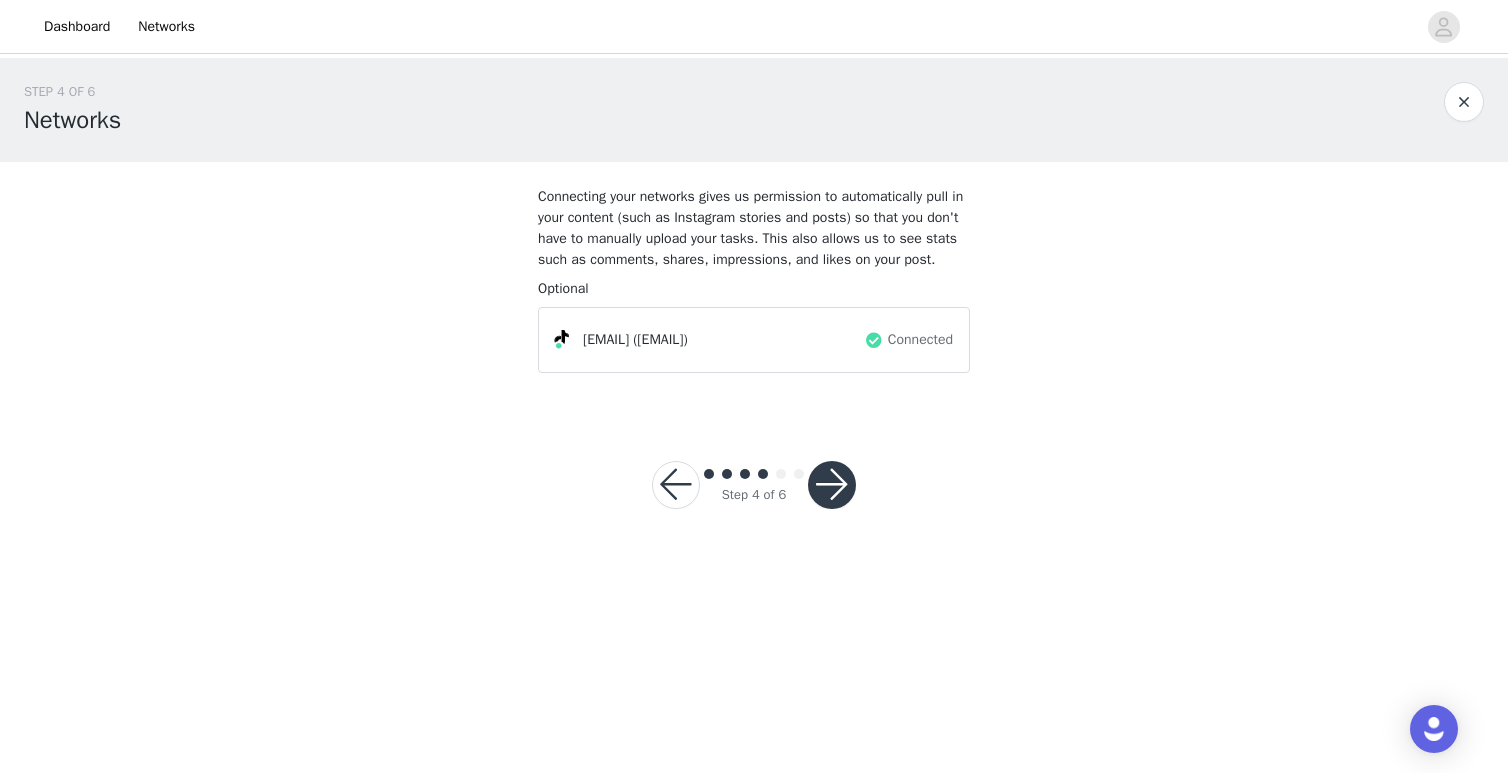 click at bounding box center (832, 485) 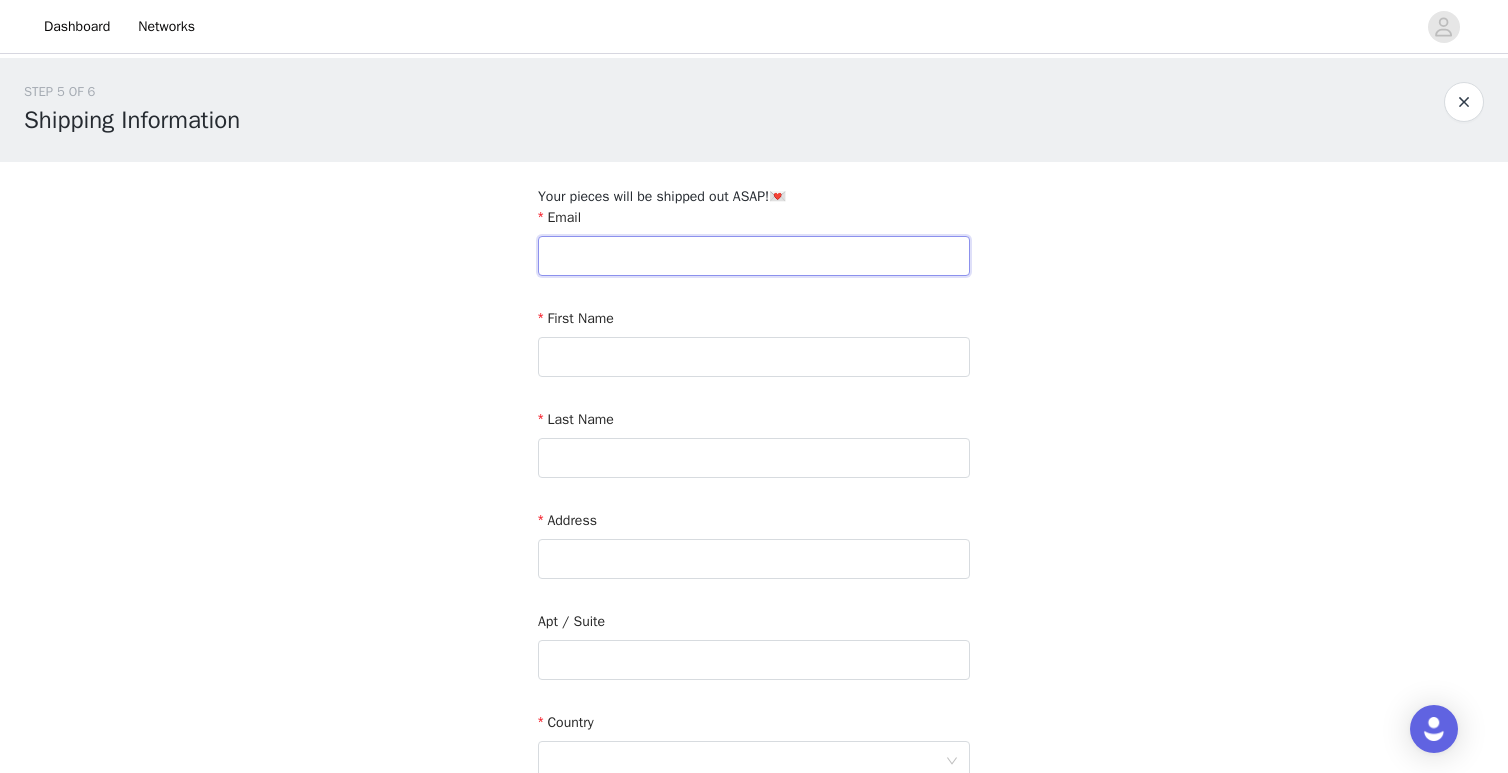 click at bounding box center [754, 256] 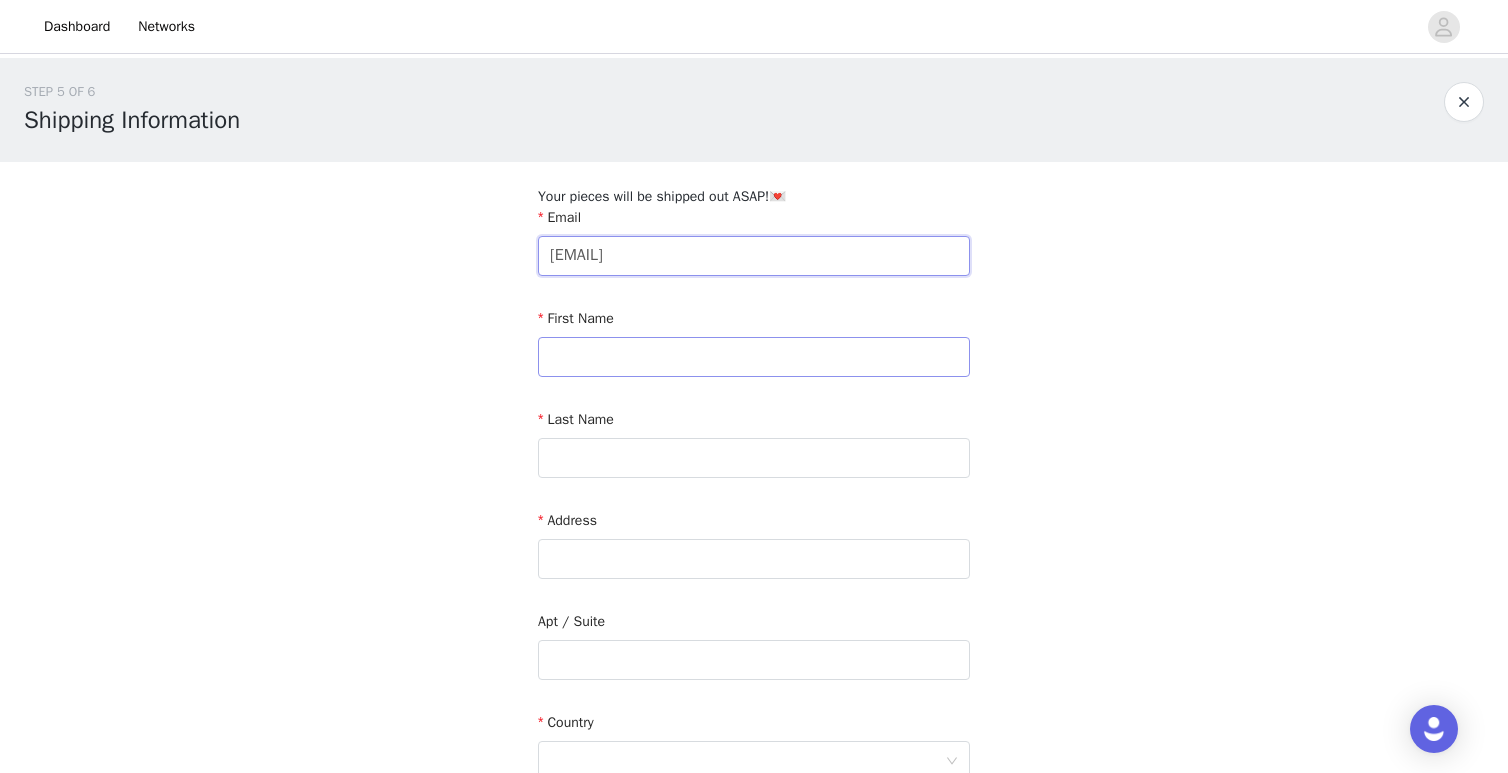 type on "[EMAIL]" 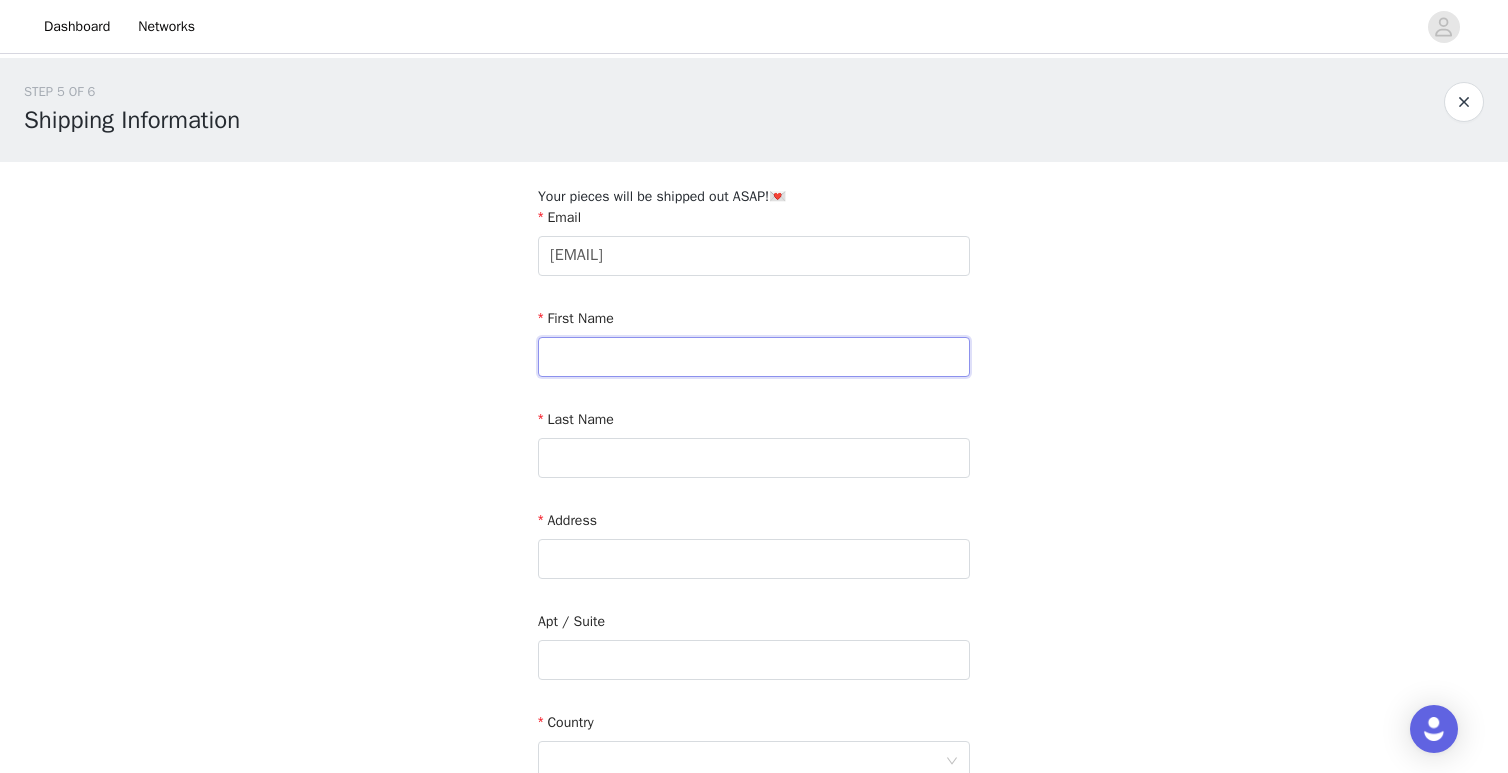 click at bounding box center (754, 357) 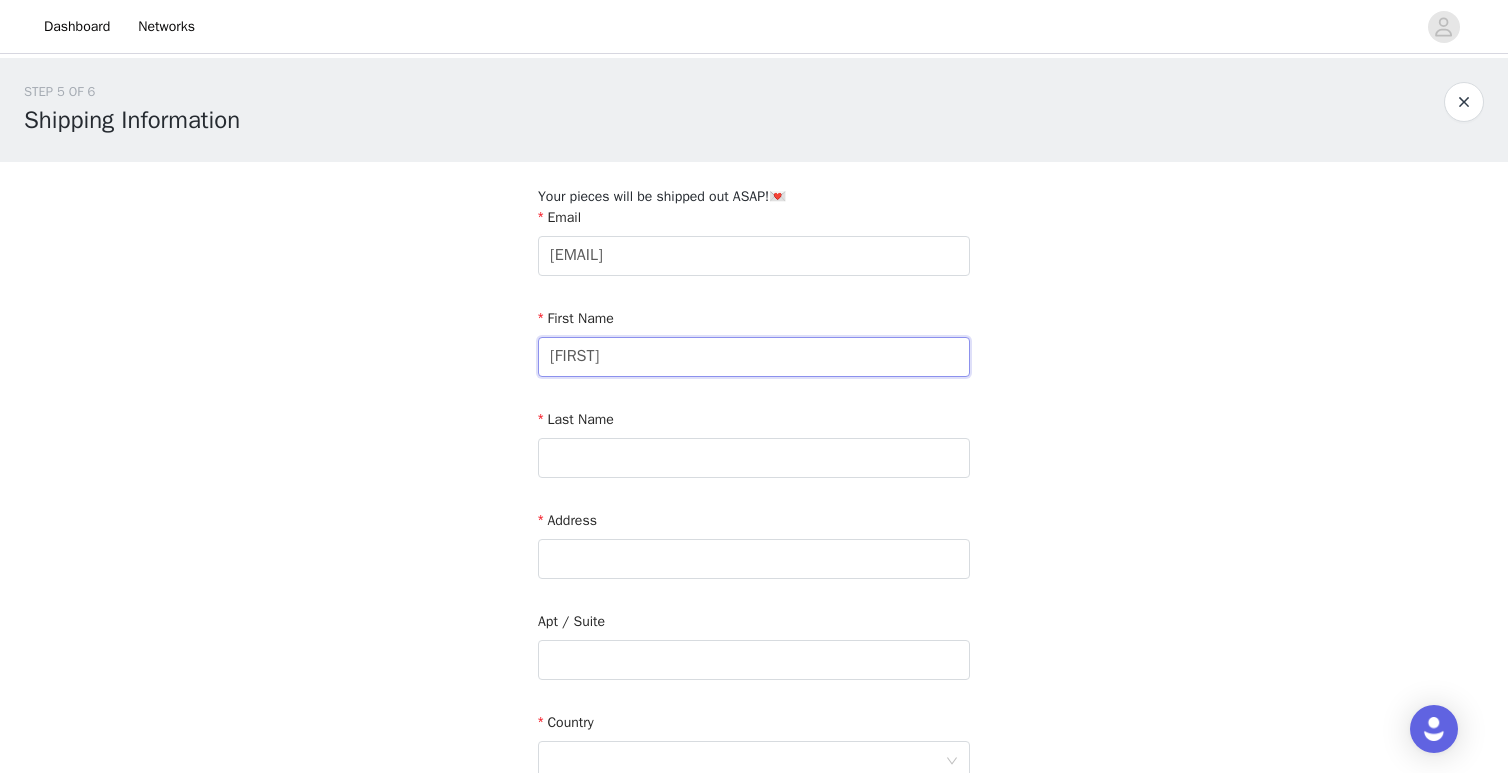 type on "[FIRST]" 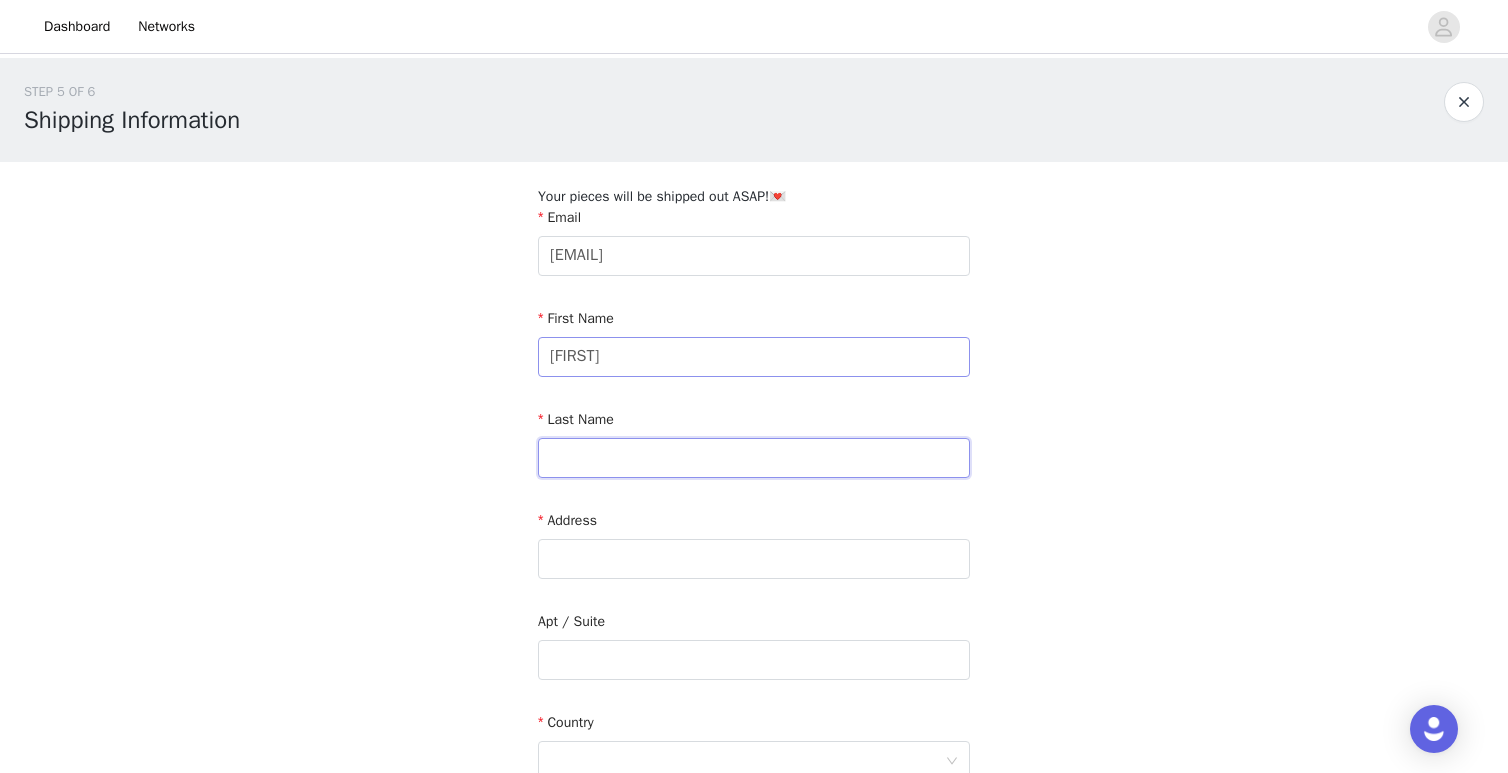 type on "c" 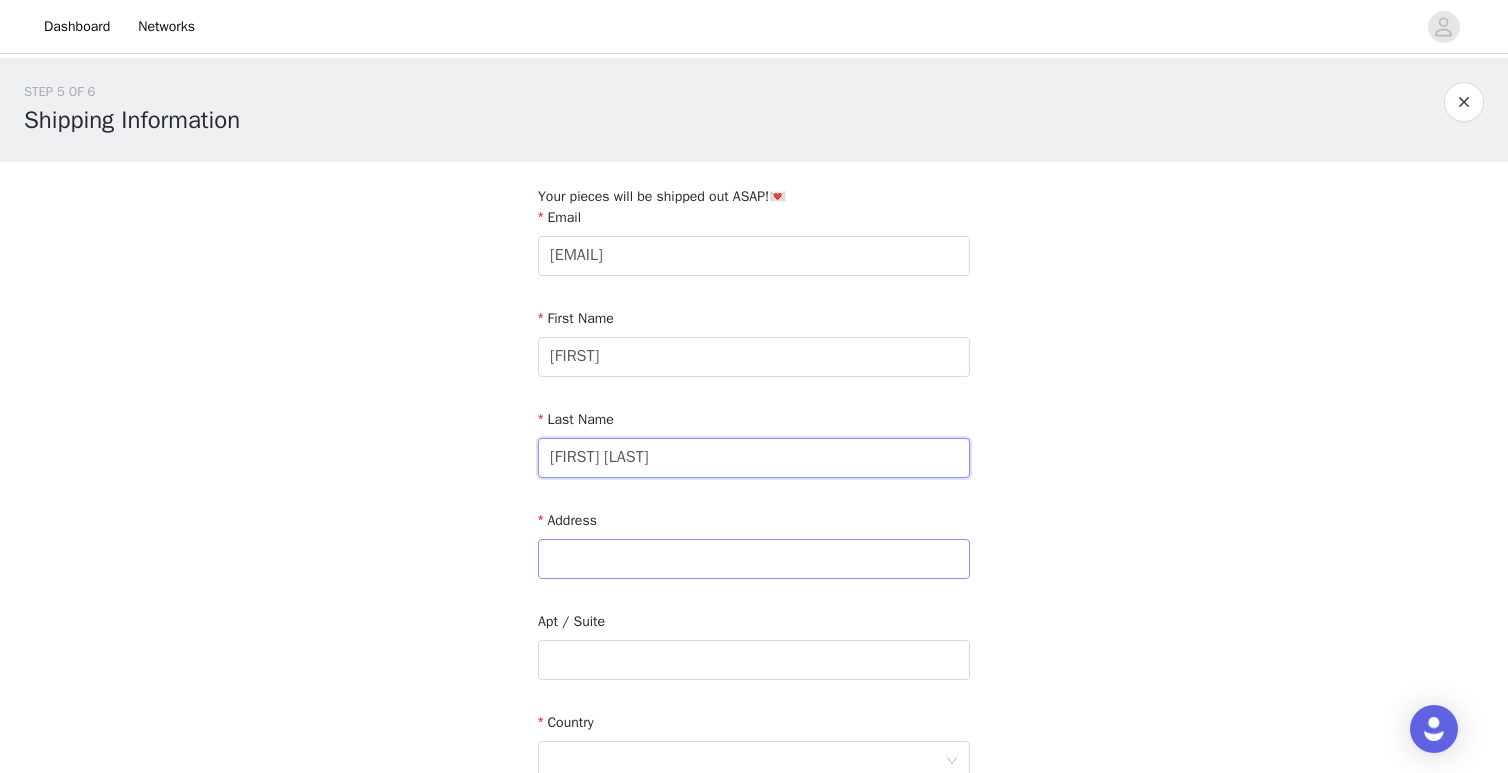 type on "[FIRST] [LAST]" 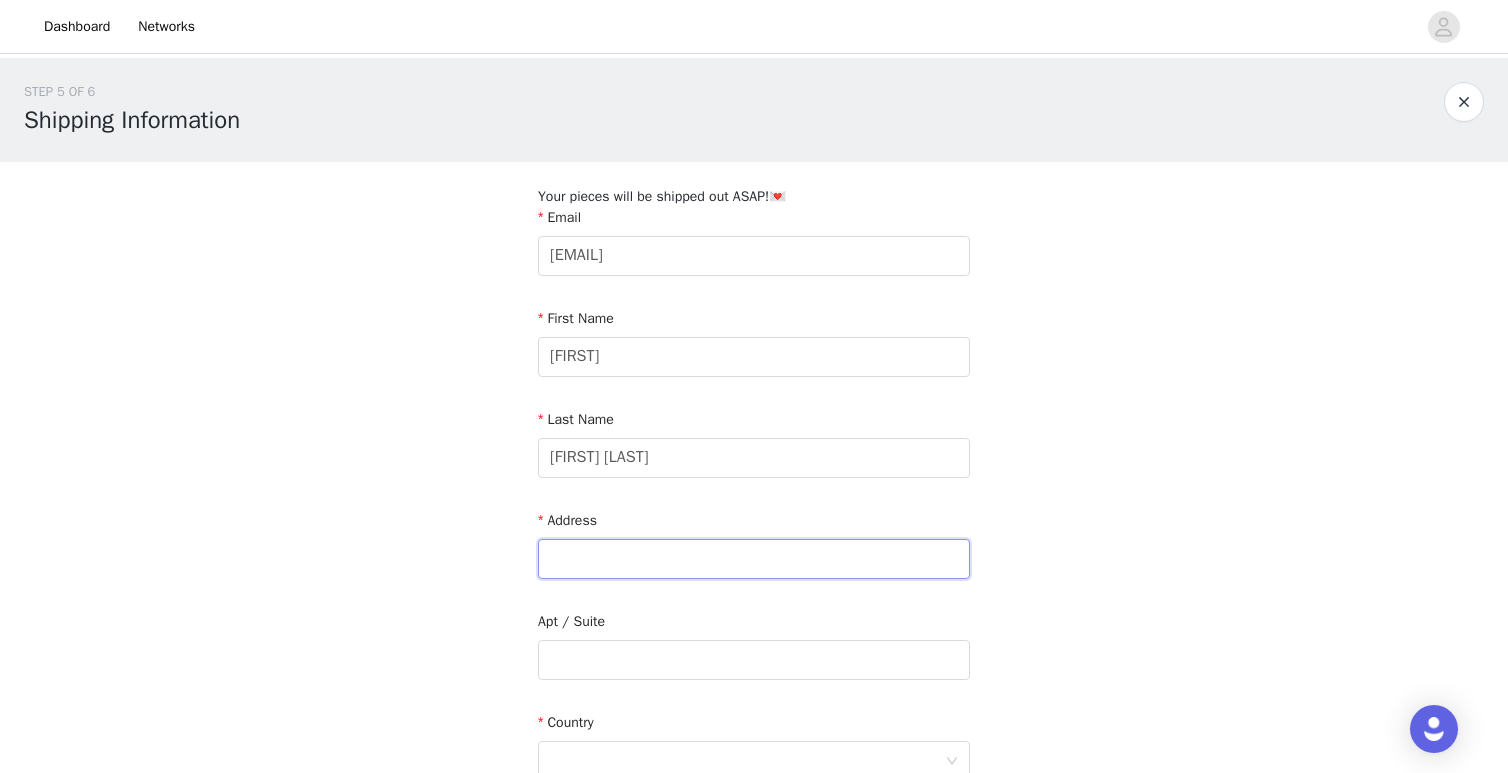 click at bounding box center [754, 559] 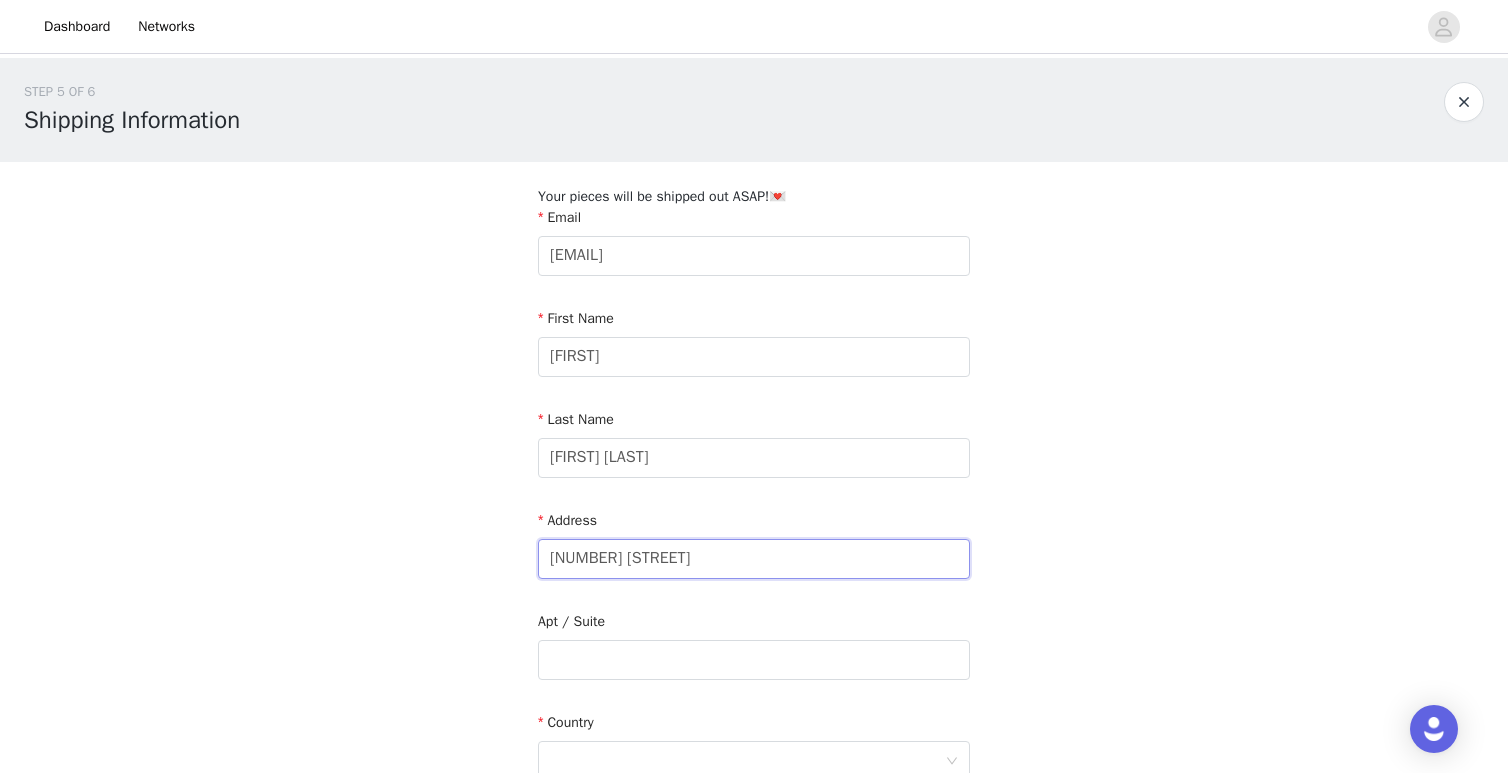 type on "[NUMBER] [STREET]" 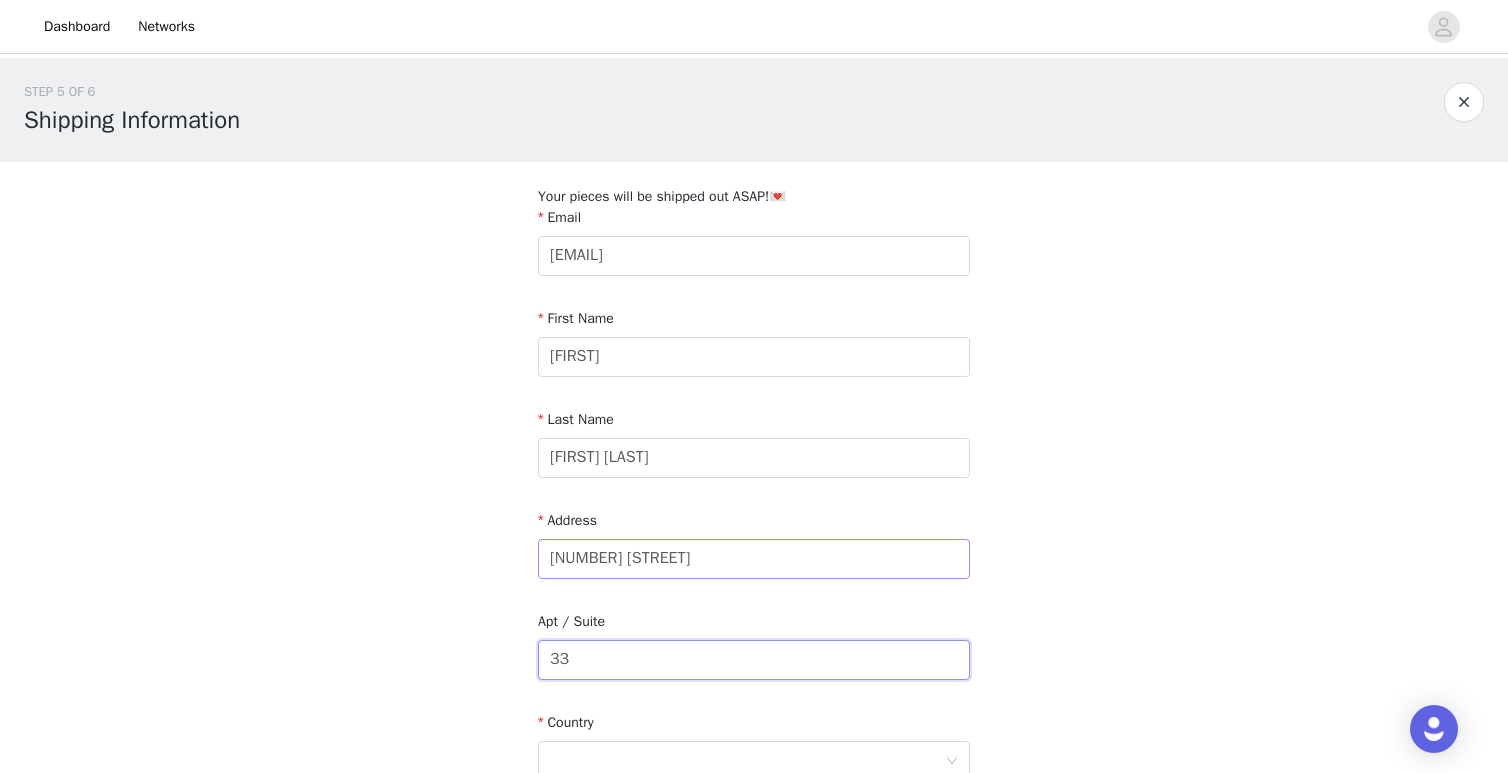 type on "3" 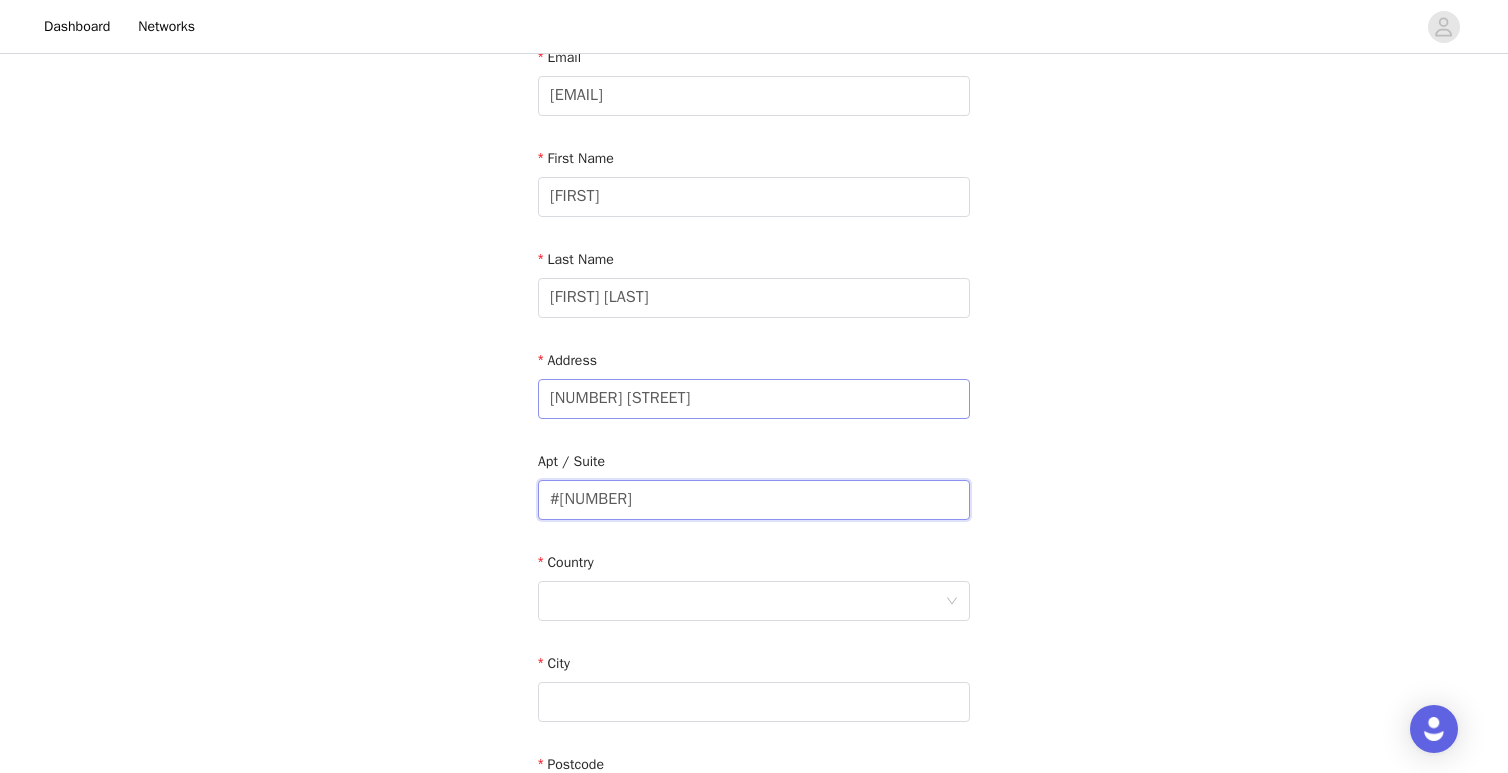 scroll, scrollTop: 239, scrollLeft: 0, axis: vertical 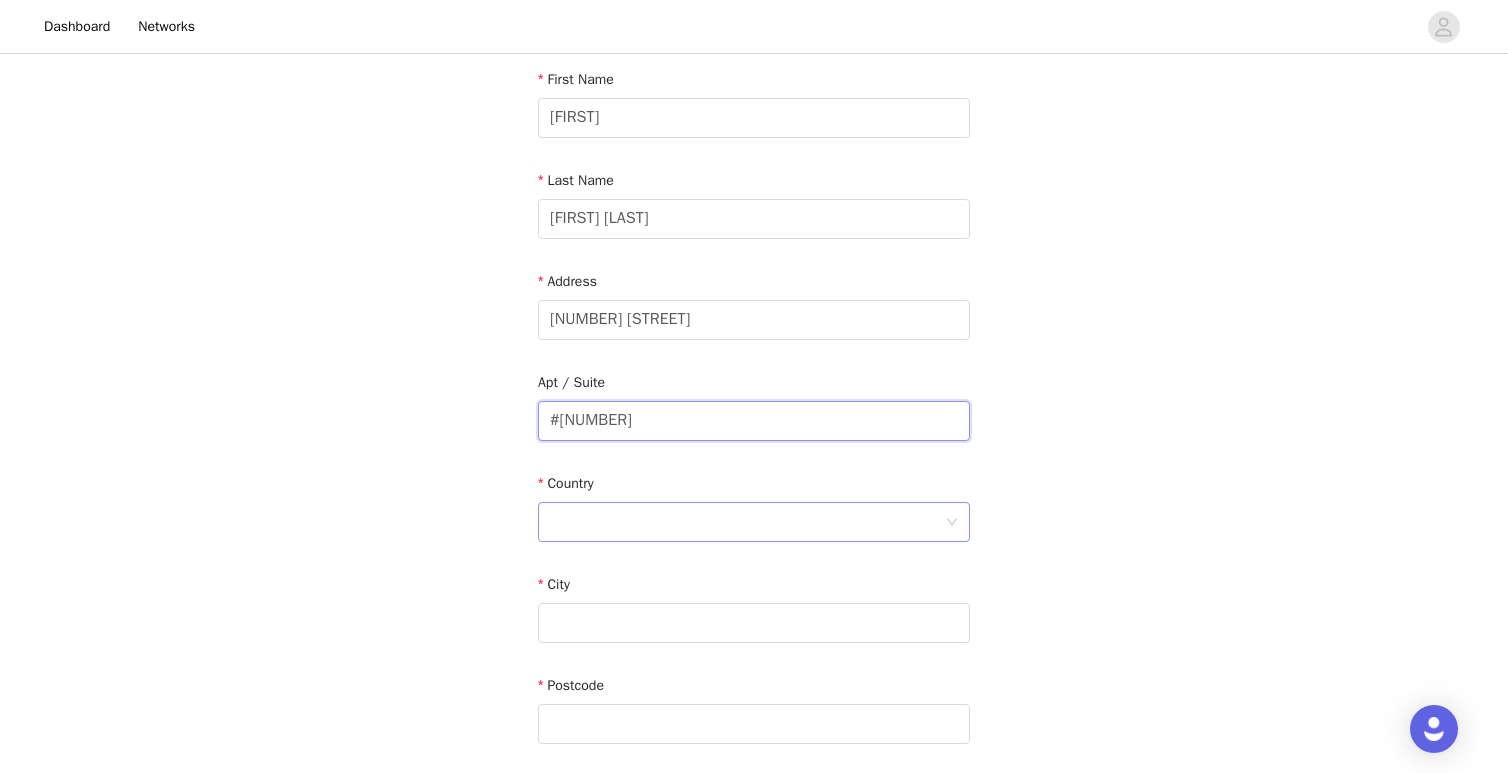 type on "#[NUMBER]" 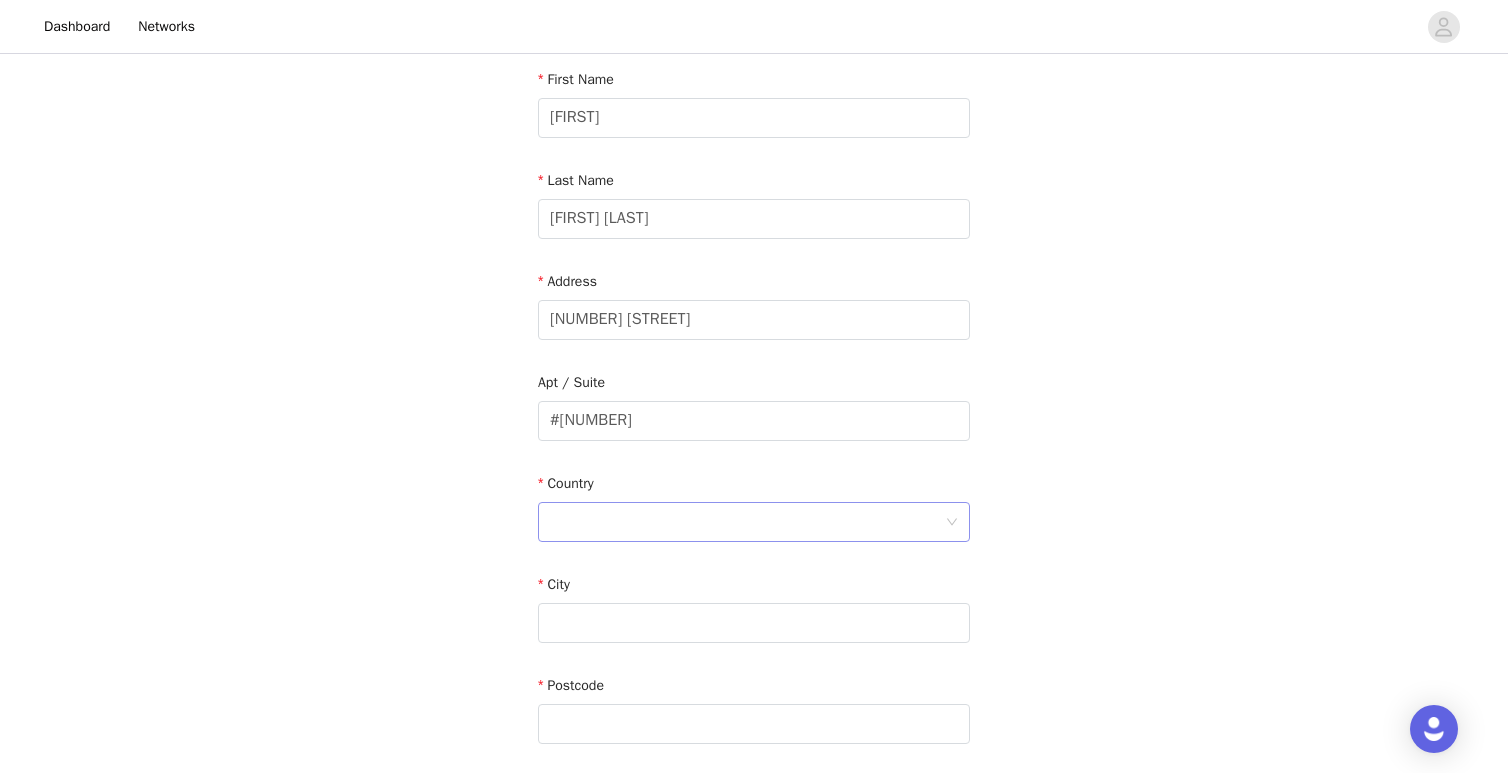 click at bounding box center (747, 522) 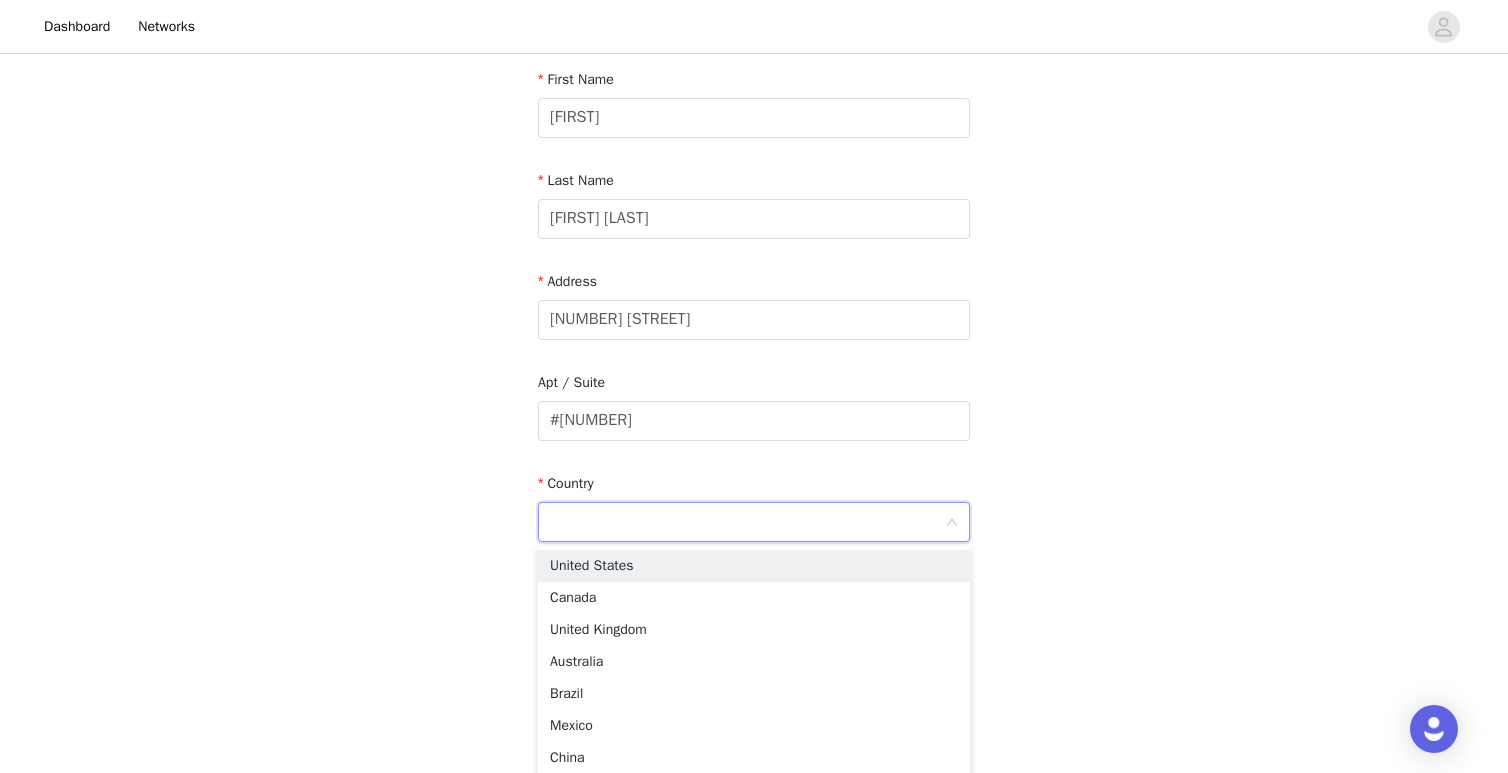 type on "United States" 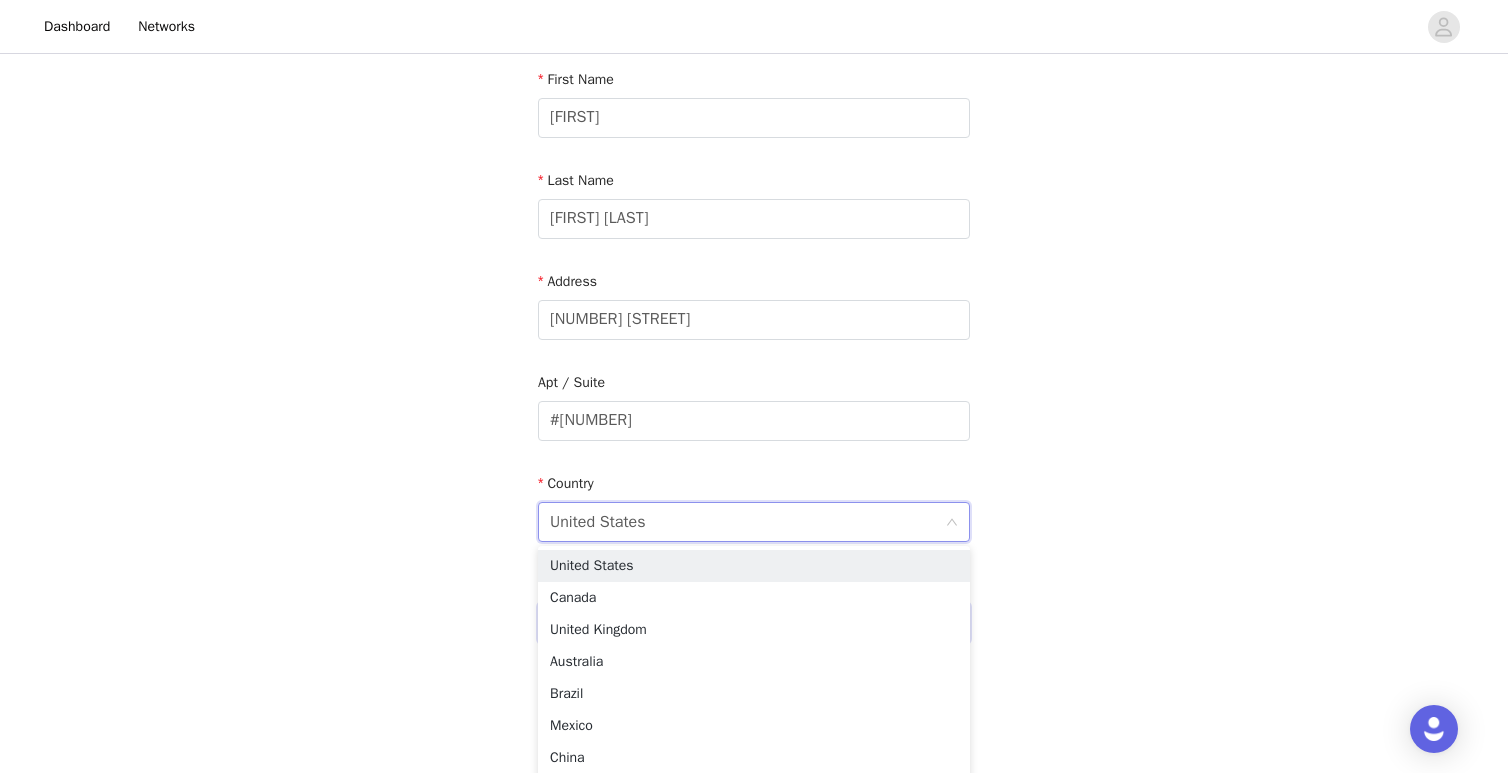 type on "San Diego" 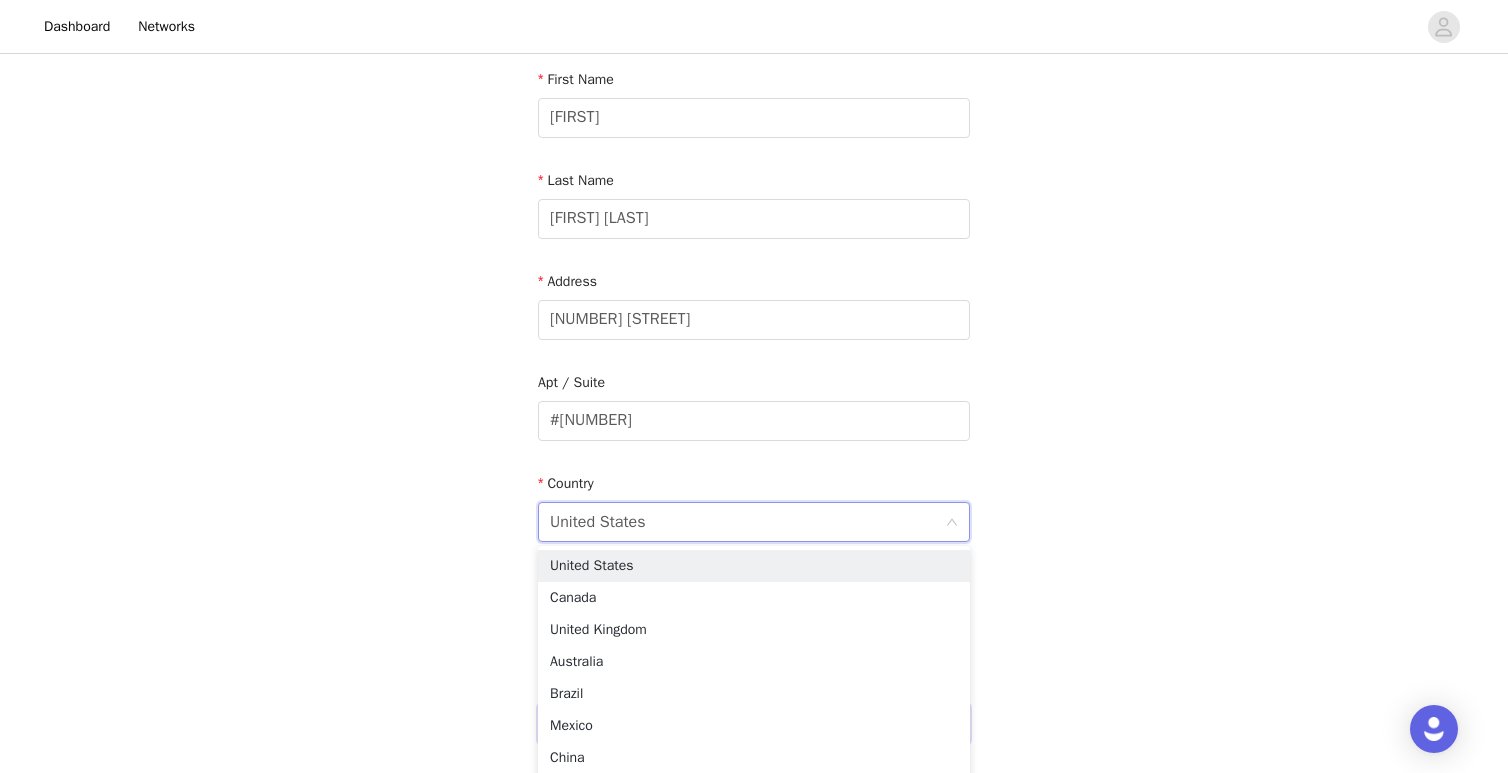 type on "[ZIPCODE]" 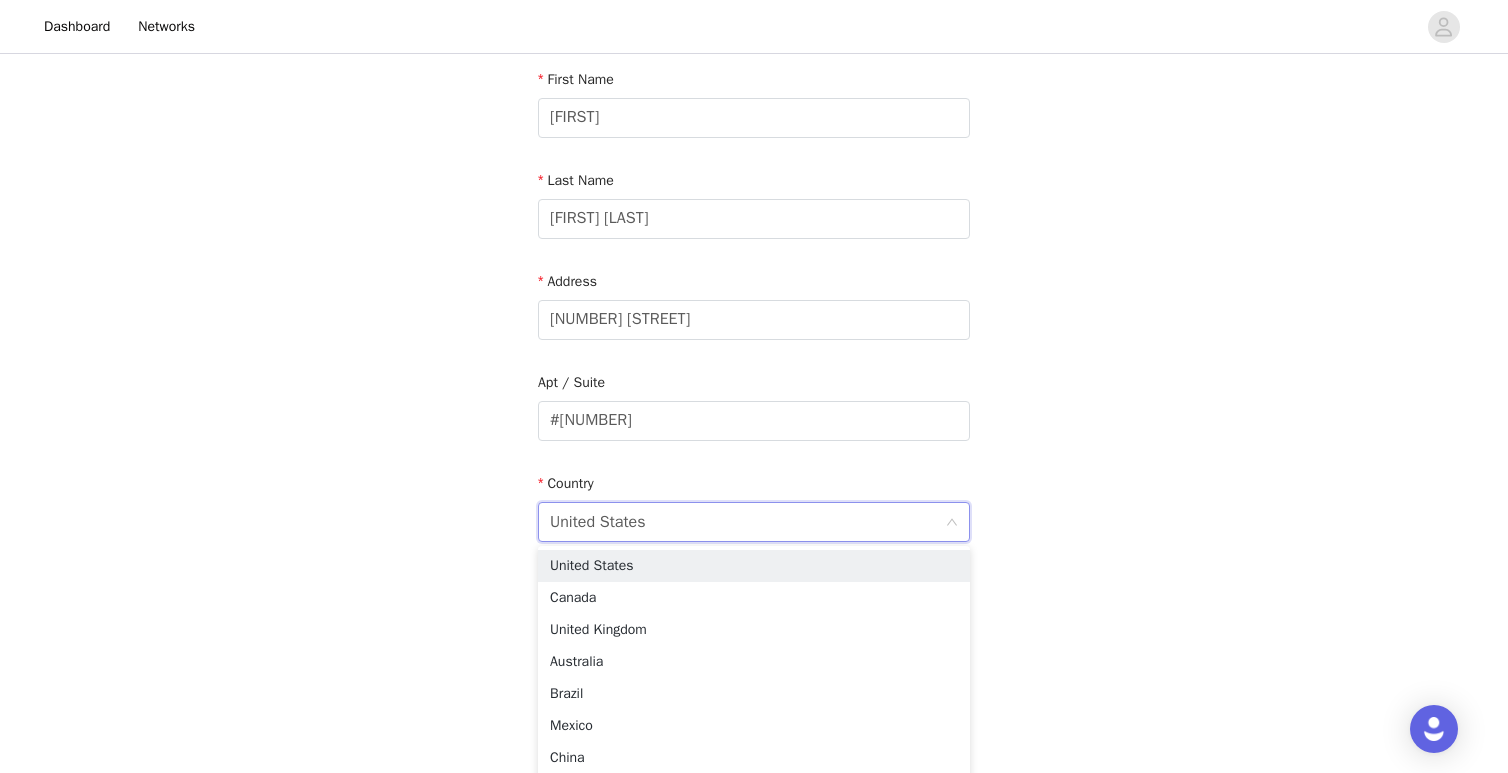 type on "[PHONE]" 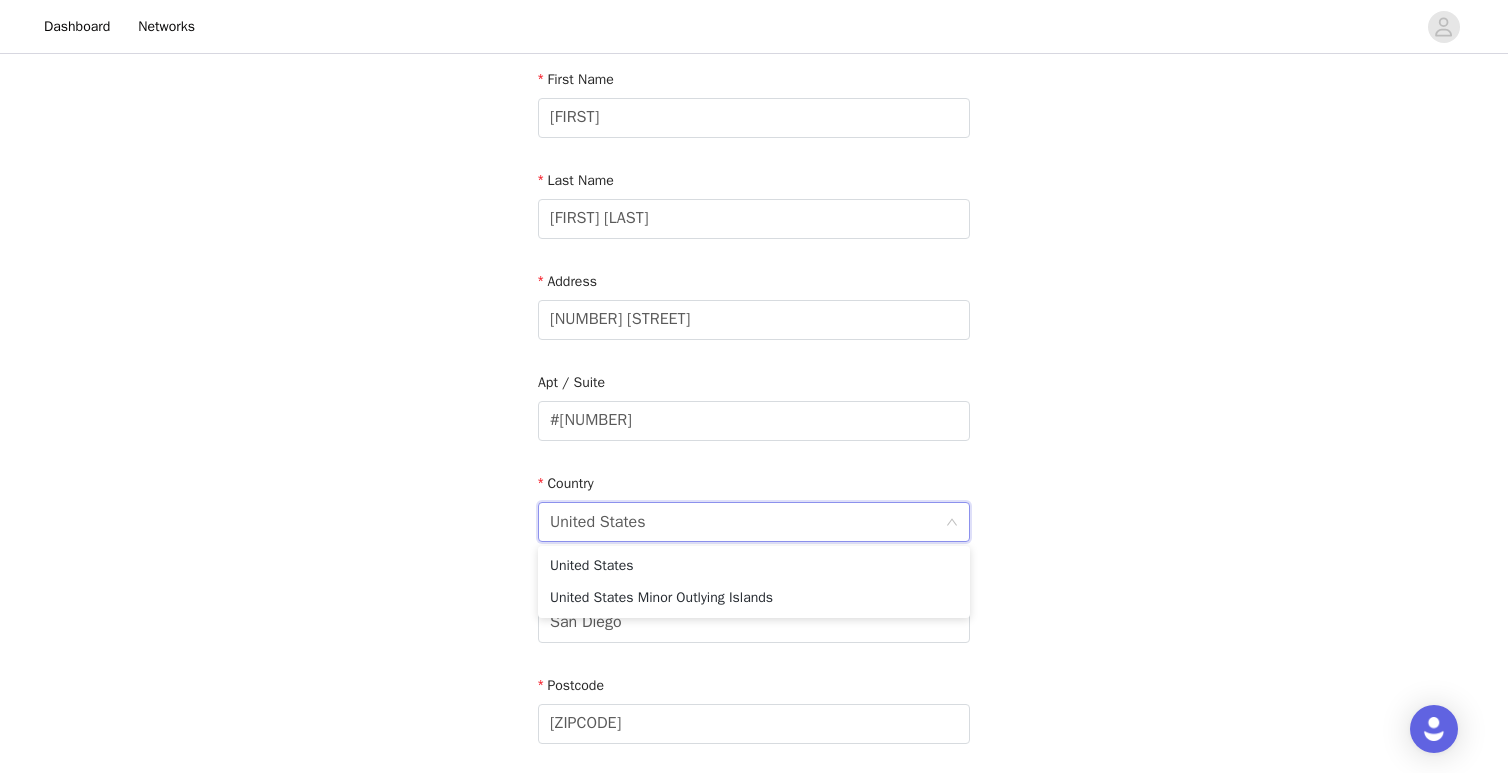 click on "Email [EMAIL]   First Name [FIRST]   Last Name [LAST]   Address [NUMBER] [STREET]   Apt / Suite #[NUMBER]   Country [COUNTRY] [COUNTRY]    City [CITY]     Postcode [ZIPCODE]   Phone Number [PHONE]" at bounding box center (754, 360) 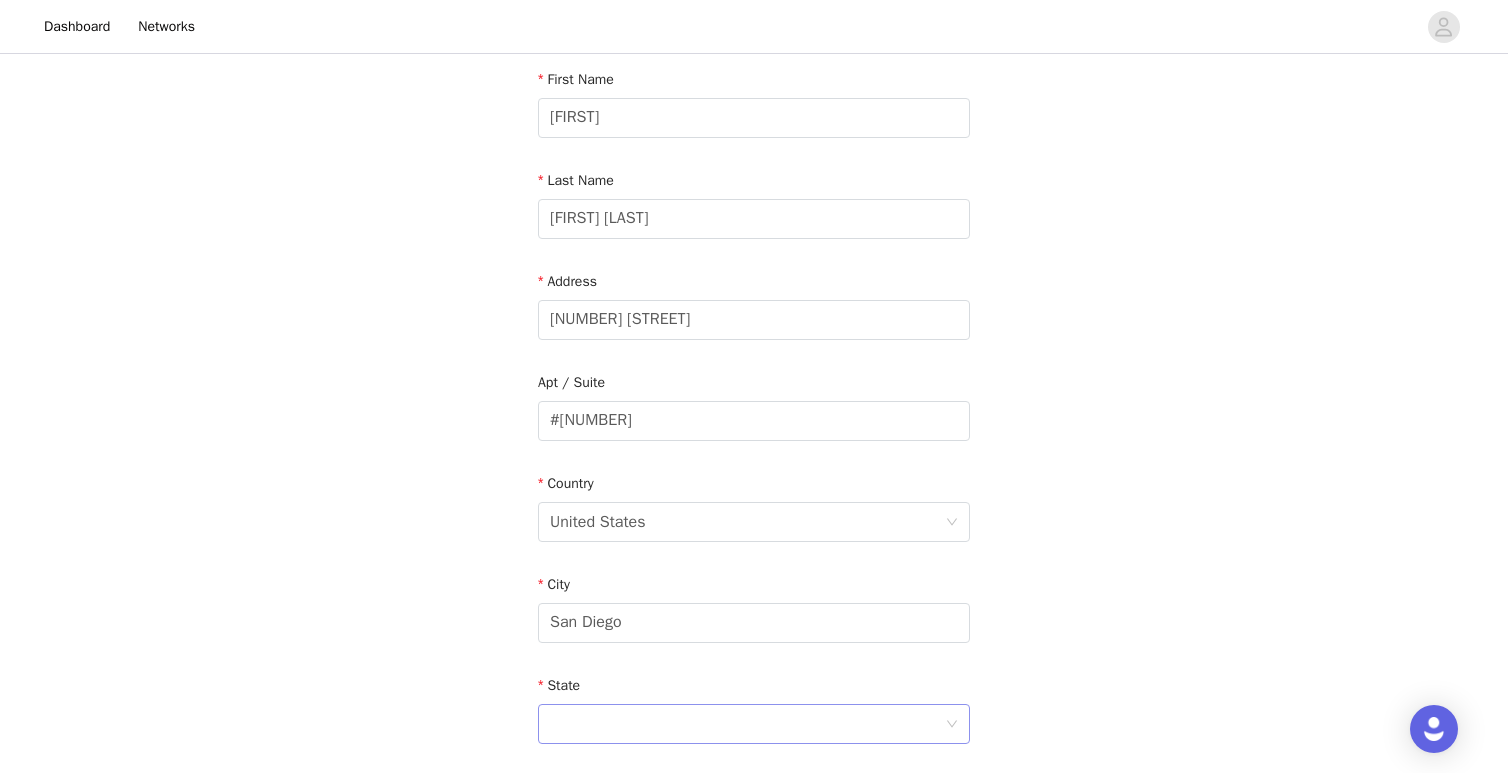 click at bounding box center (747, 724) 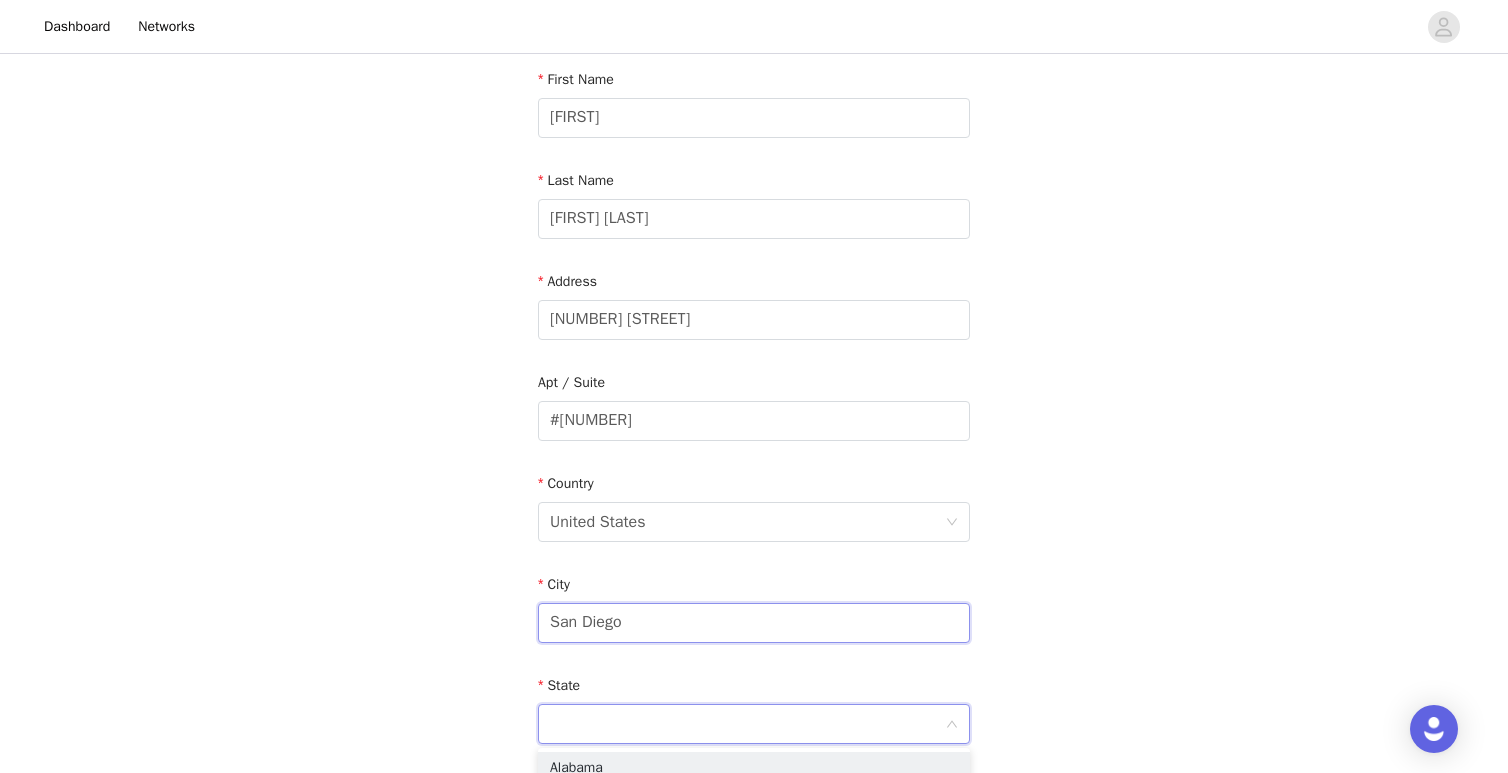 click on "San Diego" at bounding box center (754, 623) 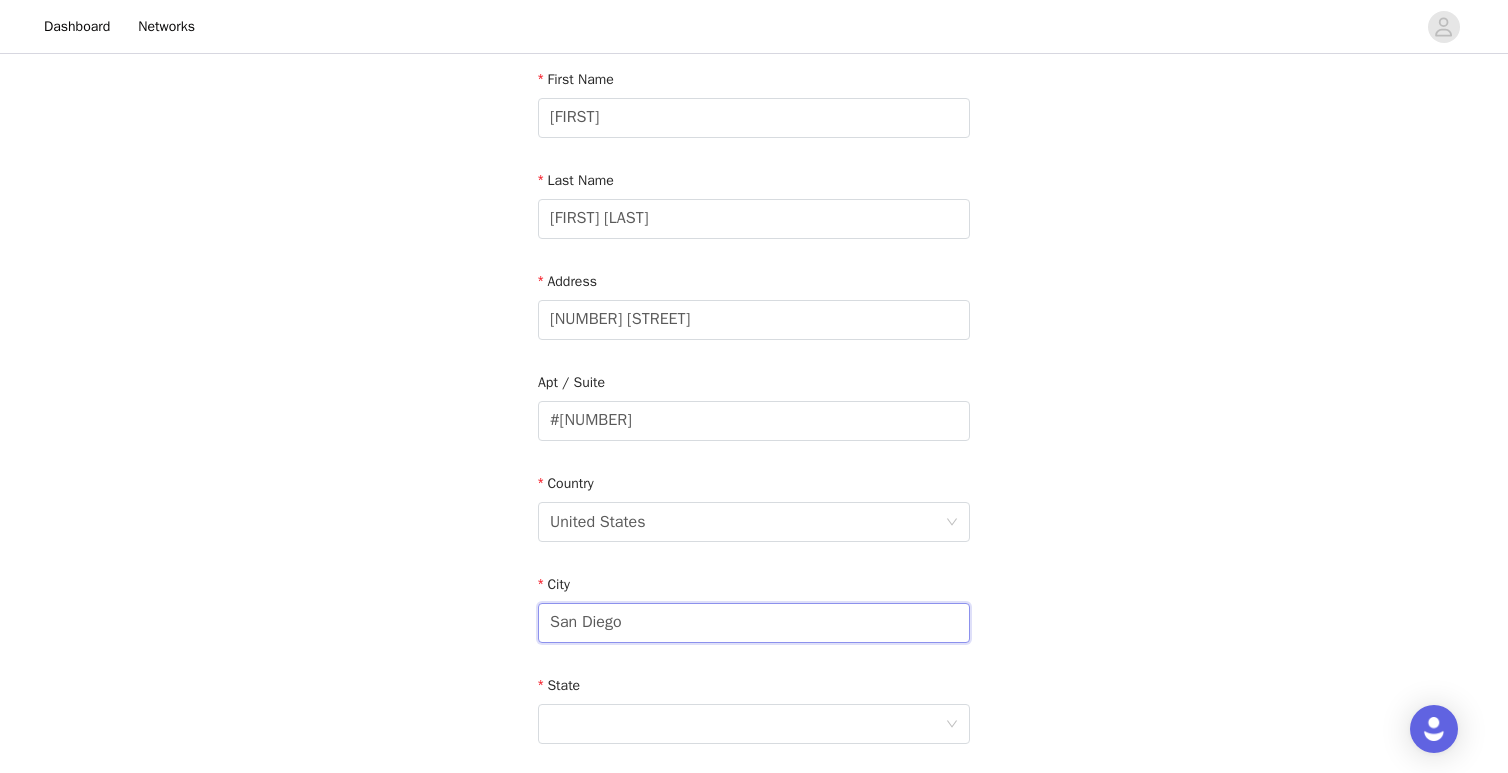 click on "San Diego" at bounding box center (754, 623) 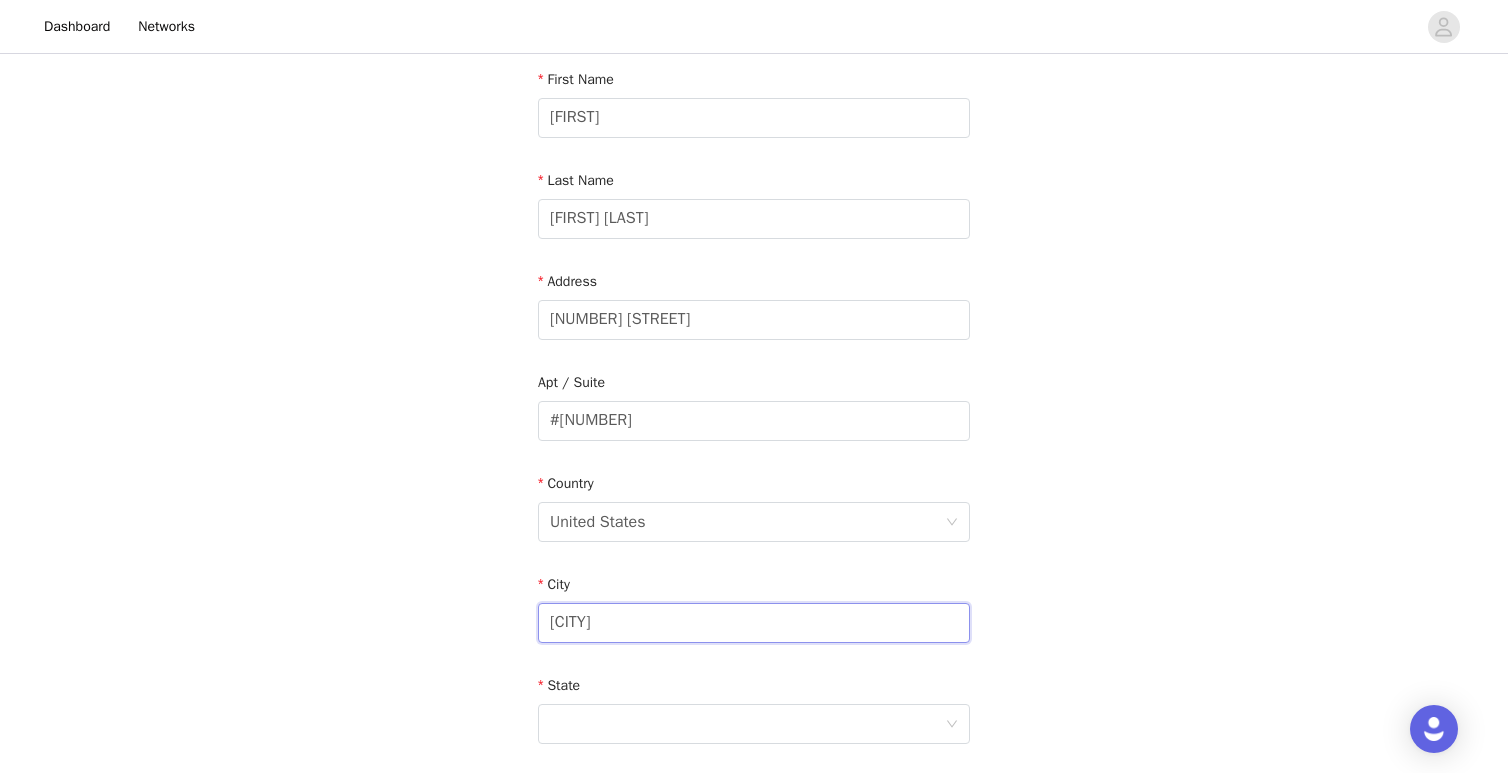 type on "San Diego" 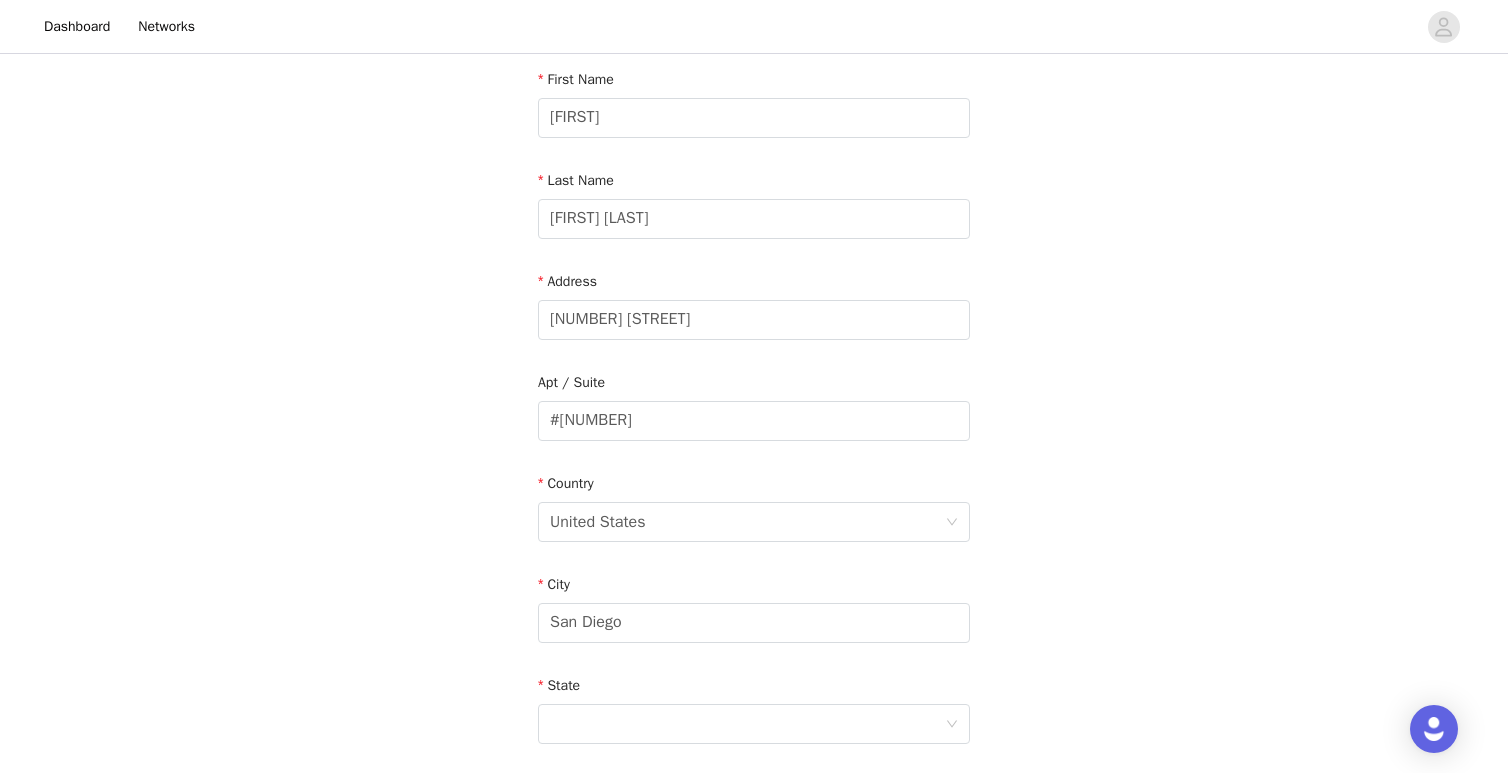 click on "Email [EMAIL]   First Name [FIRST]   Last Name [LAST]   Address [NUMBER] [STREET]   Apt / Suite #[NUMBER]   Country
[COUNTRY]
City [CITY]   State
[STATE]
Zipcode [ZIPCODE]   Phone Number [PHONE]" at bounding box center [754, 462] 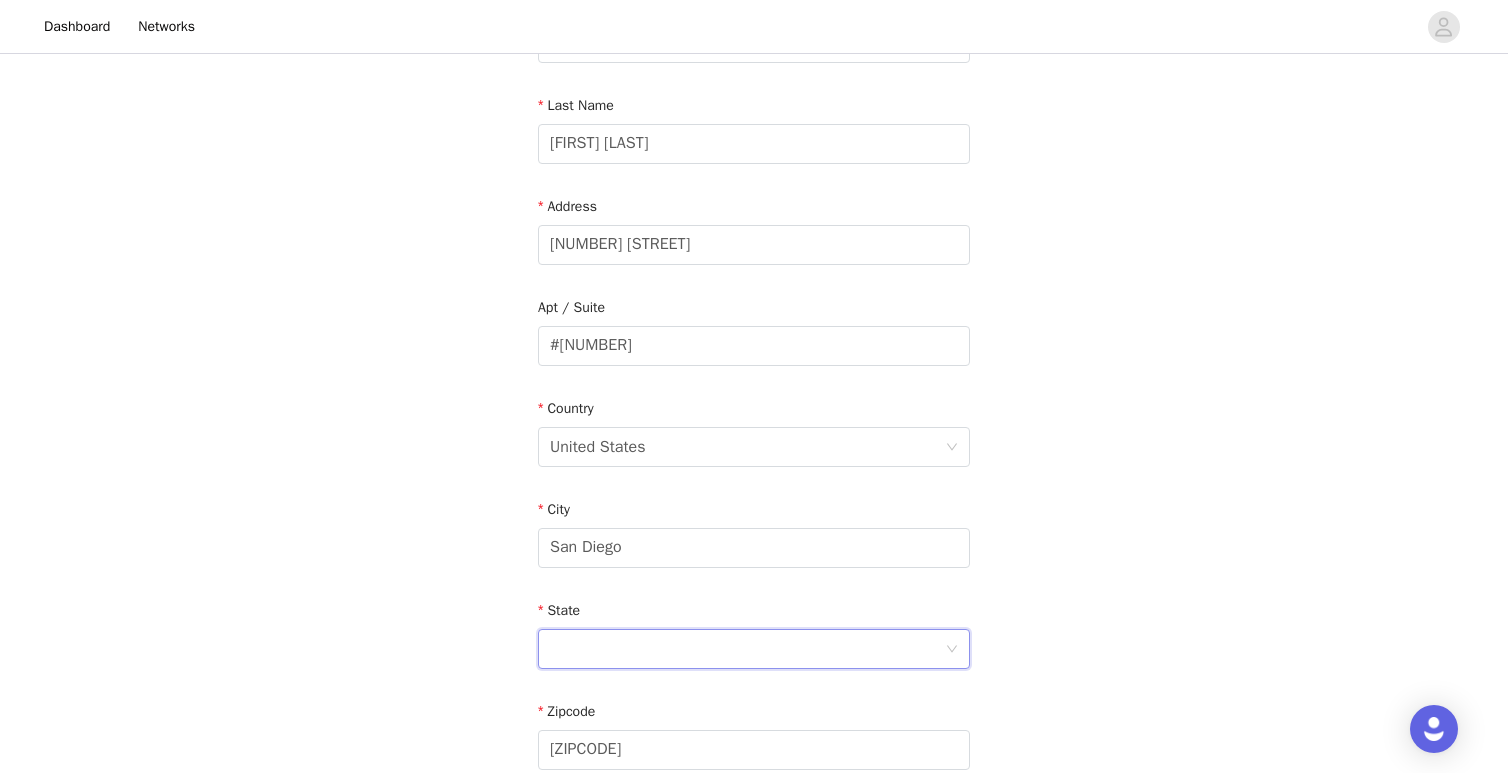 click at bounding box center (747, 649) 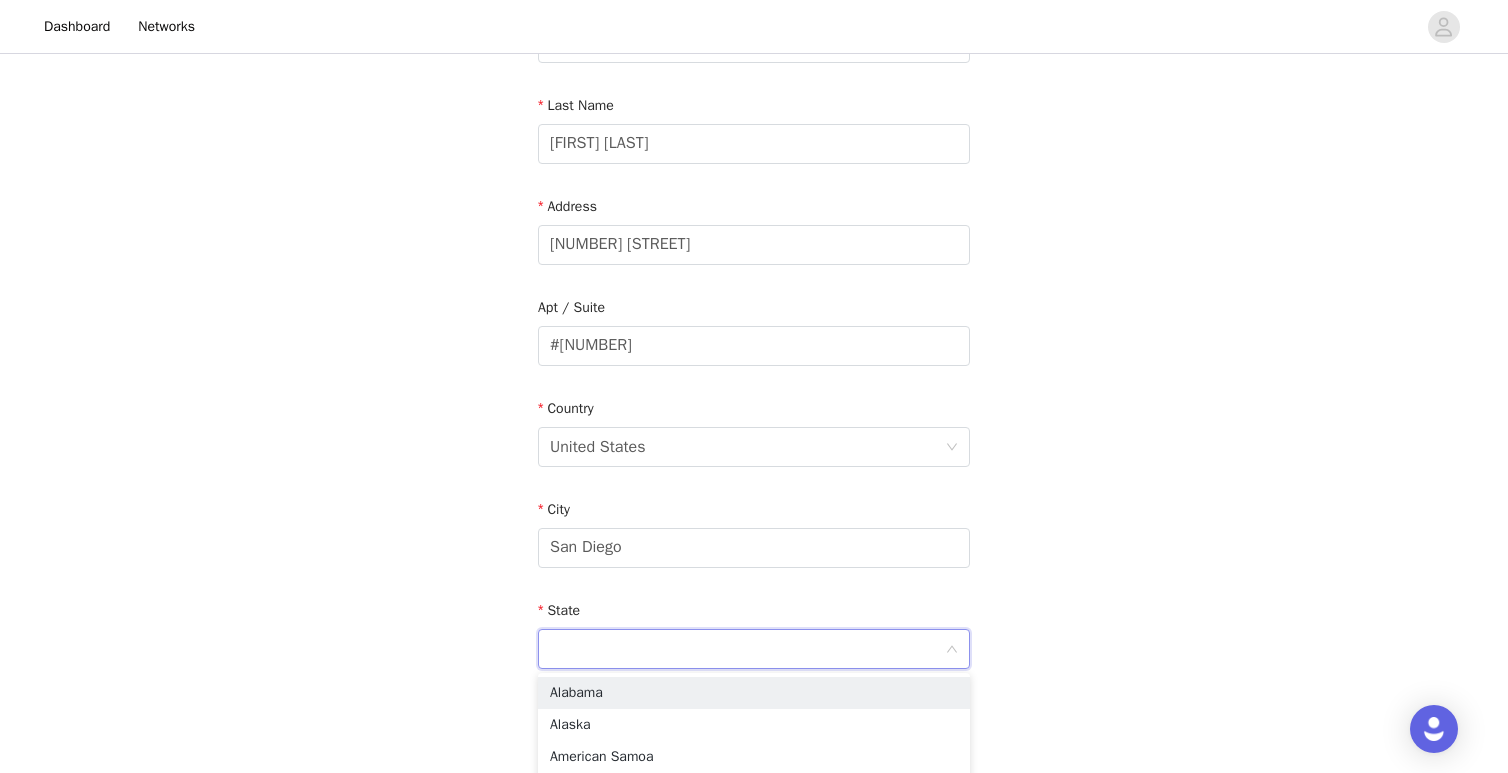 type on "California" 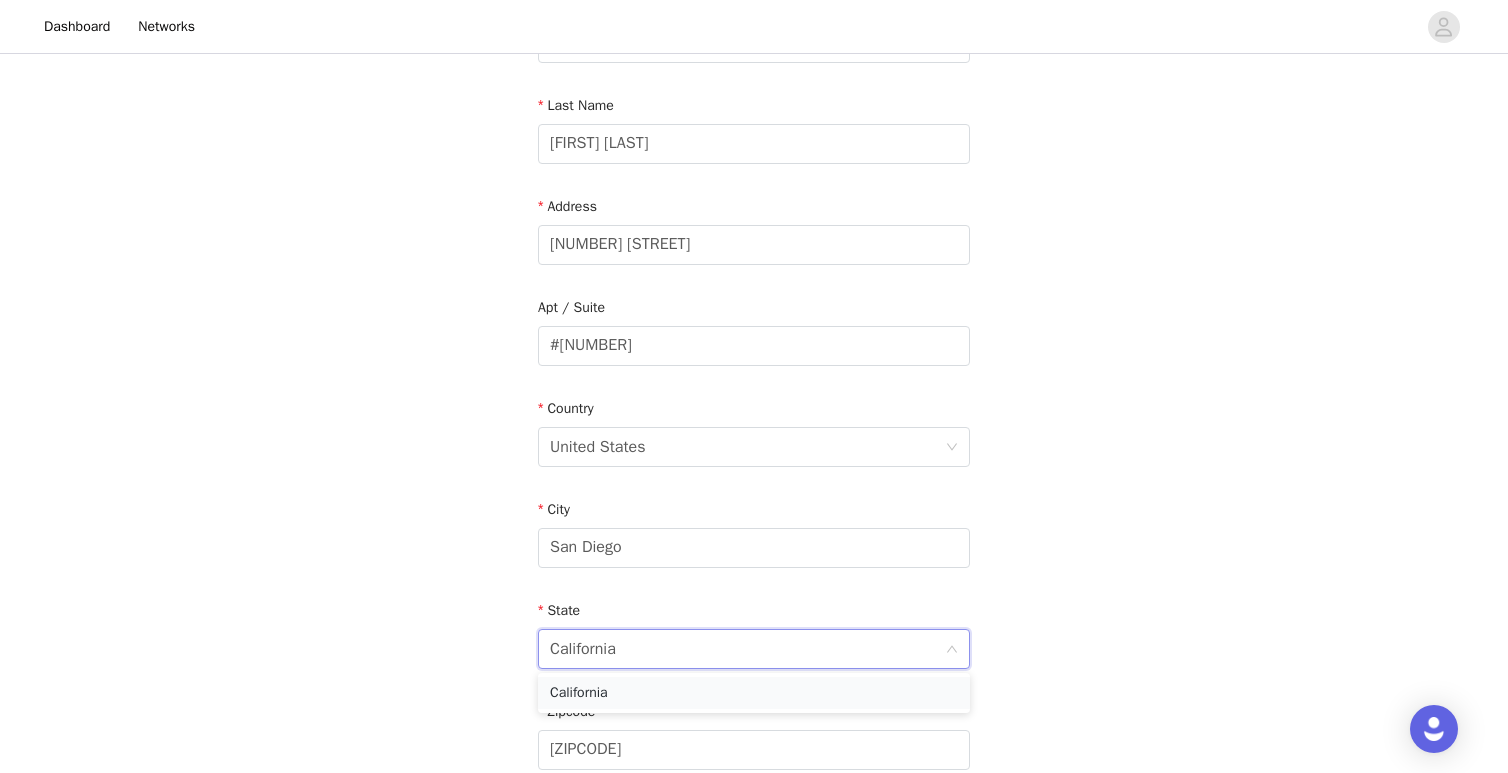 click on "California" at bounding box center [754, 693] 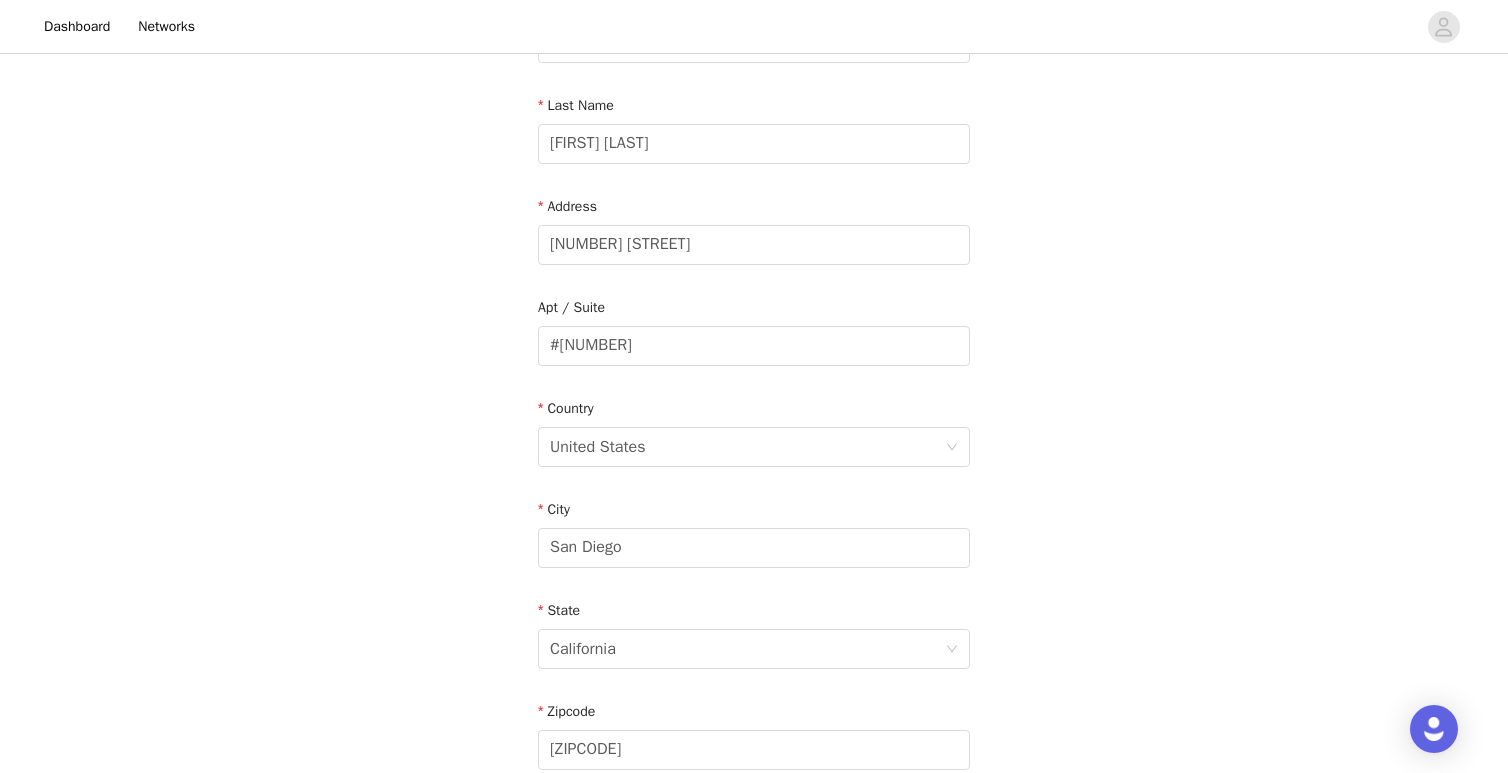 click on "Email [EMAIL]   First Name [FIRST]   Last Name [LAST]   Address [NUMBER] [STREET]   Apt / Suite #[NUMBER]   Country
[COUNTRY]
City [CITY]   State
[STATE]
Zipcode [ZIPCODE]   Phone Number [PHONE]" at bounding box center (754, 386) 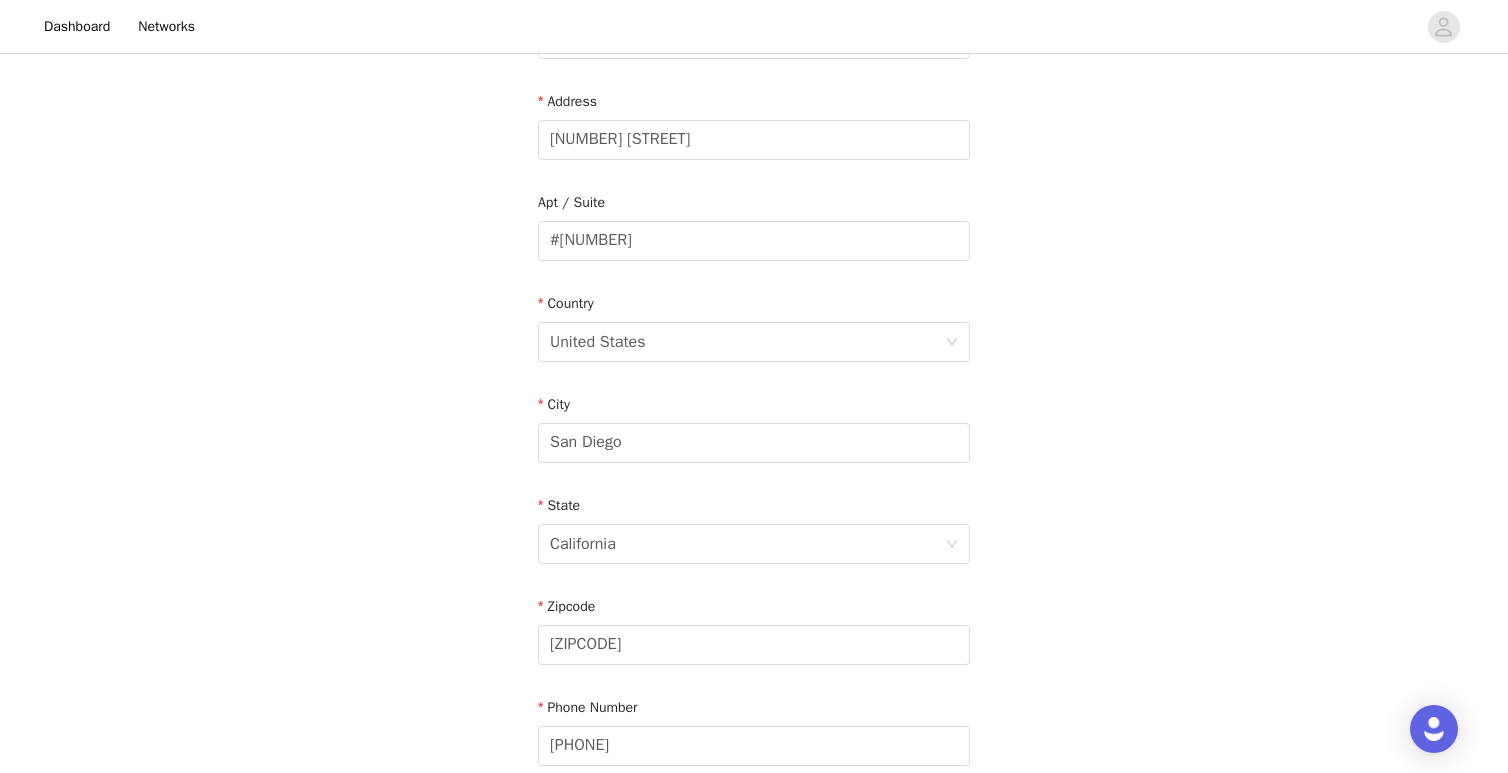 scroll, scrollTop: 445, scrollLeft: 0, axis: vertical 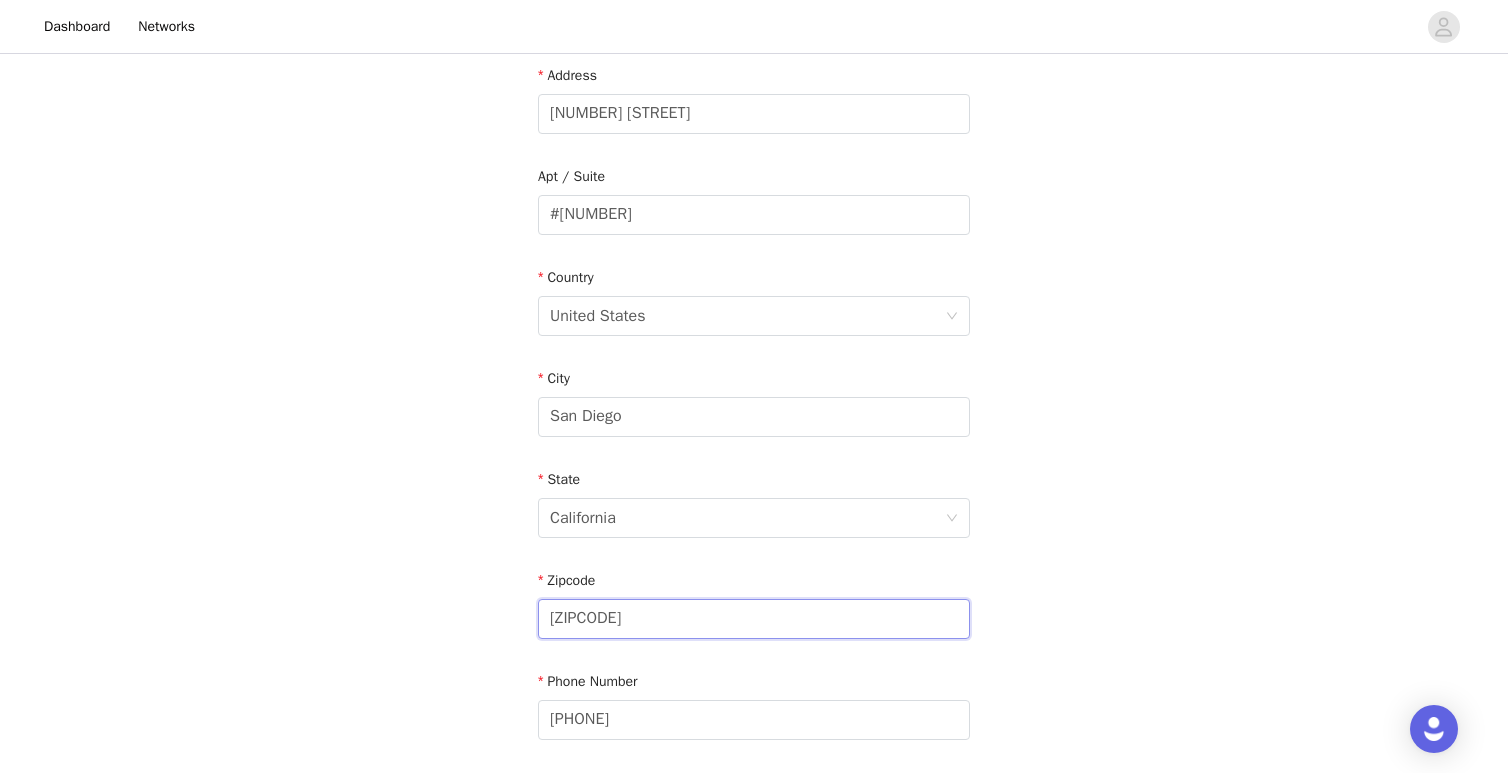 click on "[ZIPCODE]" at bounding box center (754, 619) 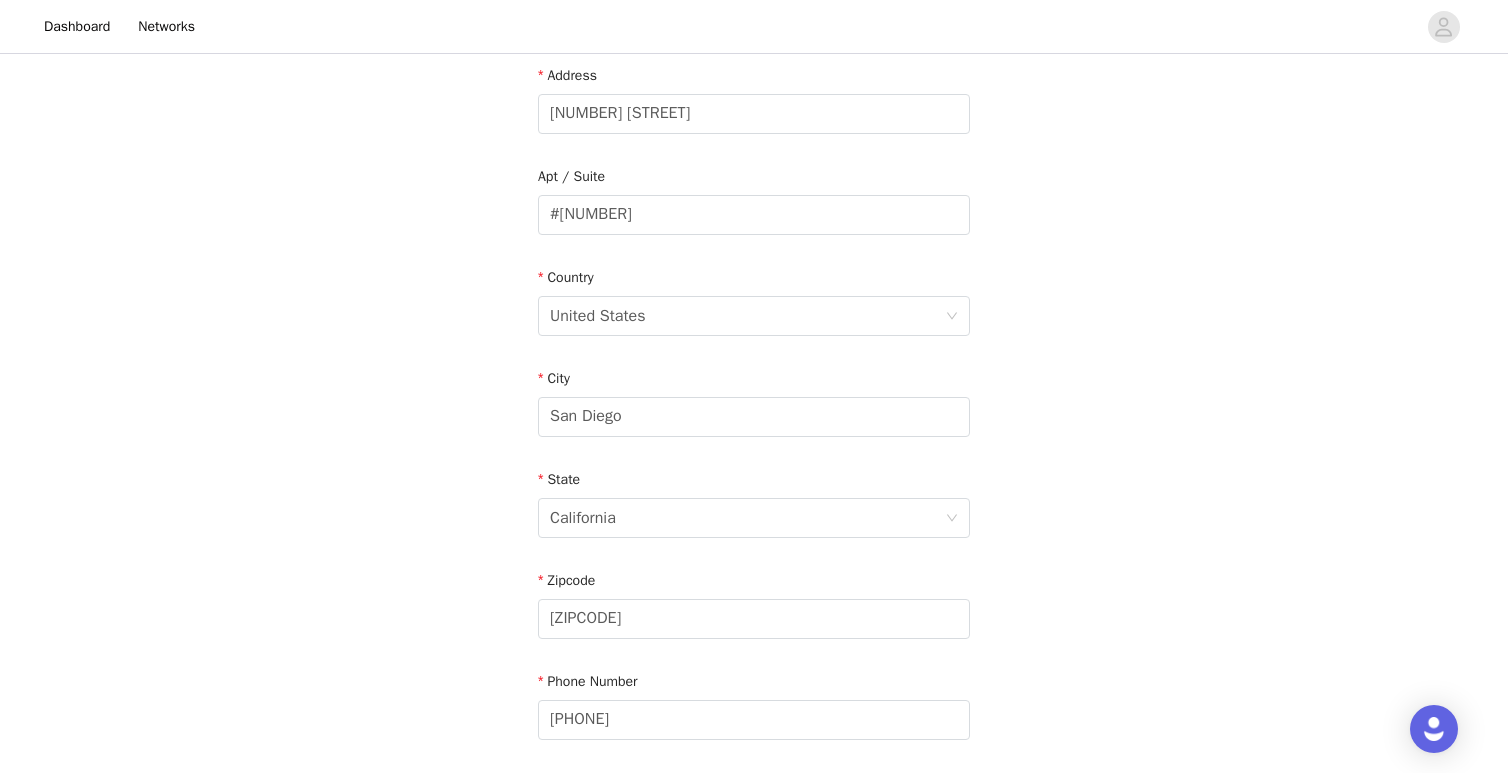 click on "Email [EMAIL]   First Name [FIRST]   Last Name [LAST]   Address [NUMBER] [STREET]   Apt / Suite #[NUMBER]   Country [COUNTRY] [COUNTRY]    City [CITY]     Postcode [ZIPCODE]   Phone Number [PHONE]" at bounding box center (754, 204) 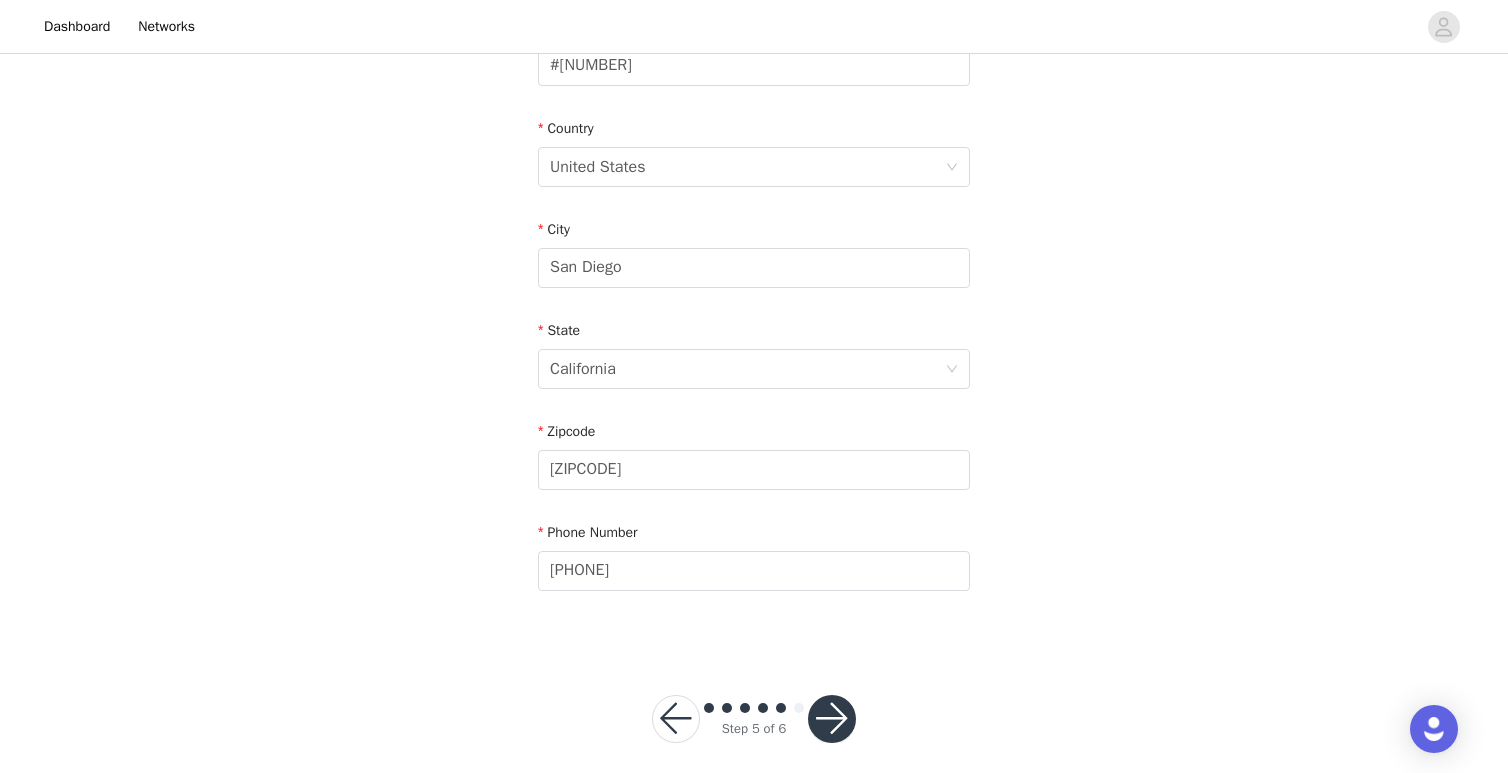 scroll, scrollTop: 609, scrollLeft: 0, axis: vertical 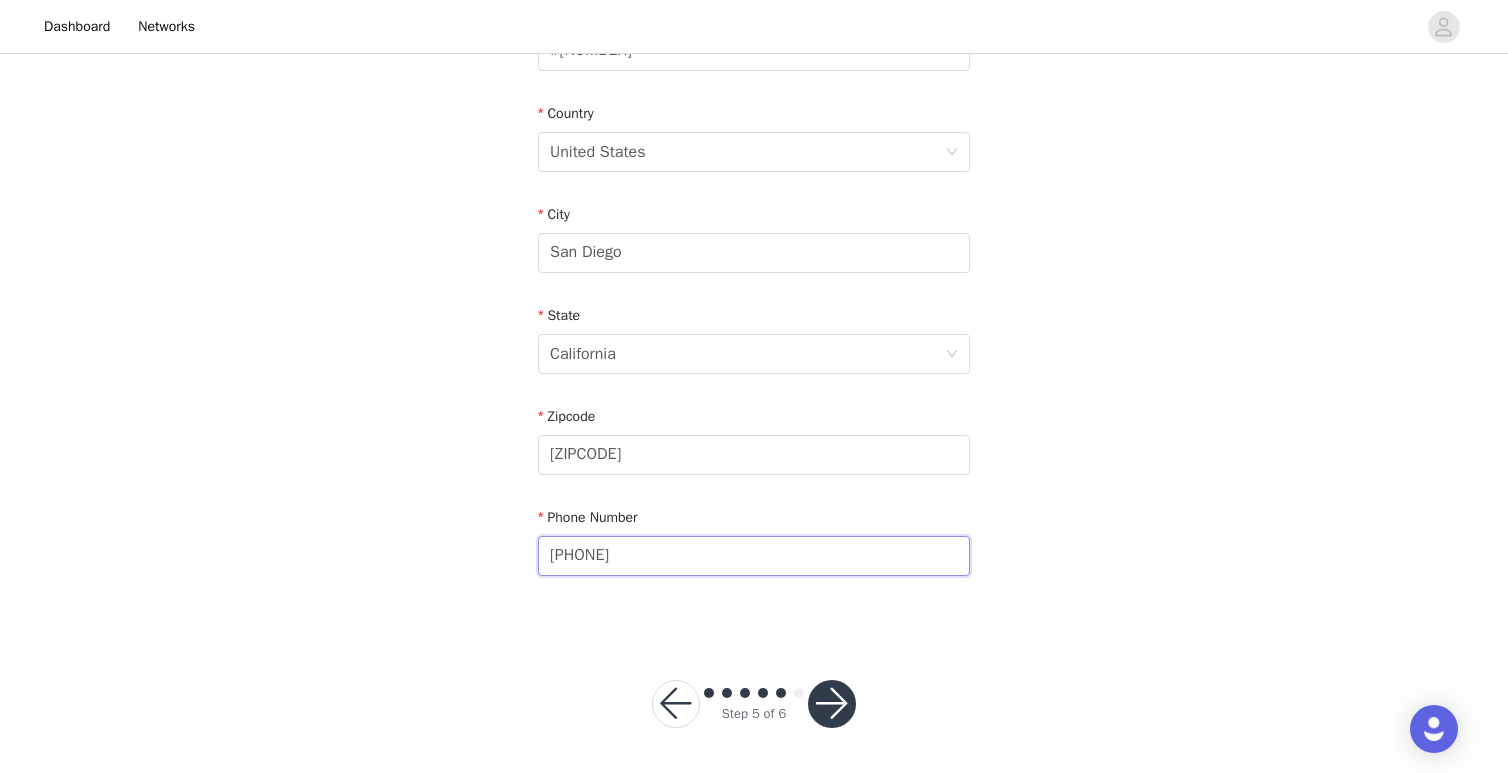 drag, startPoint x: 577, startPoint y: 556, endPoint x: 603, endPoint y: 559, distance: 26.172504 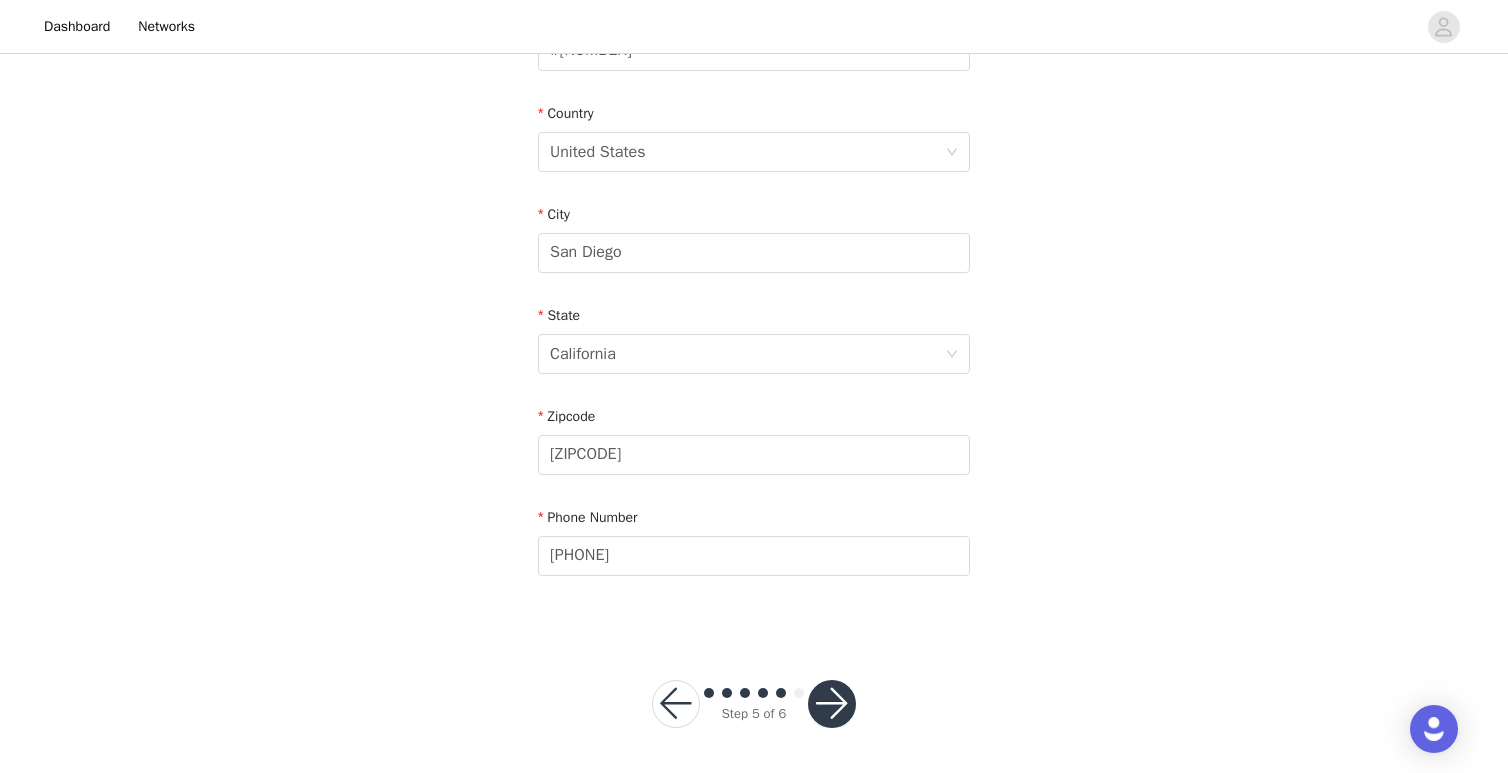 click on "Email [EMAIL]   First Name [FIRST]   Last Name [LAST]   Address [NUMBER] [STREET]   Apt / Suite #[NUMBER]   Country [COUNTRY] [COUNTRY]    City [CITY]     Postcode [ZIPCODE]   Phone Number [PHONE]" at bounding box center [754, 40] 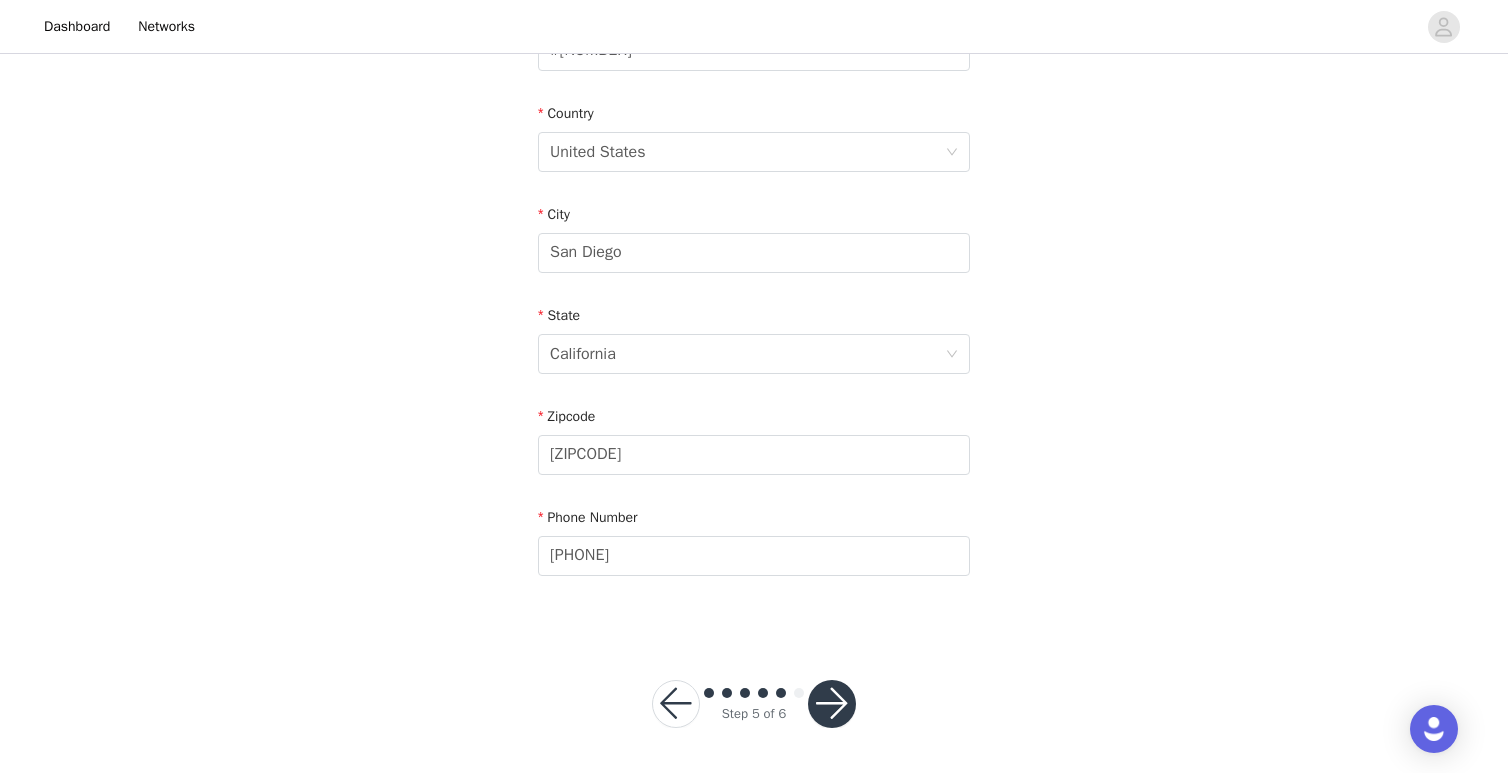 scroll, scrollTop: 0, scrollLeft: 0, axis: both 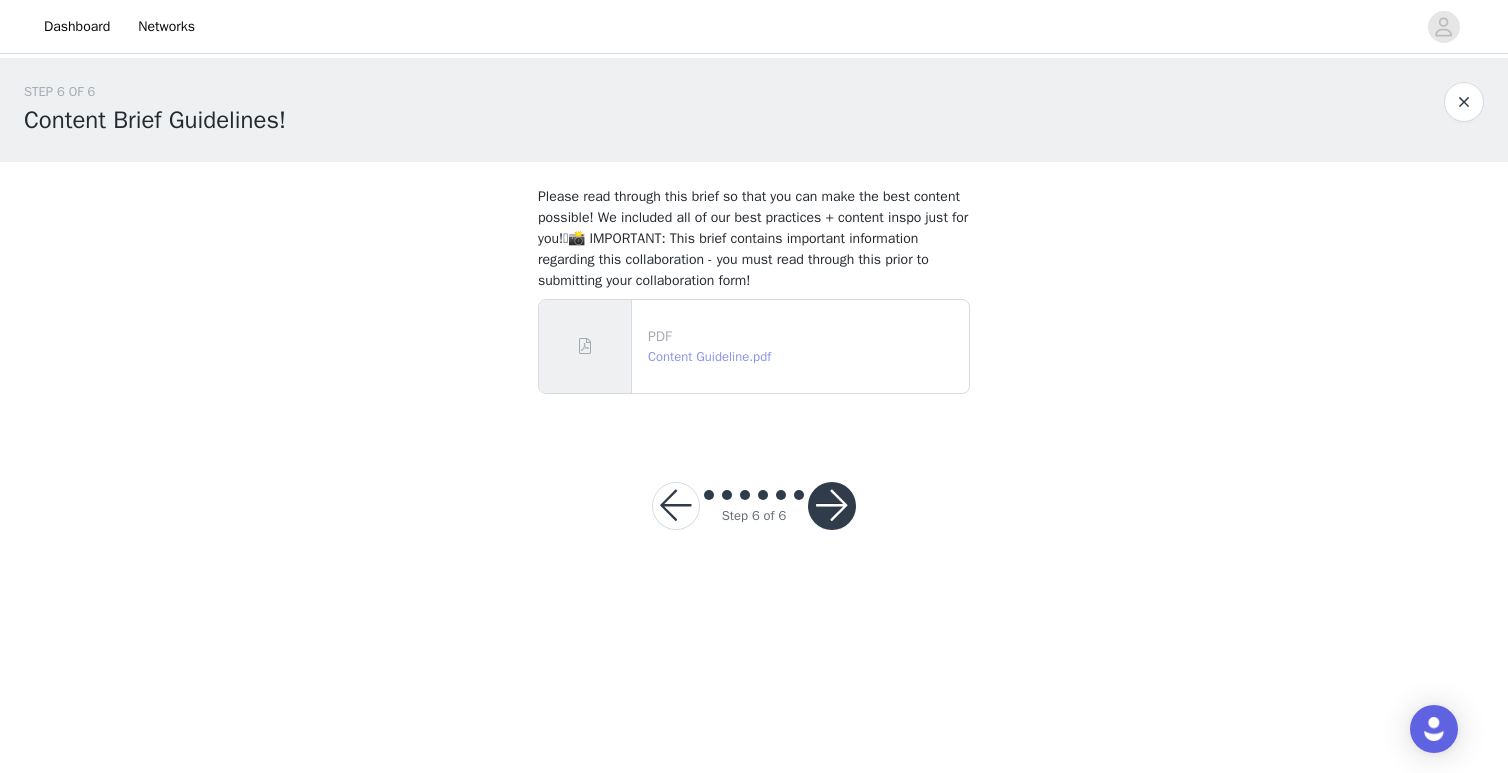click on "Content Guideline.pdf" at bounding box center [709, 356] 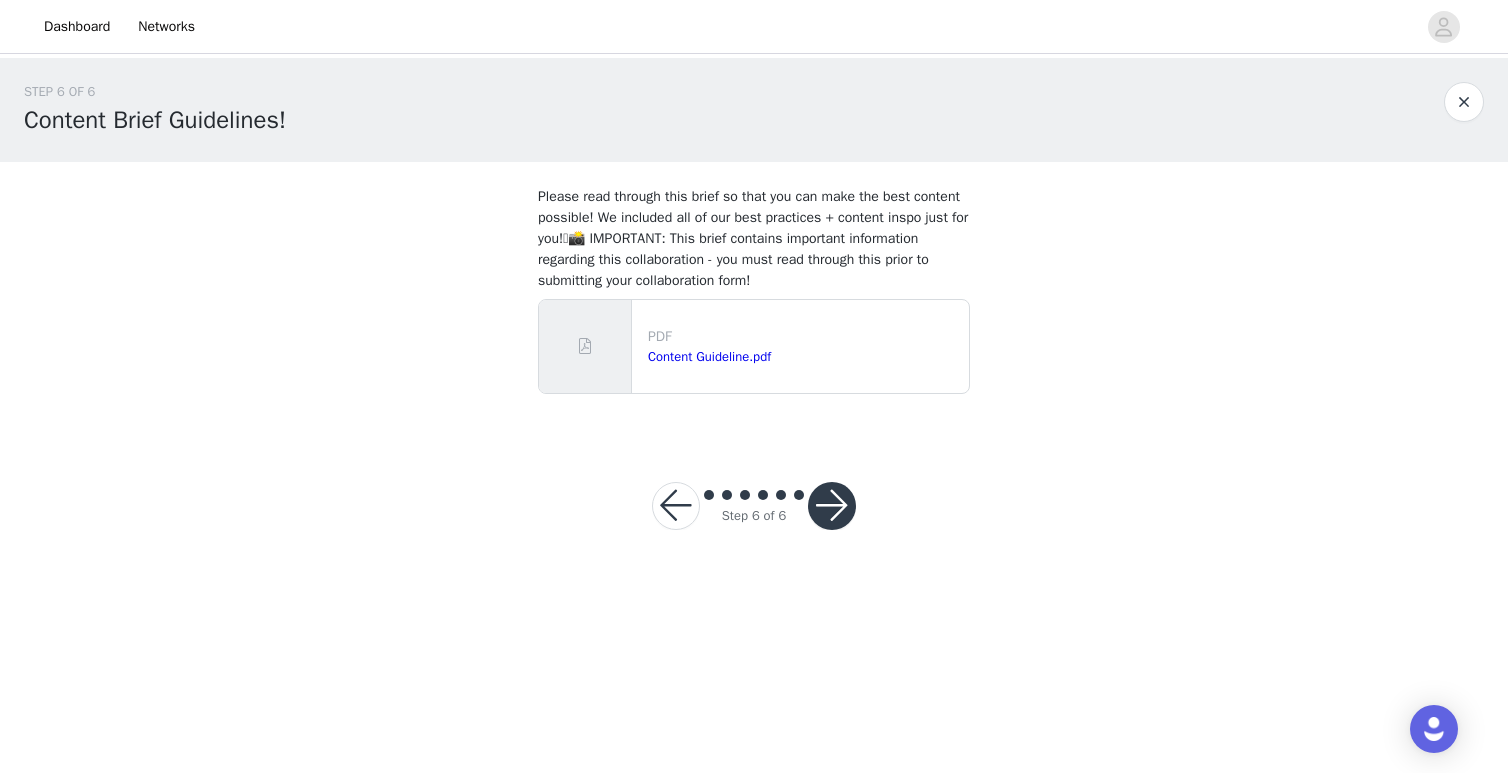 click at bounding box center (832, 506) 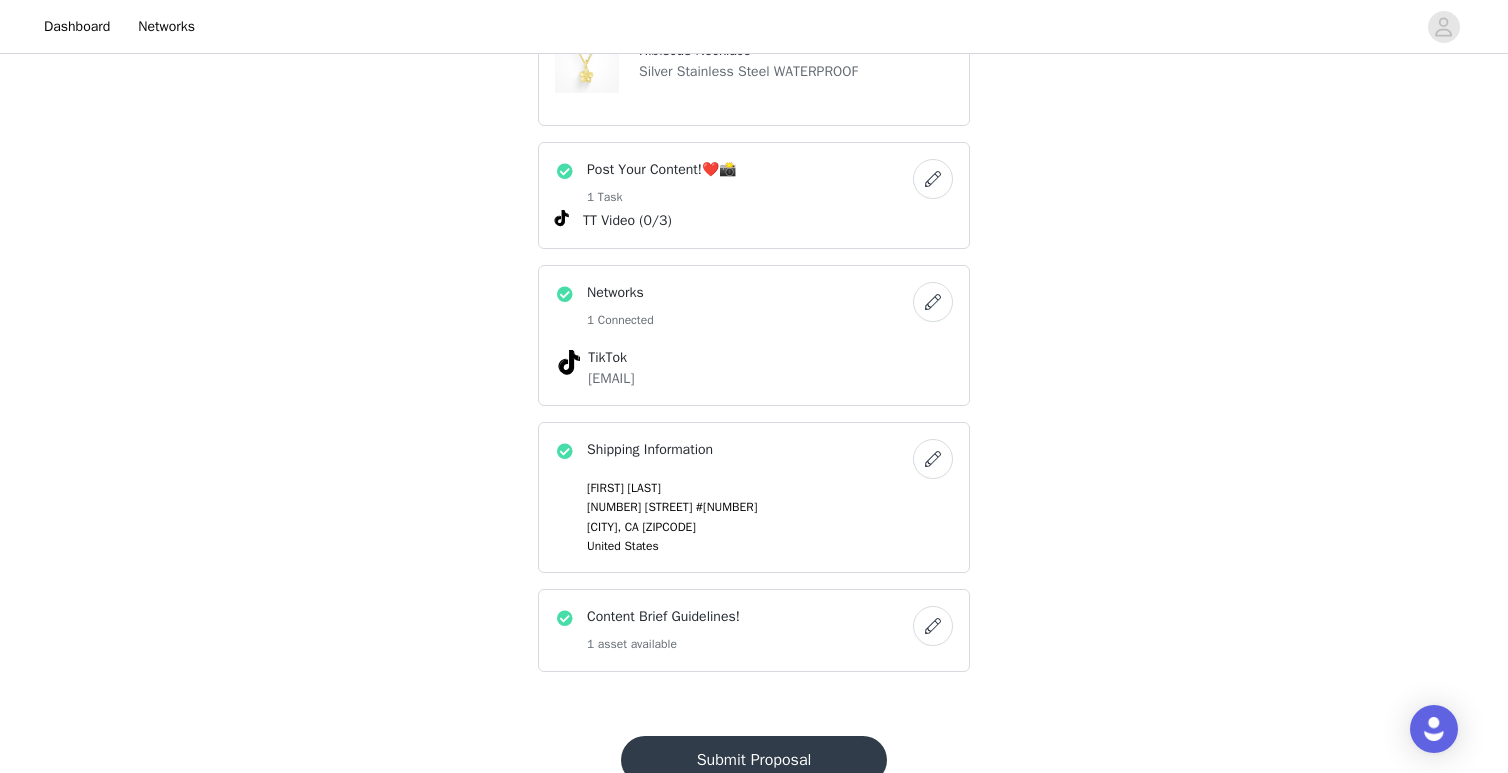 scroll, scrollTop: 658, scrollLeft: 0, axis: vertical 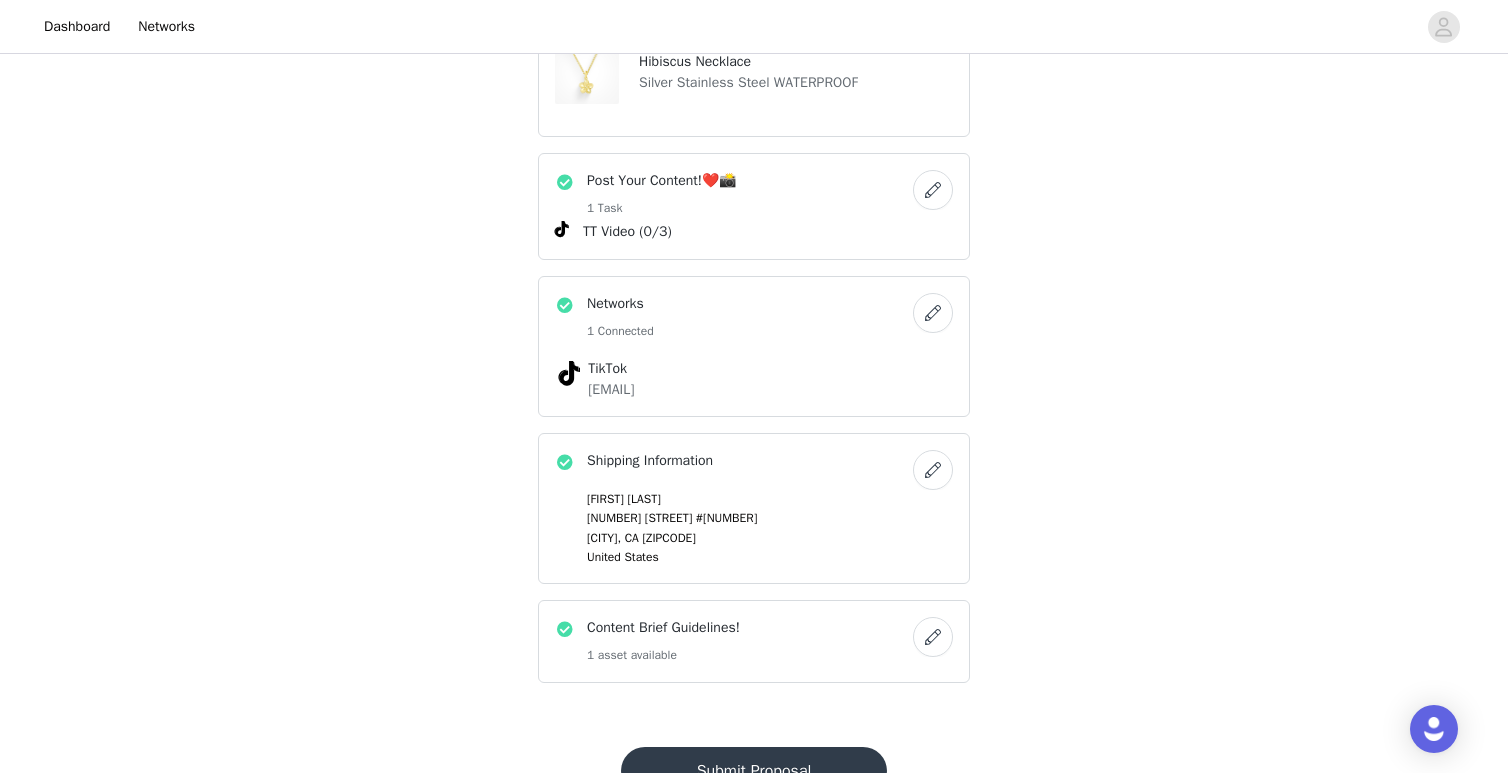 click at bounding box center [933, 313] 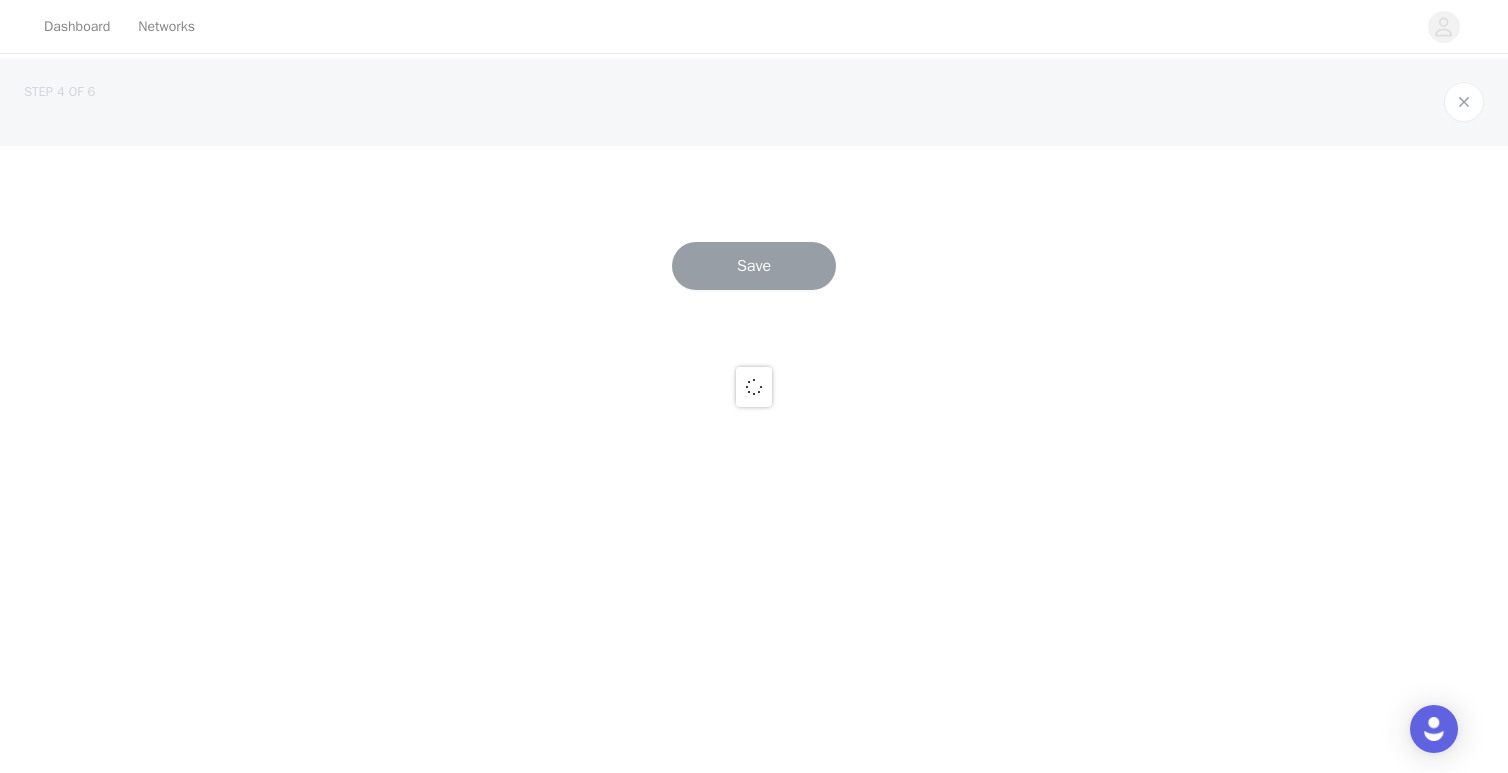 scroll, scrollTop: 0, scrollLeft: 0, axis: both 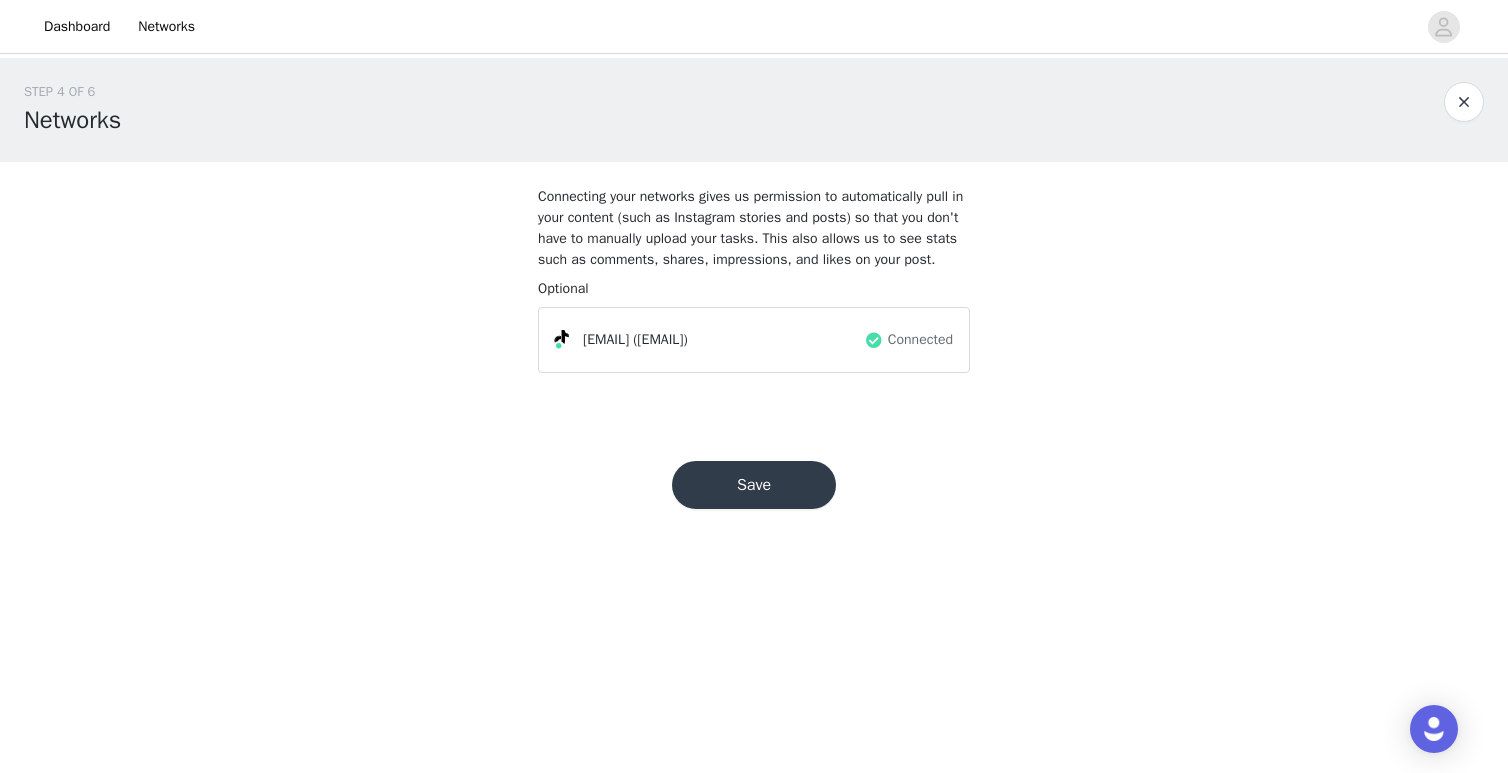 click on "Save" at bounding box center (754, 485) 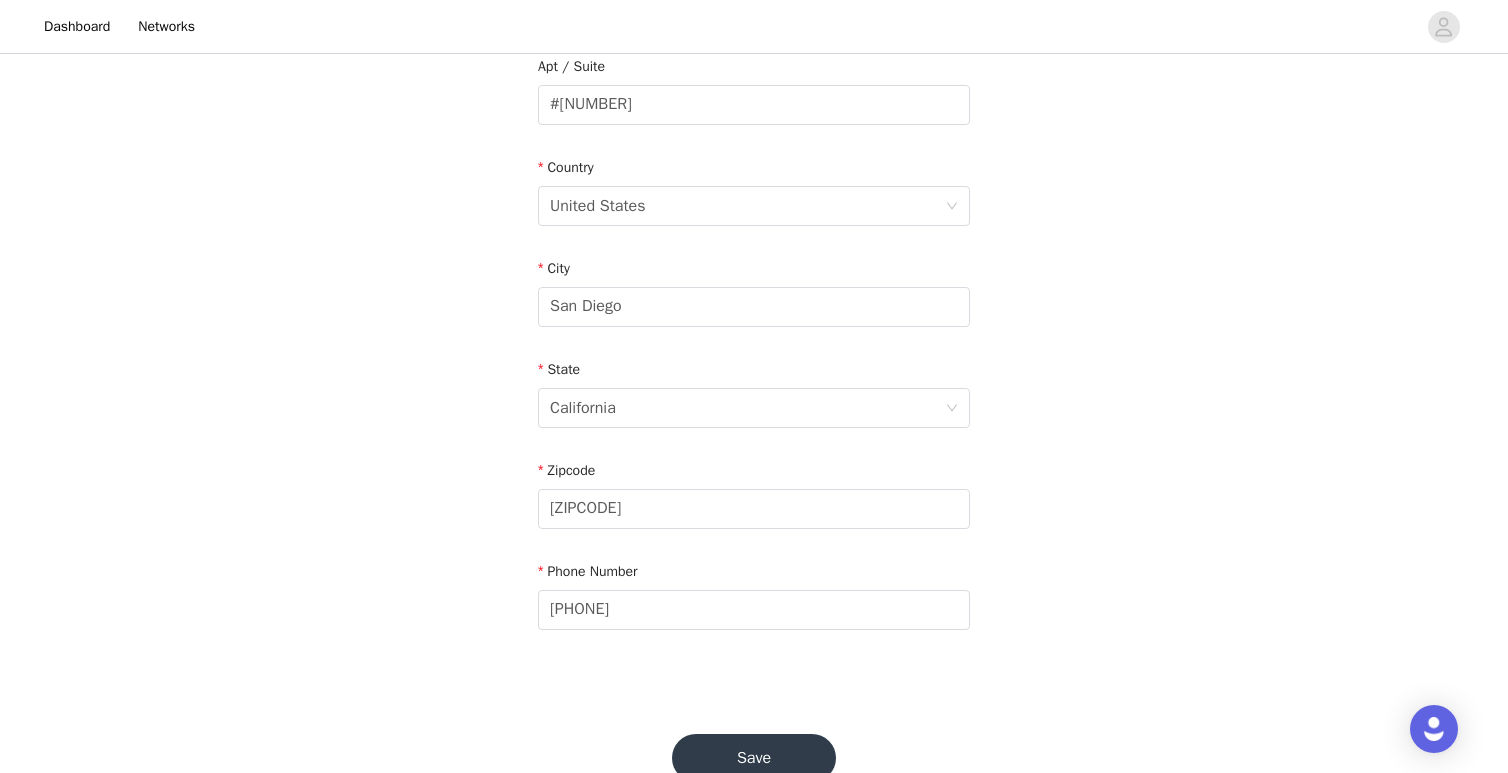 scroll, scrollTop: 611, scrollLeft: 0, axis: vertical 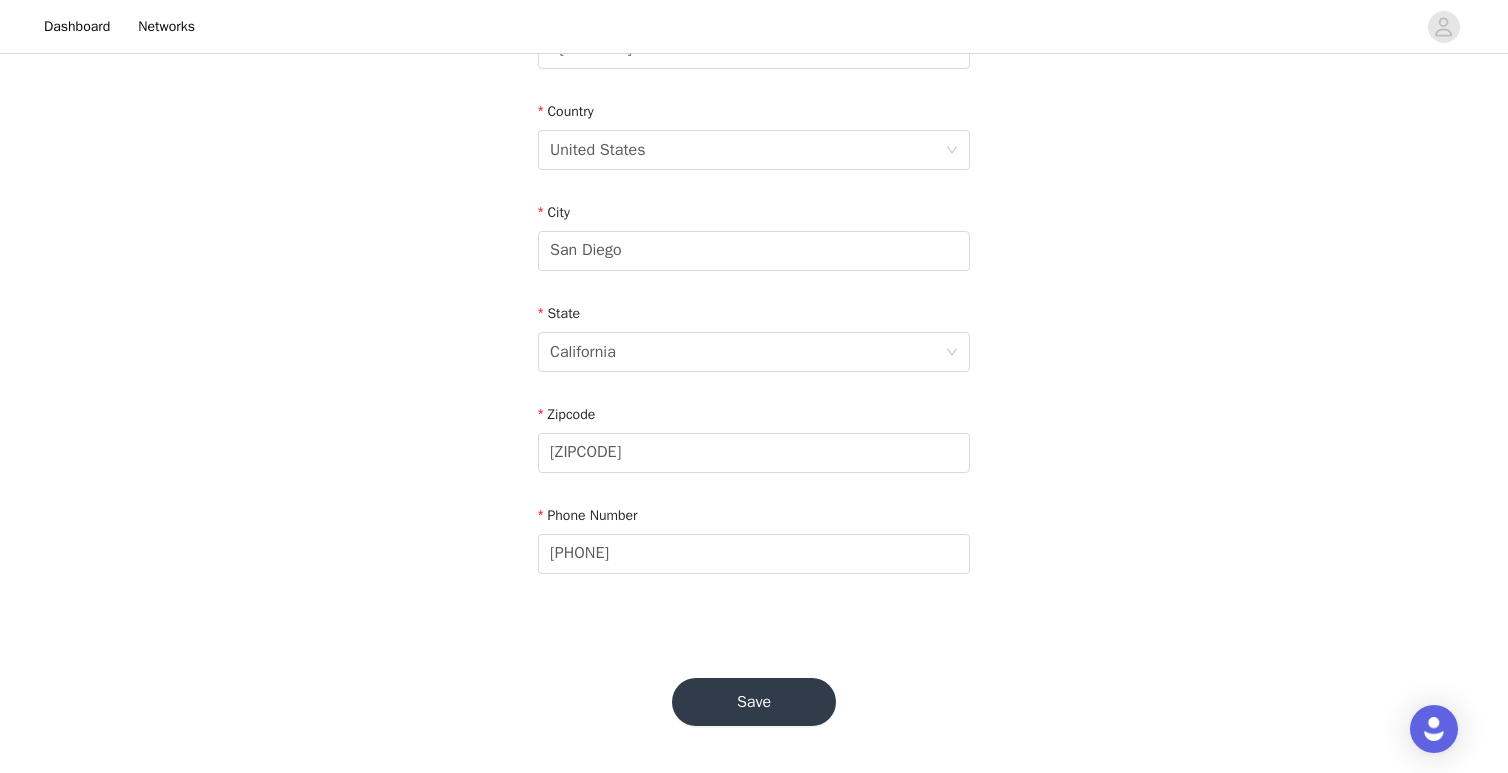 click on "Save" at bounding box center (754, 702) 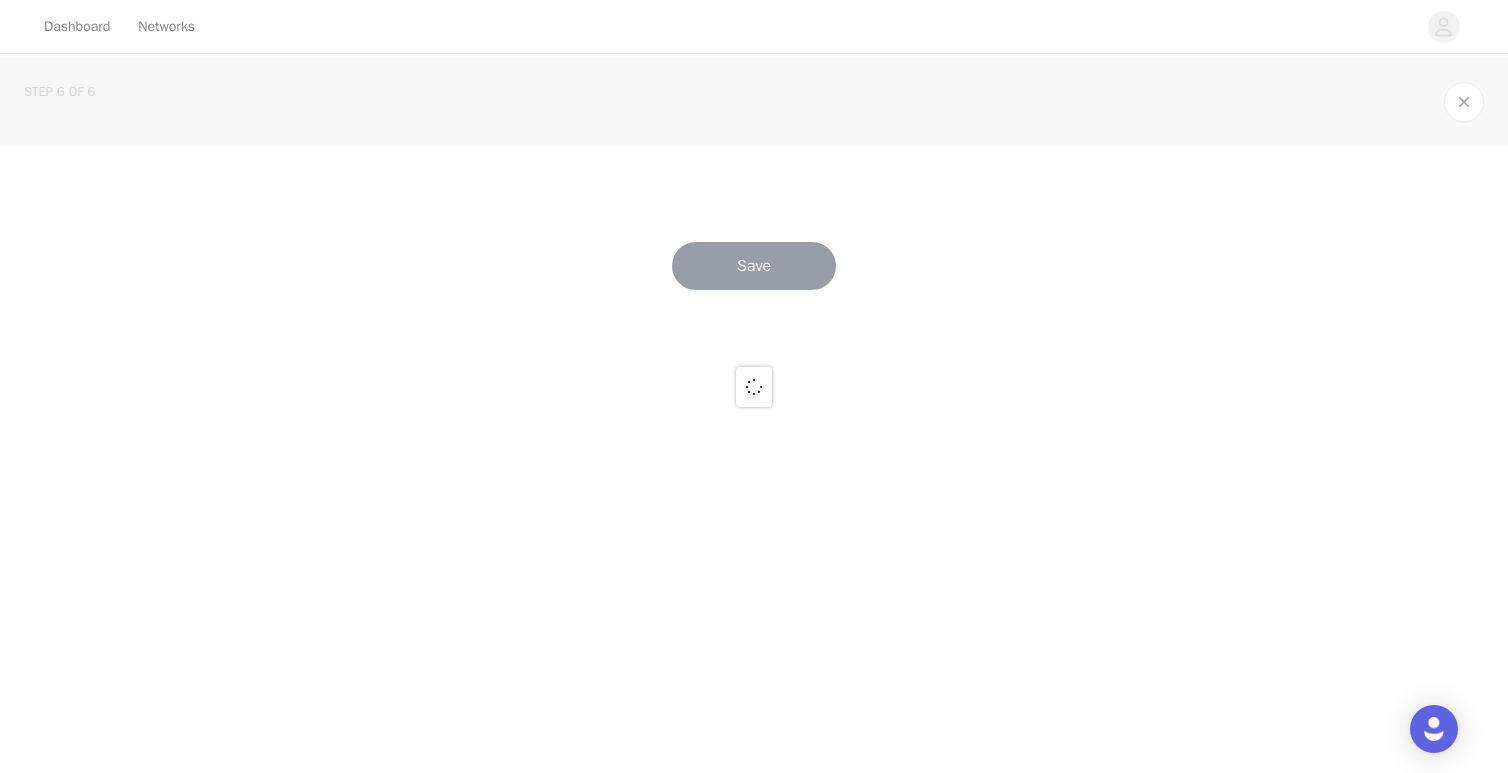 scroll, scrollTop: 0, scrollLeft: 0, axis: both 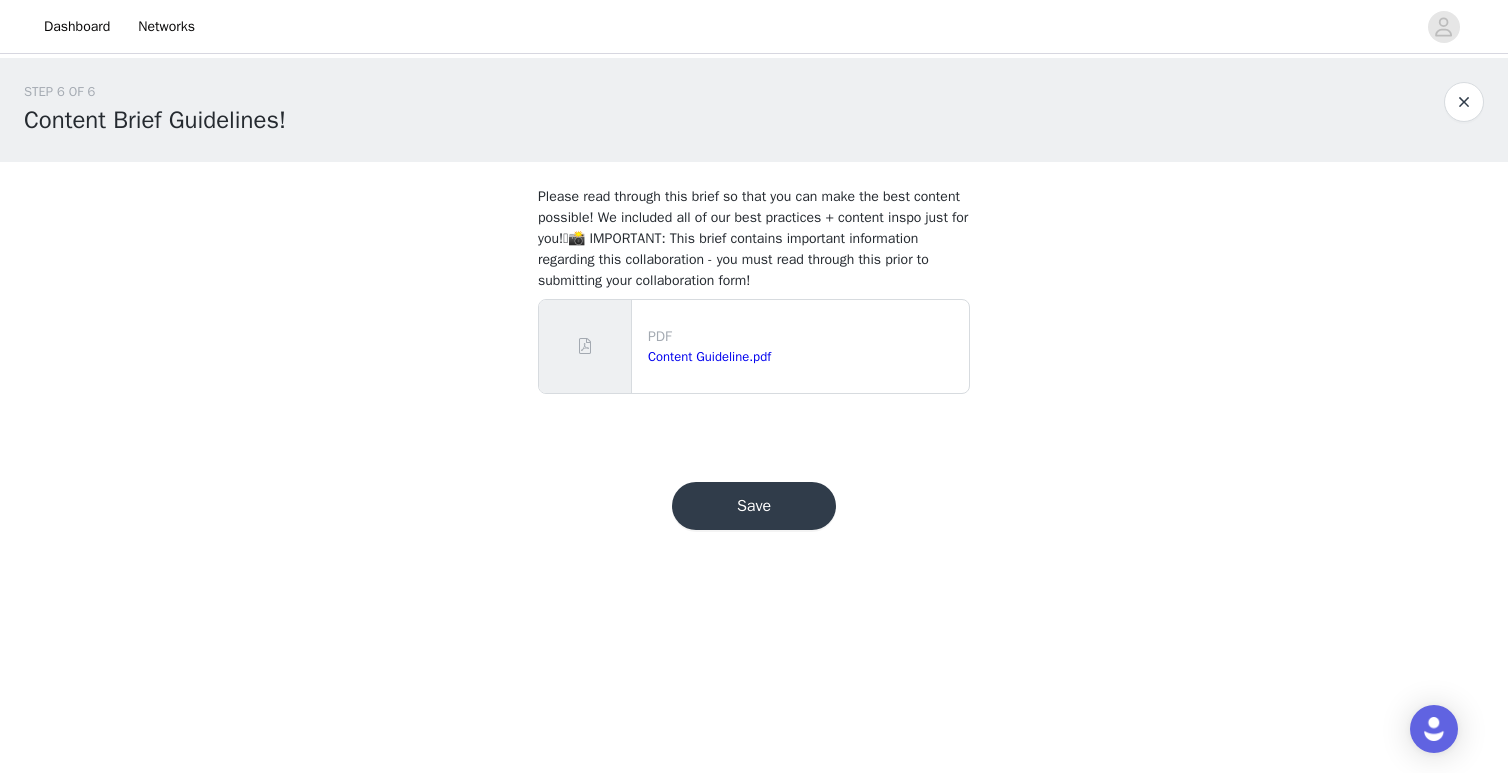 click on "Save" at bounding box center [754, 506] 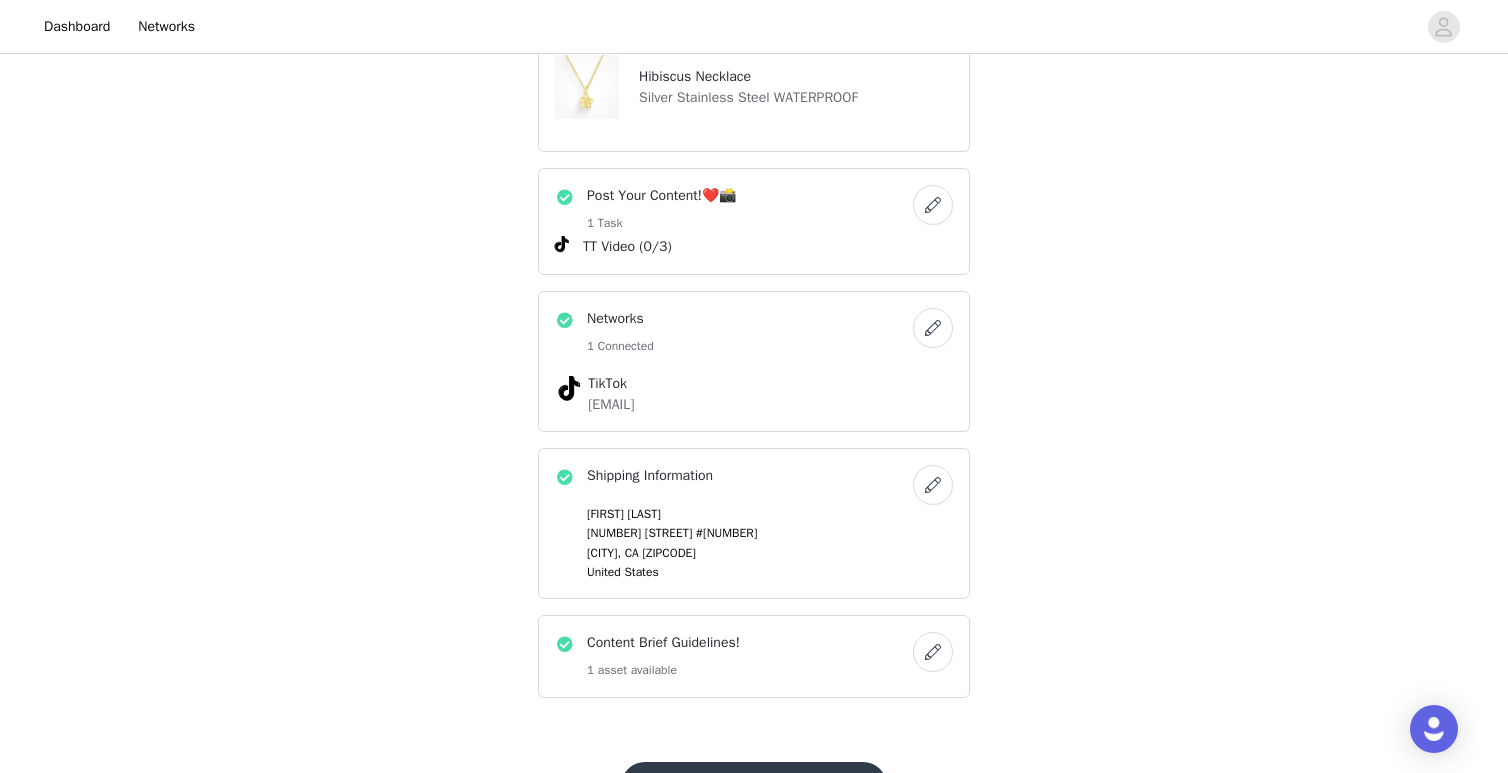 scroll, scrollTop: 737, scrollLeft: 0, axis: vertical 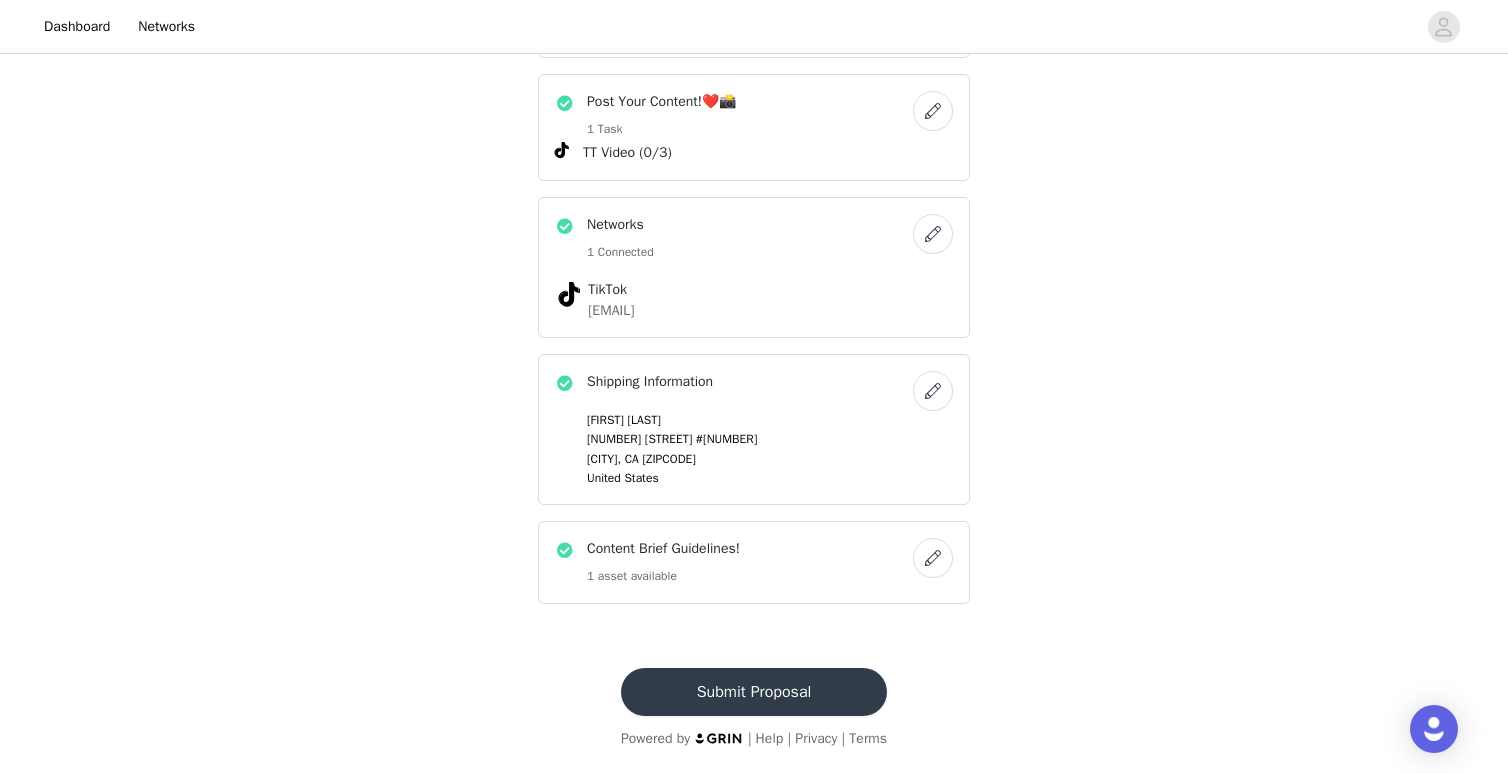 click on "Submit Proposal" at bounding box center [754, 692] 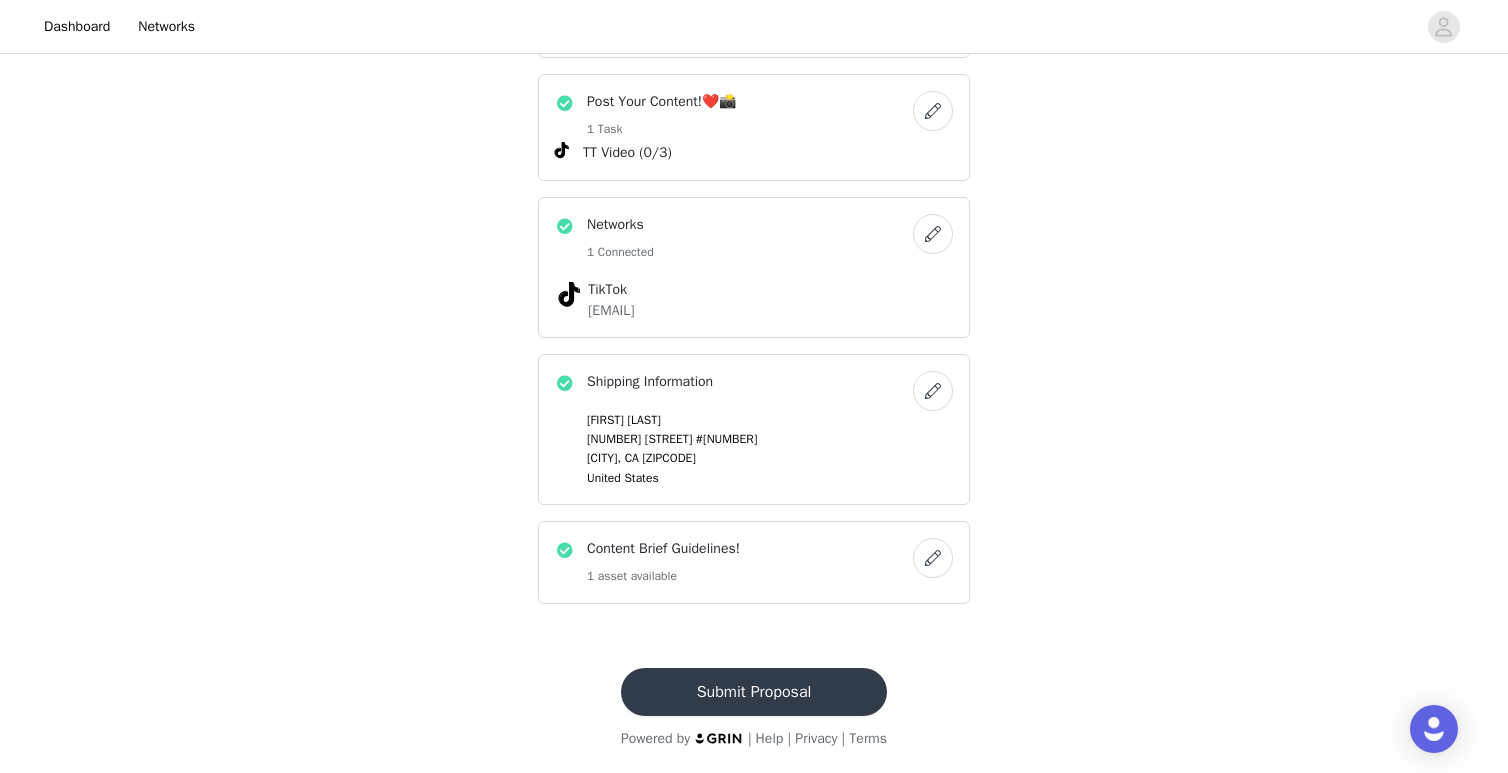scroll, scrollTop: 0, scrollLeft: 0, axis: both 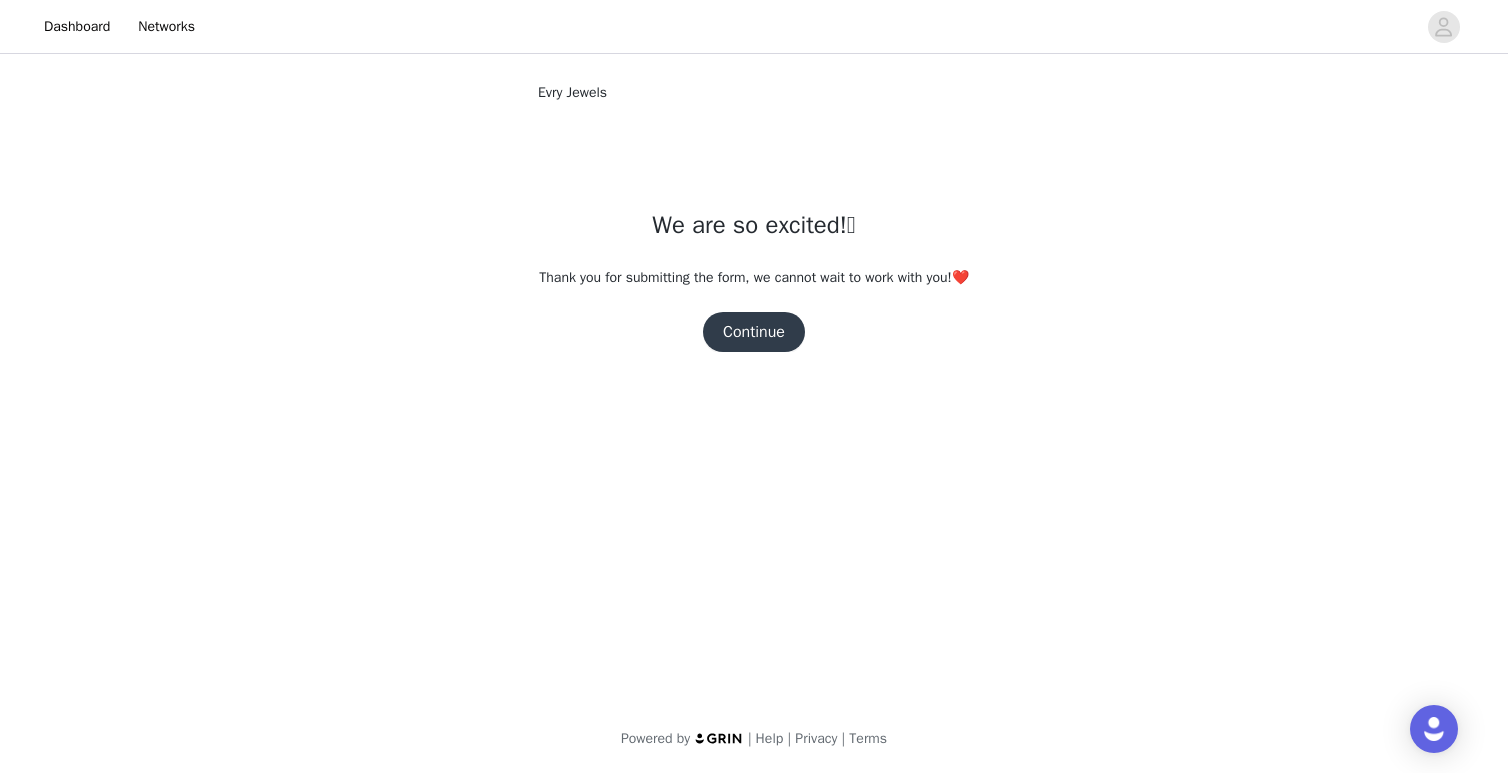 click on "Continue" at bounding box center [754, 332] 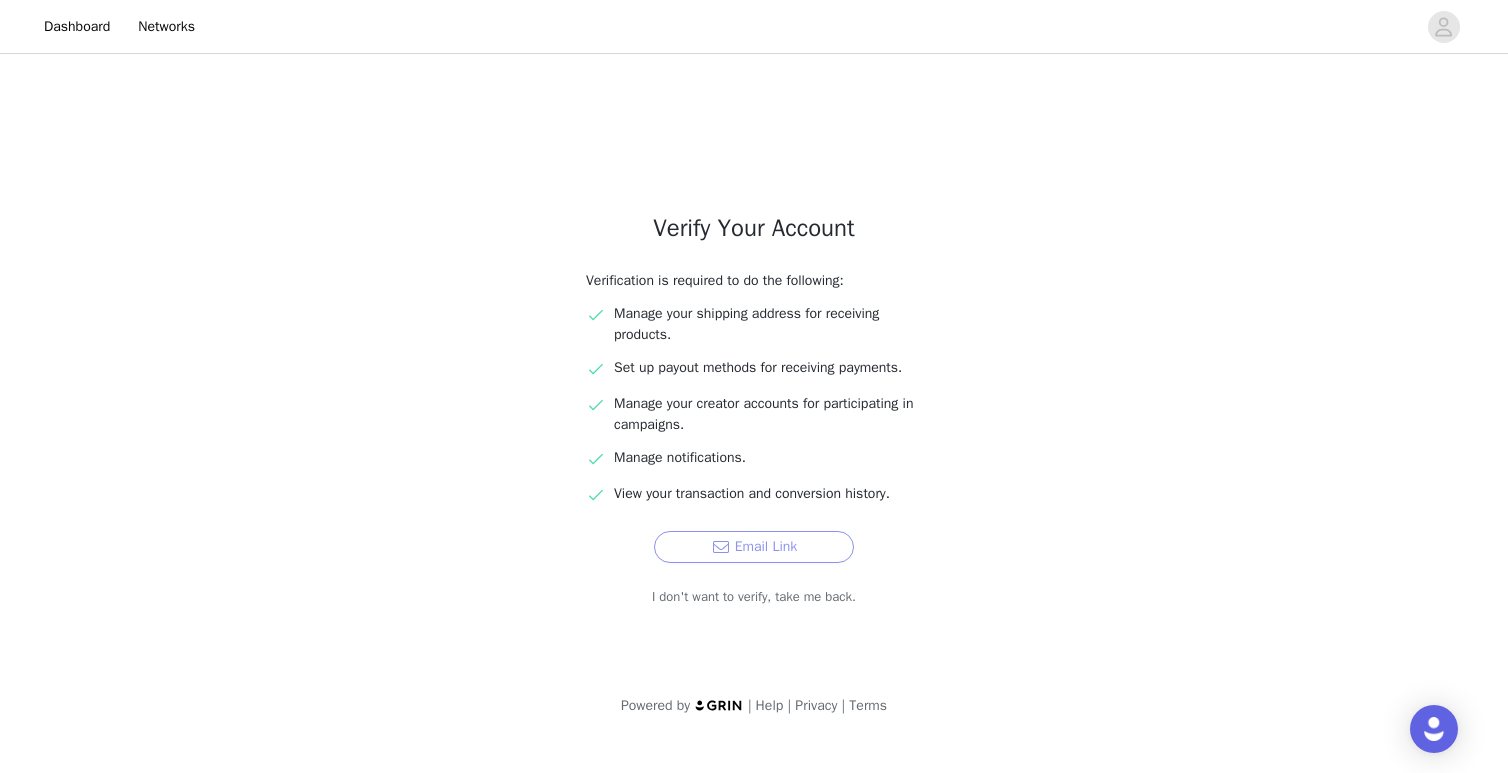 click on "Email Link" at bounding box center (754, 547) 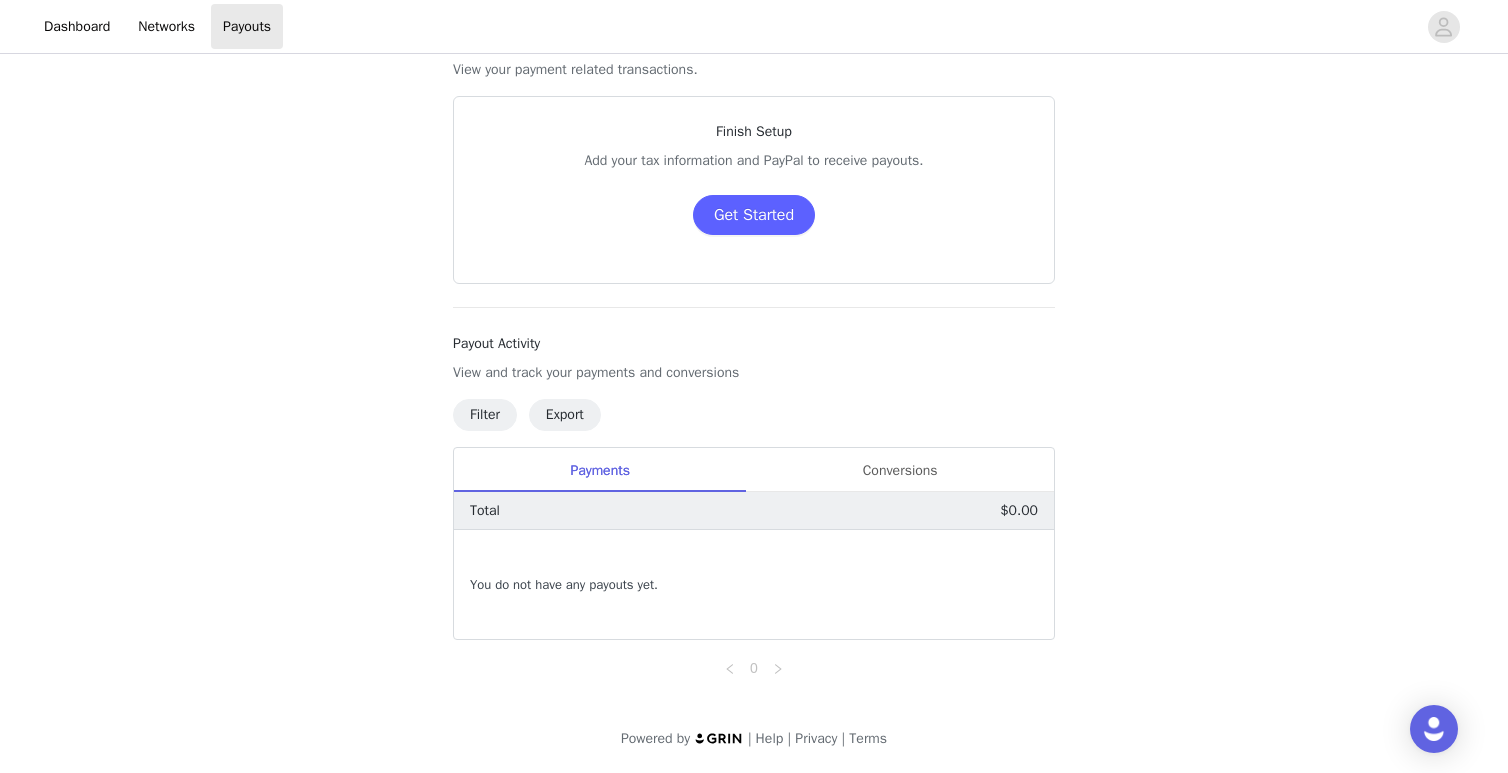 scroll, scrollTop: 0, scrollLeft: 0, axis: both 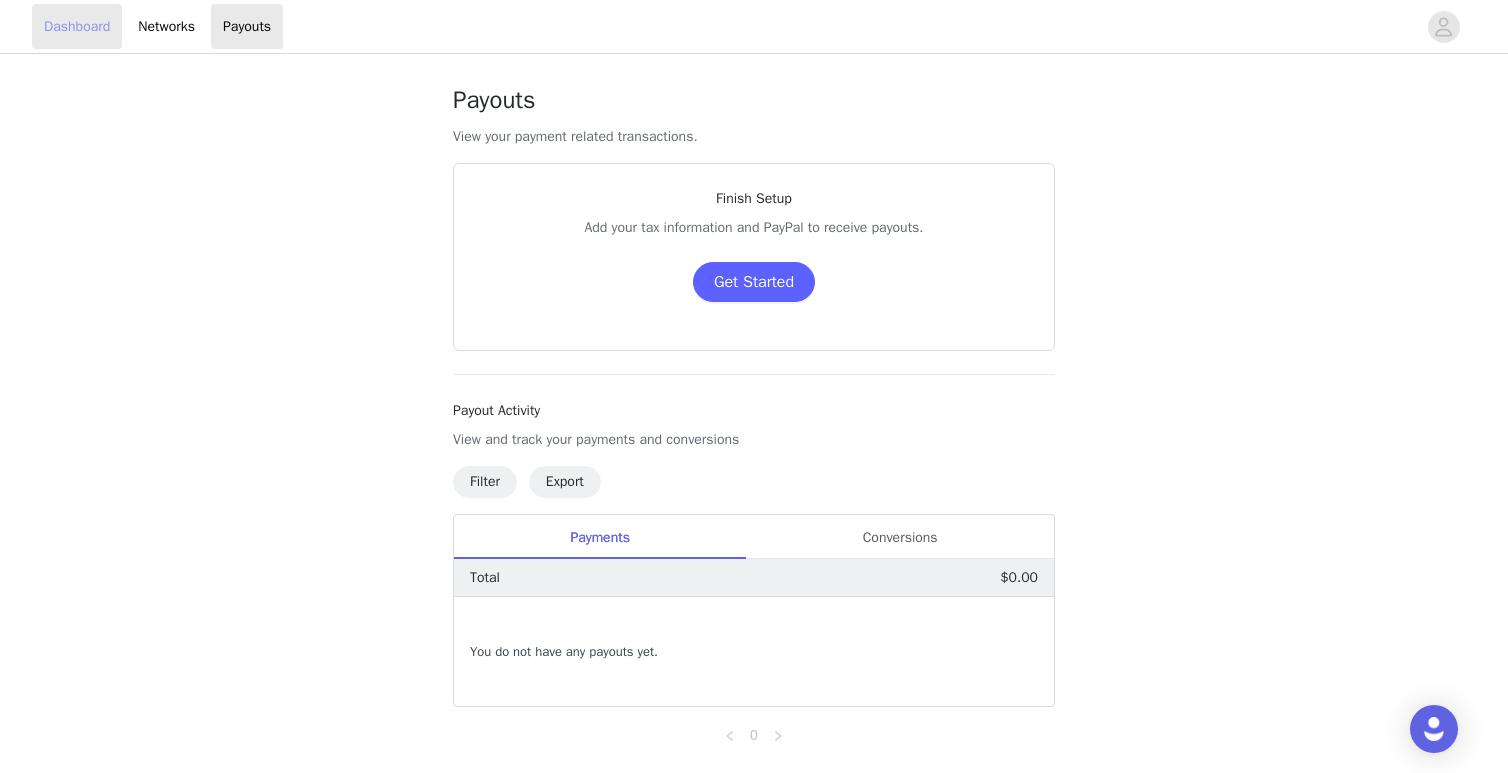 click on "Dashboard" at bounding box center (77, 26) 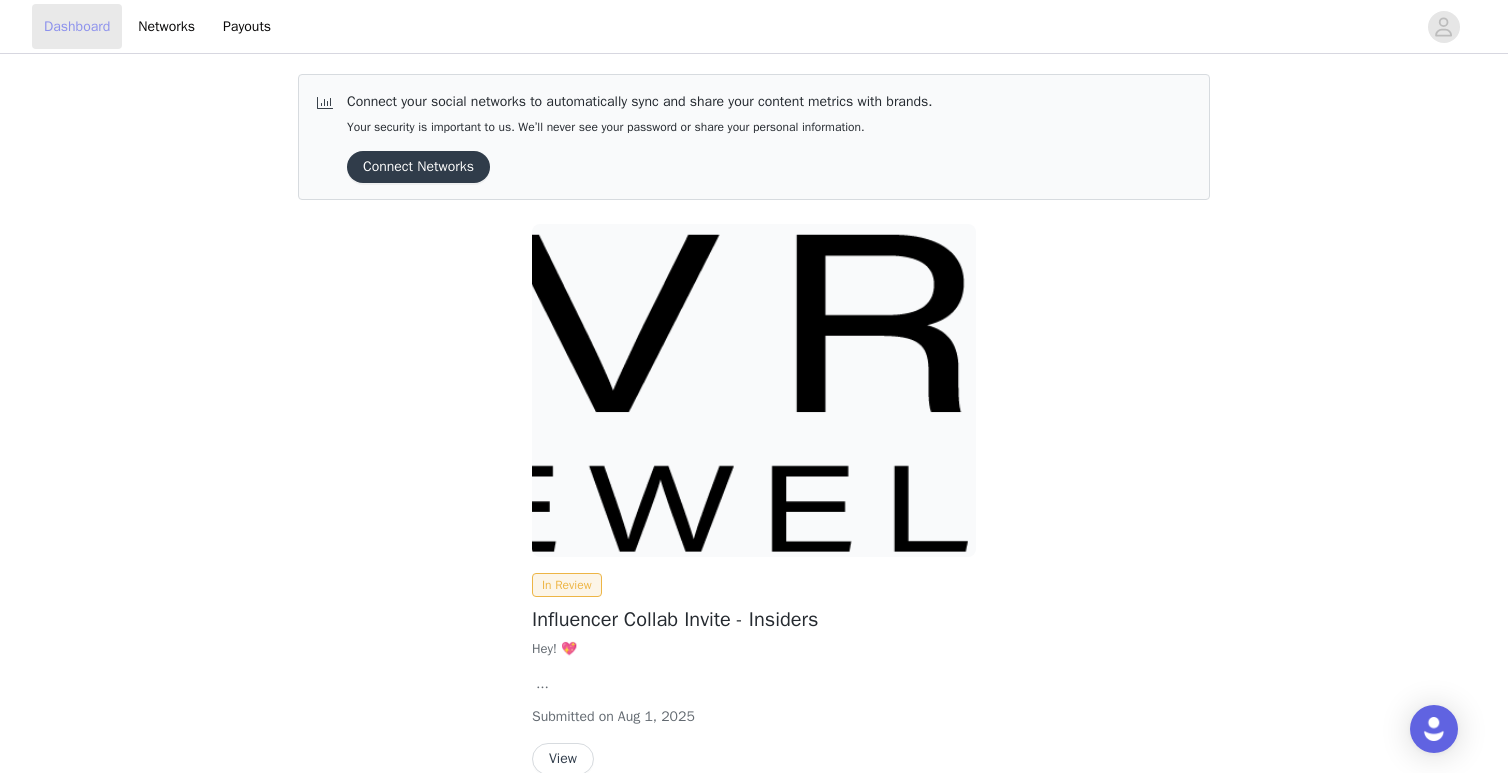 scroll, scrollTop: 0, scrollLeft: 0, axis: both 